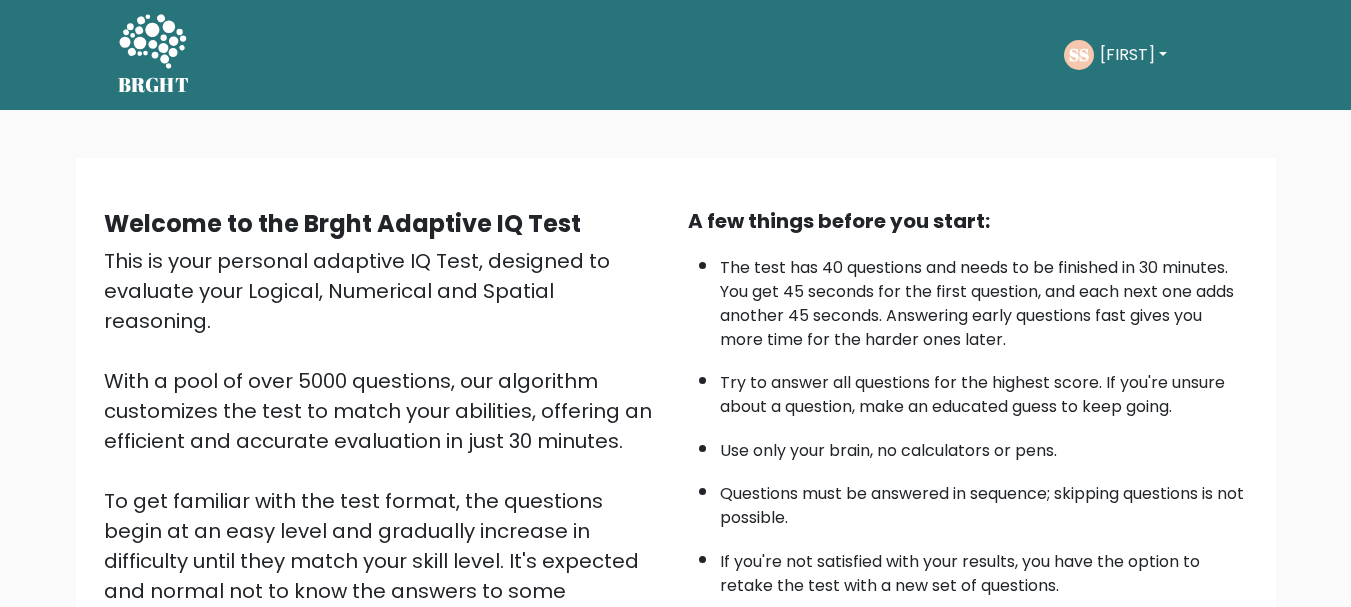 scroll, scrollTop: 0, scrollLeft: 0, axis: both 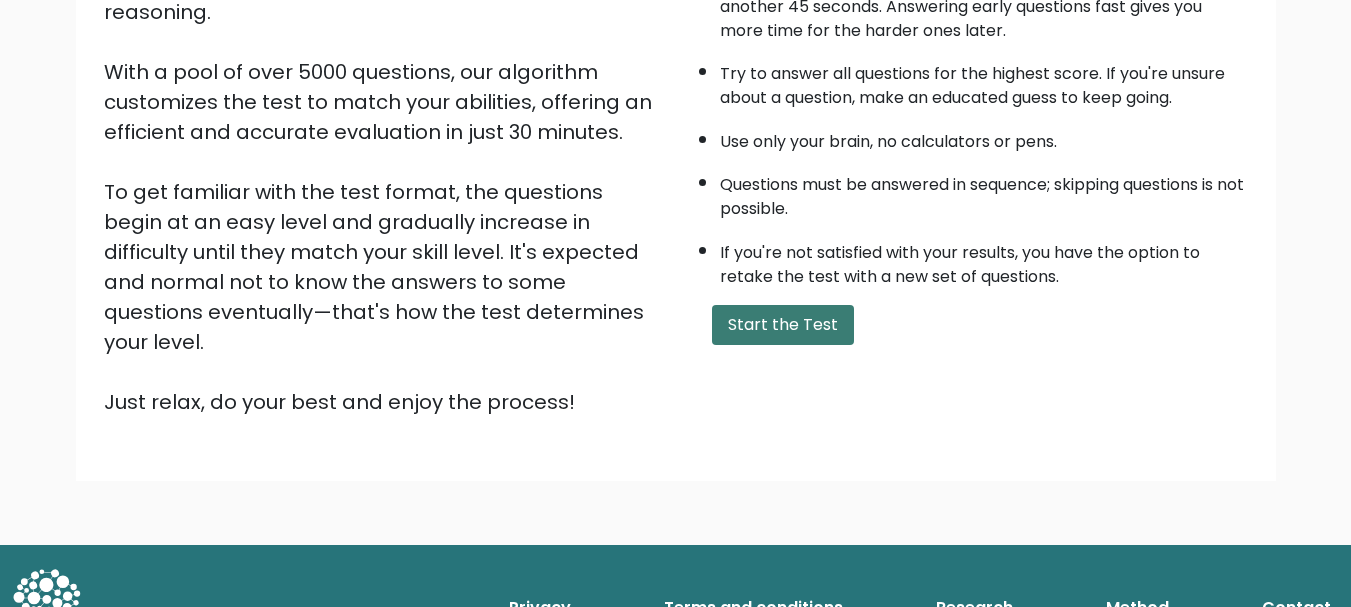 click on "Start the Test" at bounding box center (783, 325) 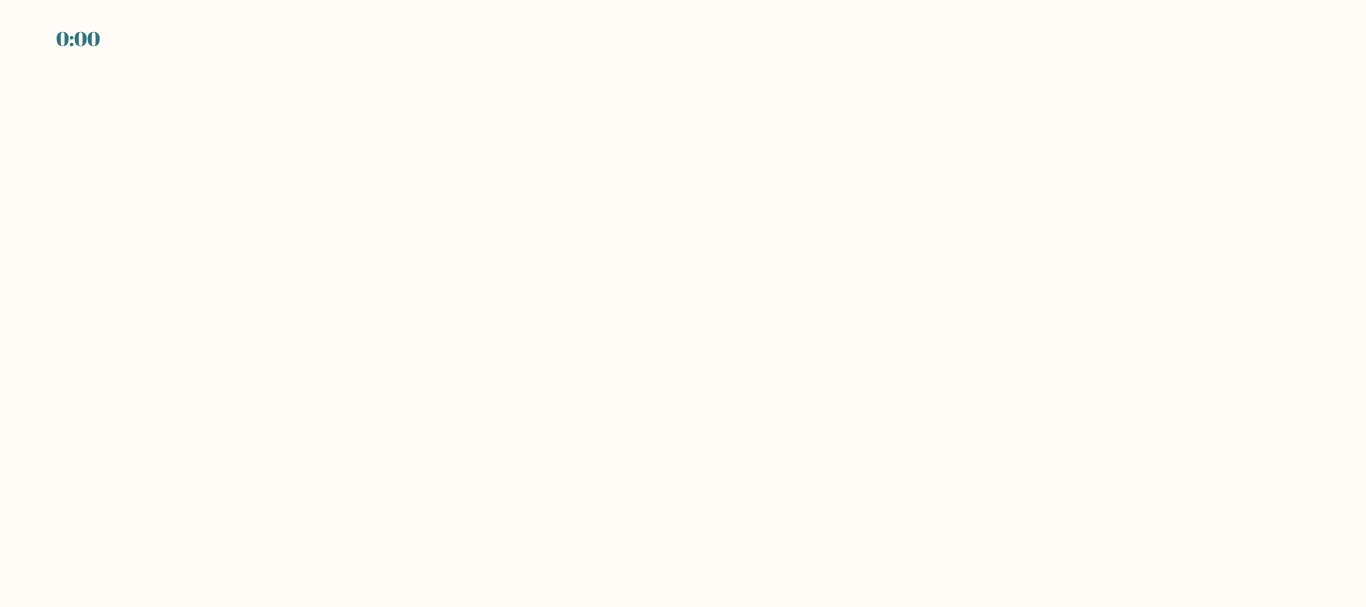 scroll, scrollTop: 0, scrollLeft: 0, axis: both 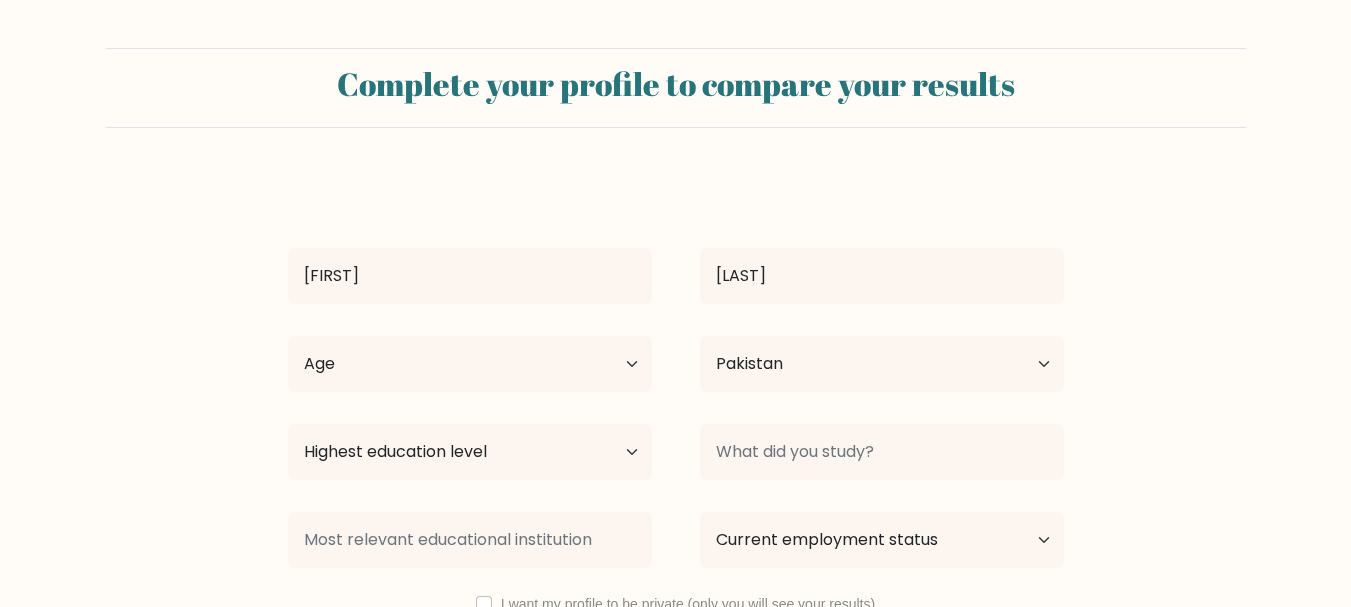 select on "PK" 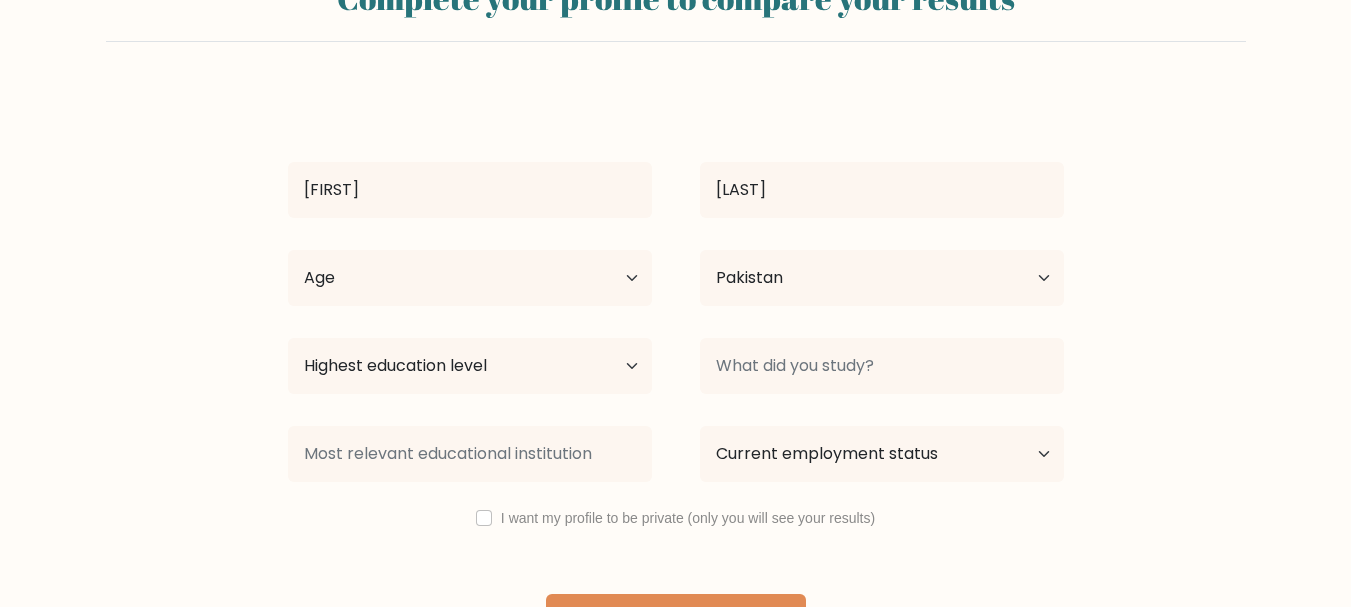 scroll, scrollTop: 151, scrollLeft: 0, axis: vertical 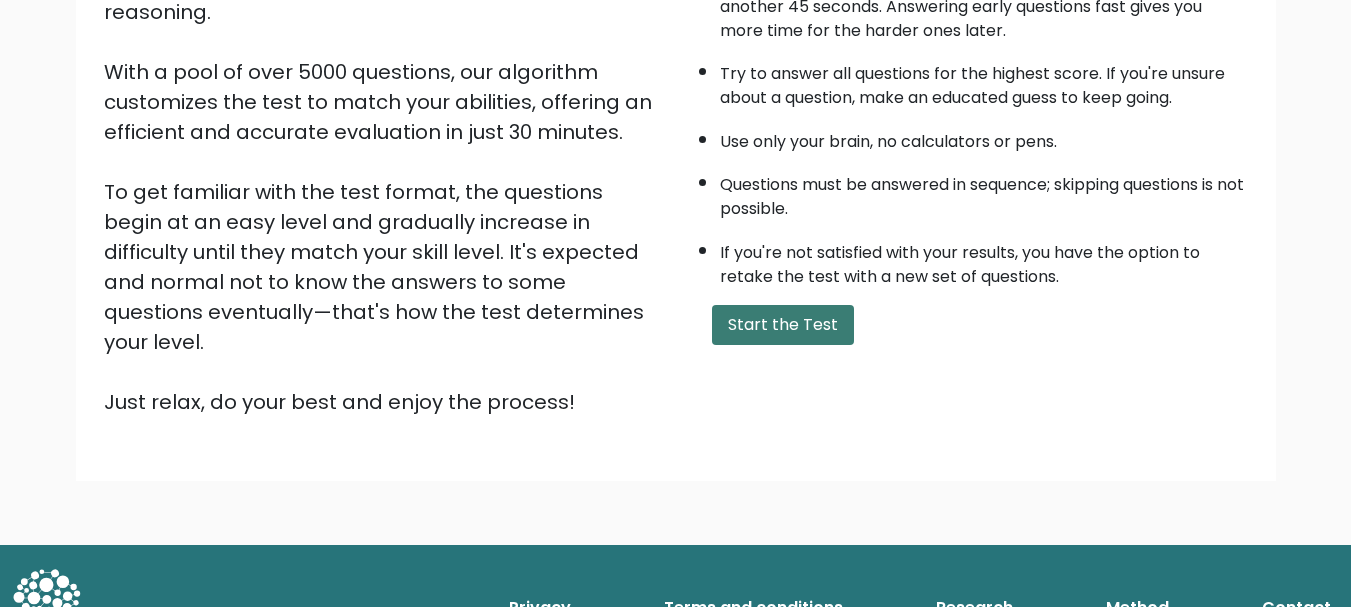 click on "Start the Test" at bounding box center (783, 325) 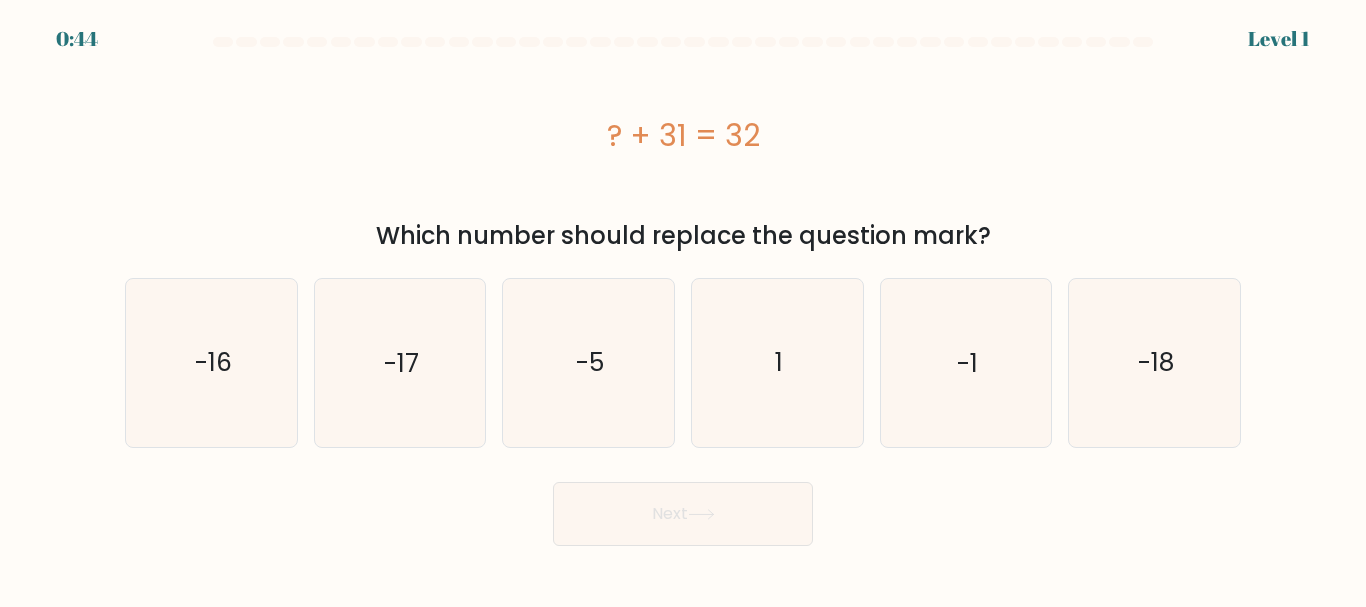 scroll, scrollTop: 0, scrollLeft: 0, axis: both 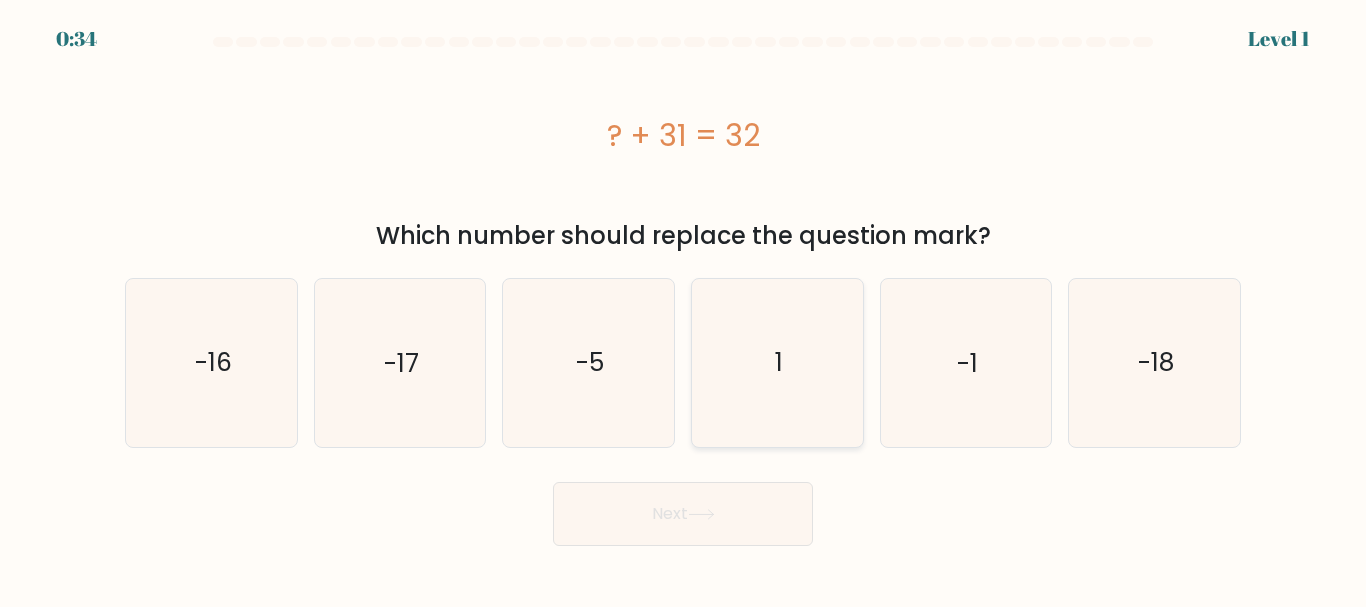 click on "1" 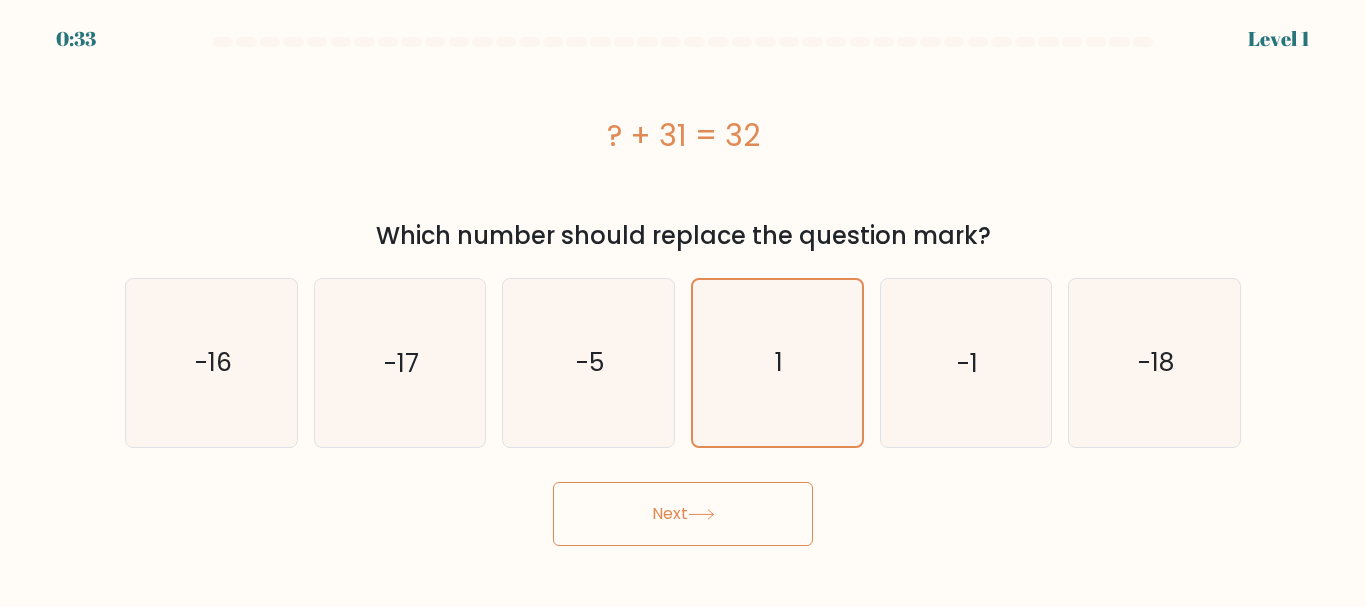 click 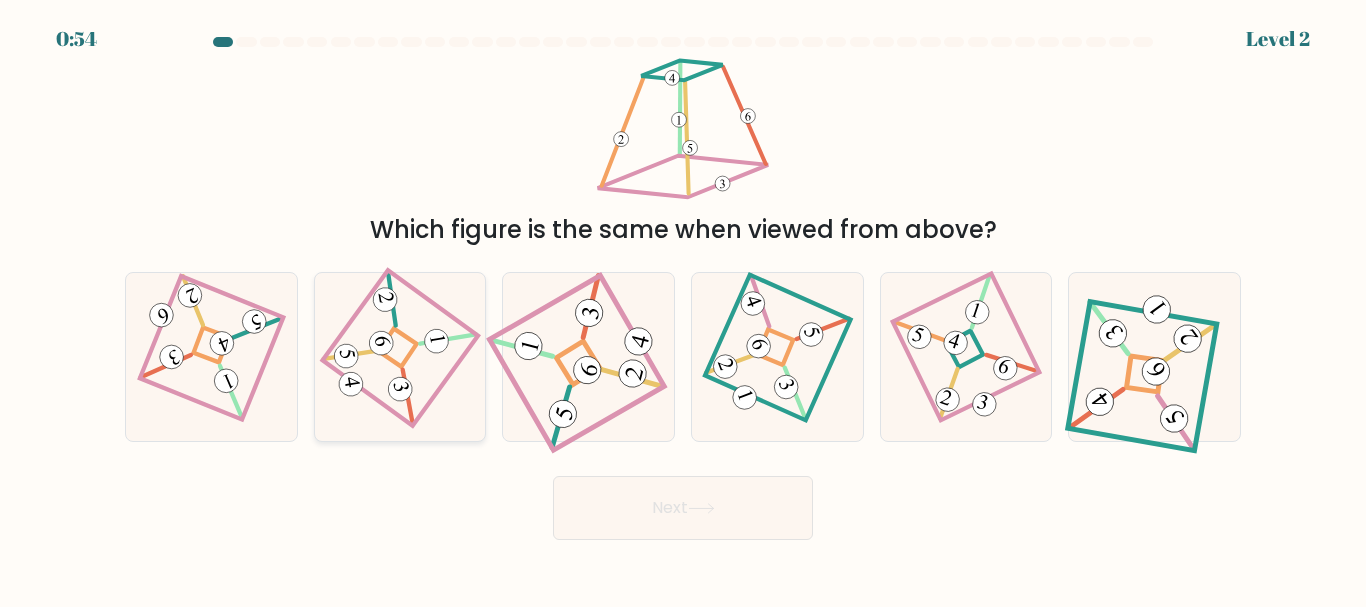 click 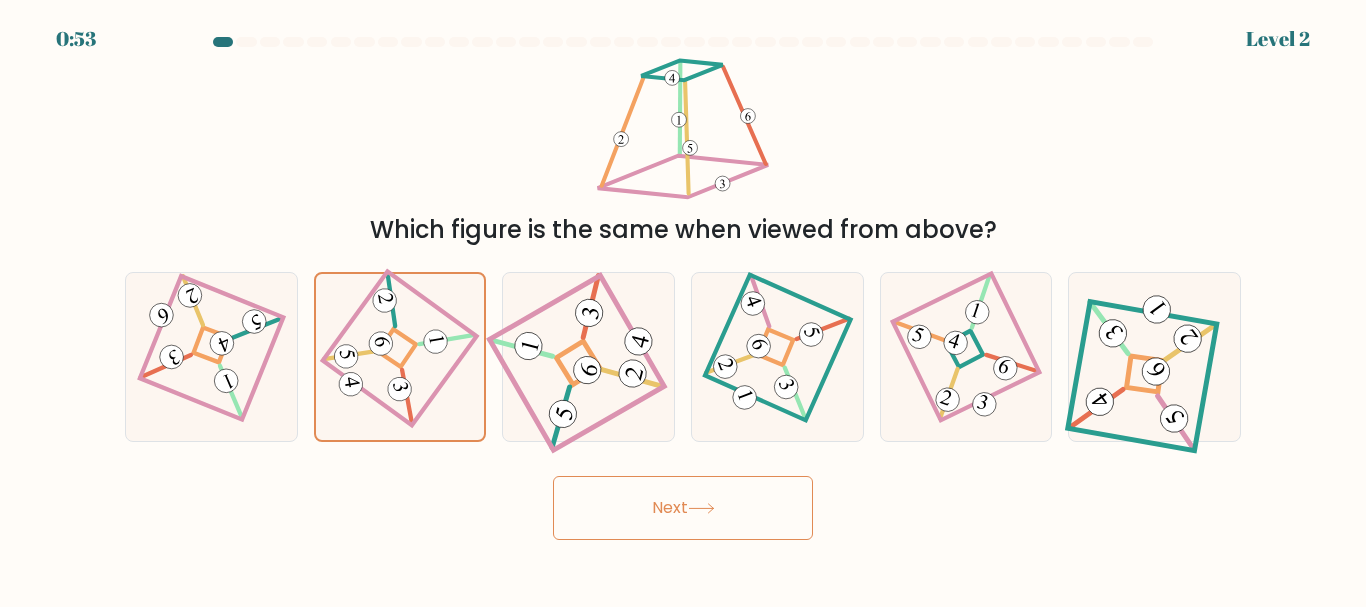 click on "Next" at bounding box center [683, 508] 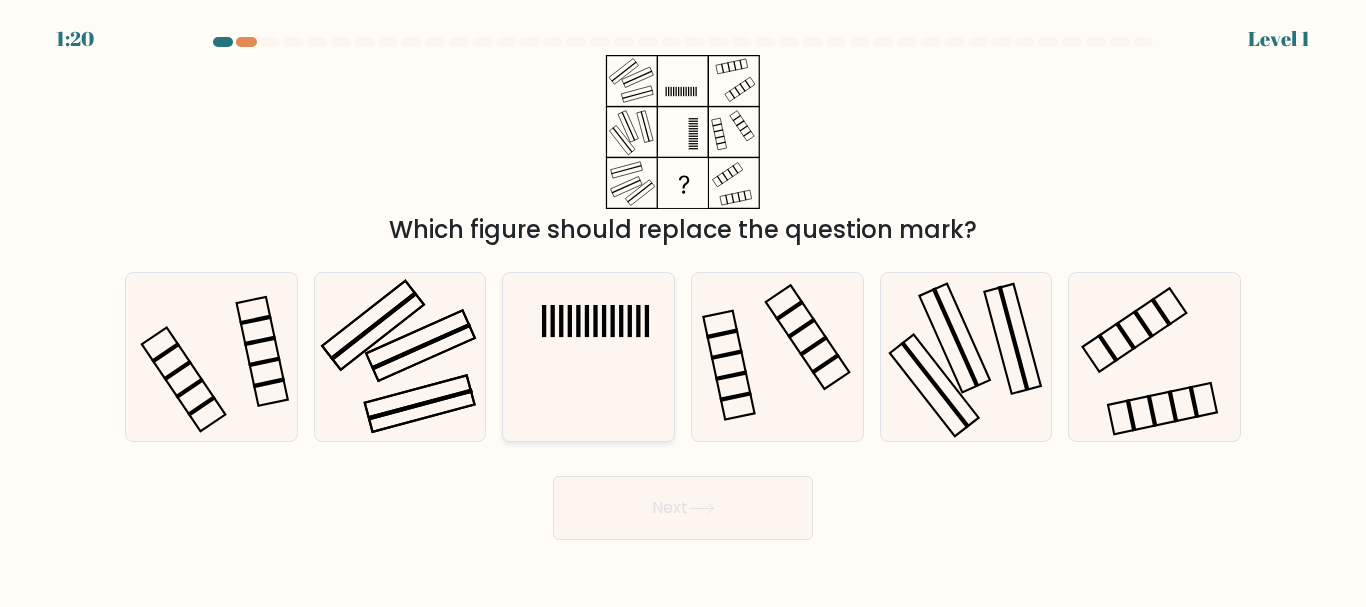 click 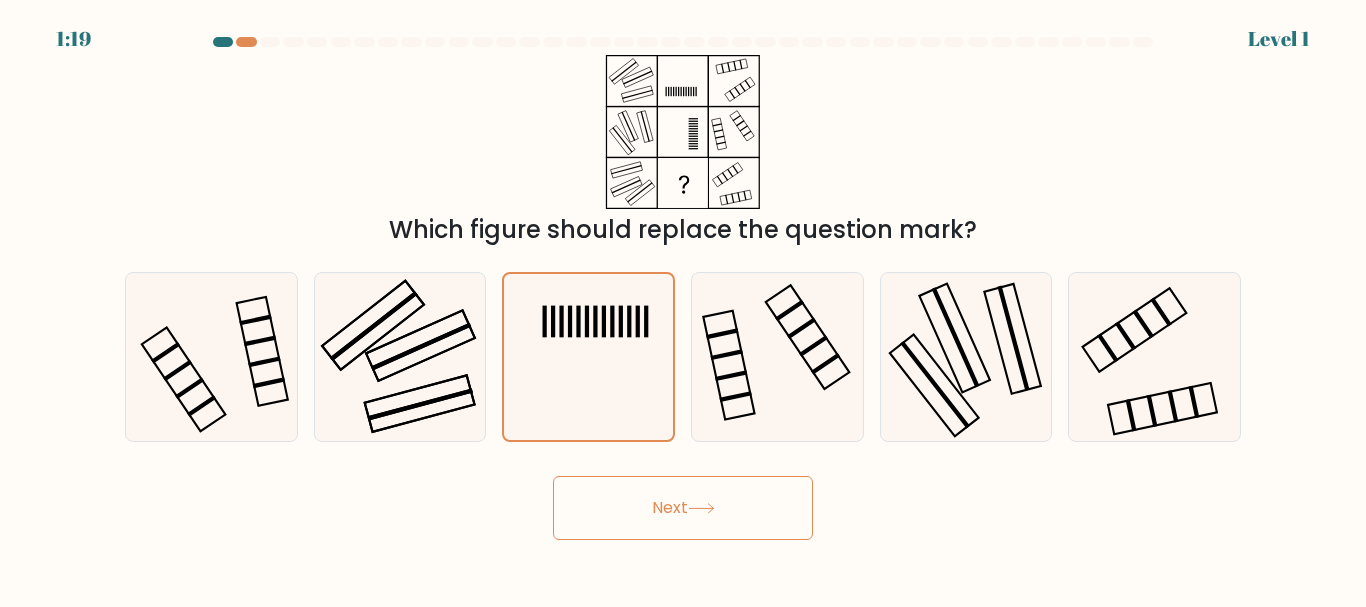 click on "Next" at bounding box center [683, 508] 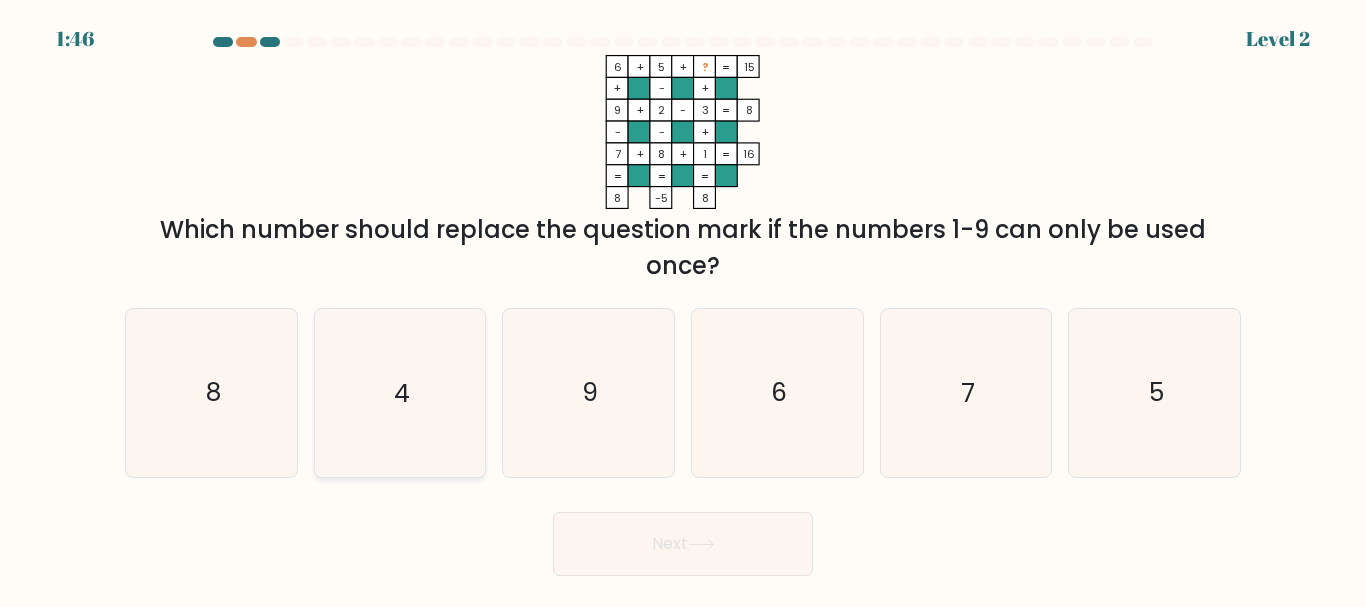 click on "4" 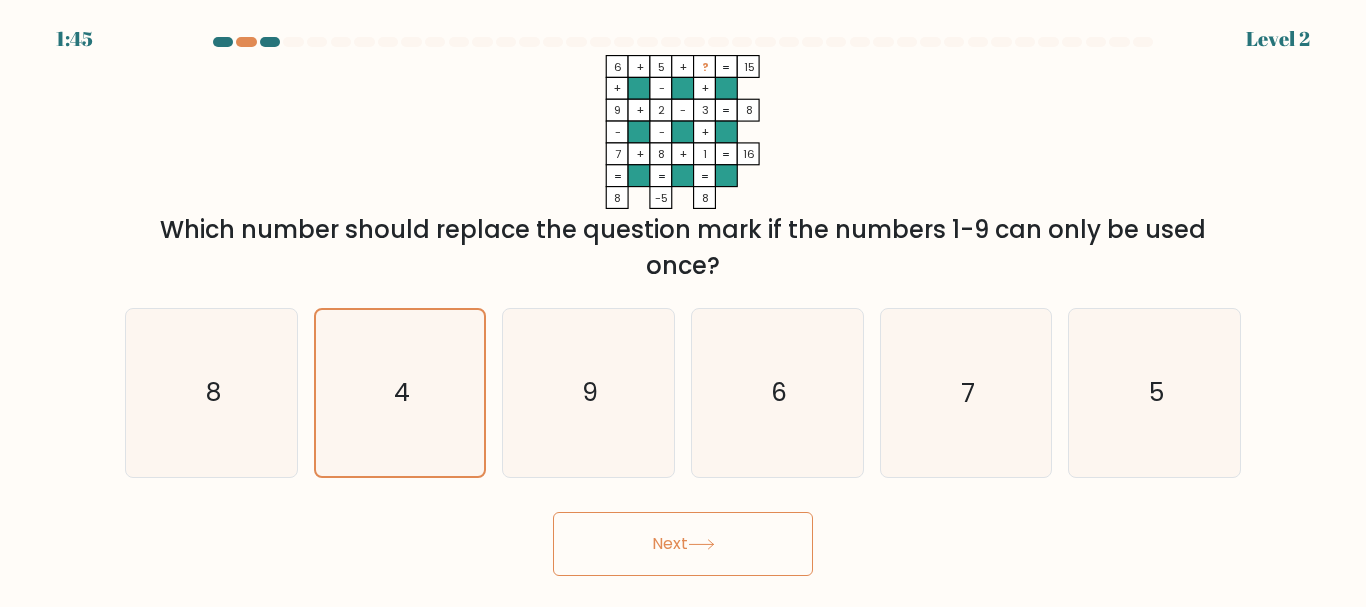 click on "Next" at bounding box center (683, 544) 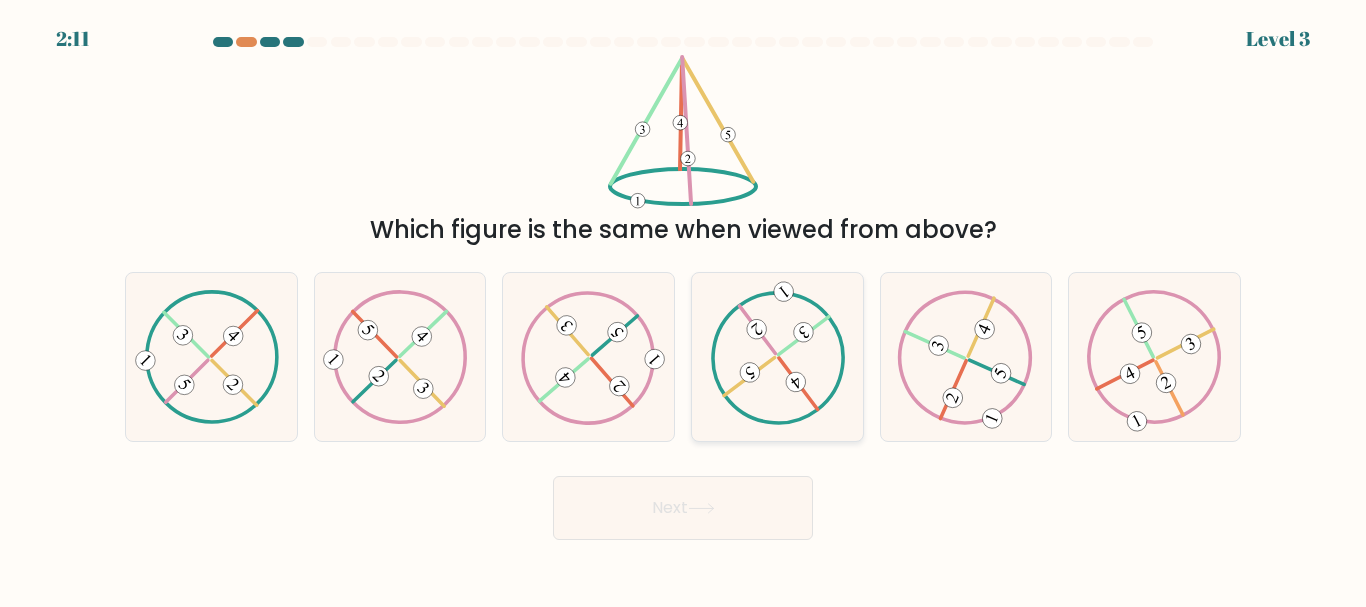 click 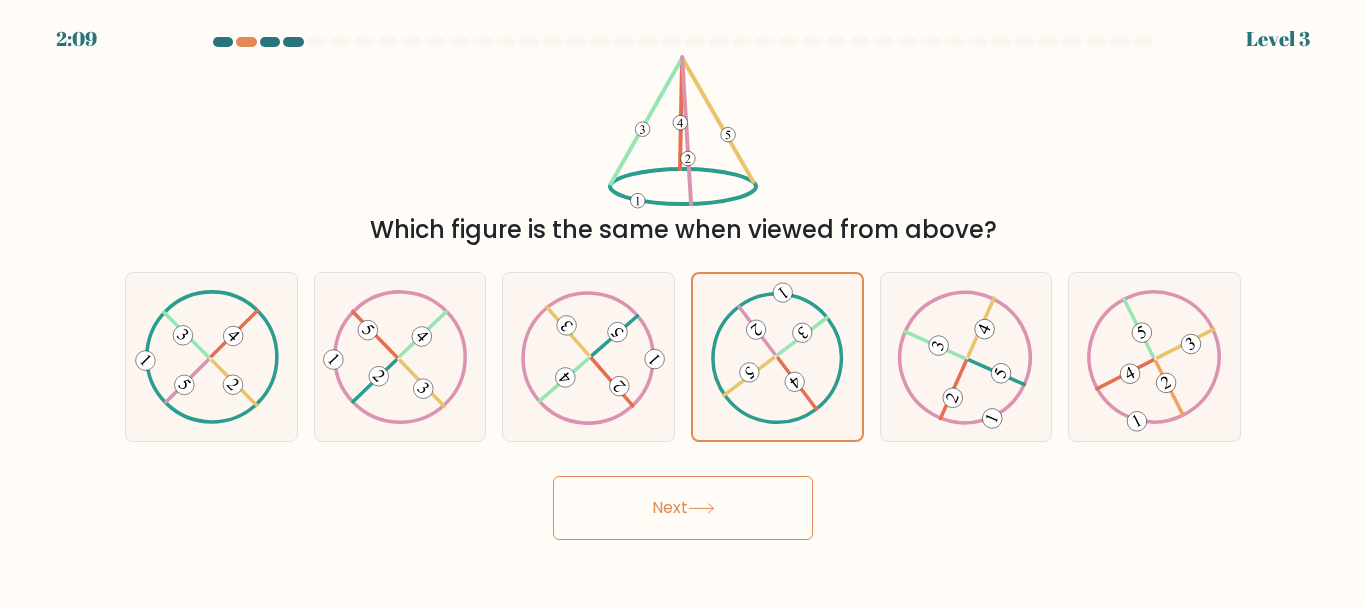 click on "Next" at bounding box center [683, 508] 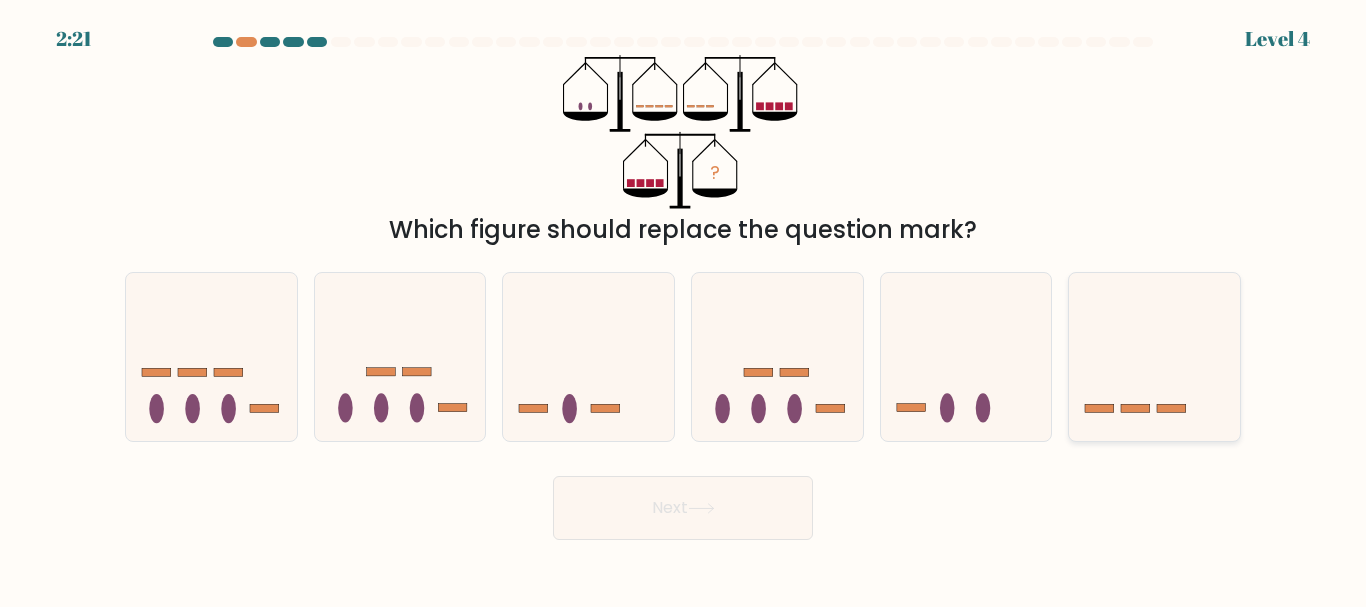 click 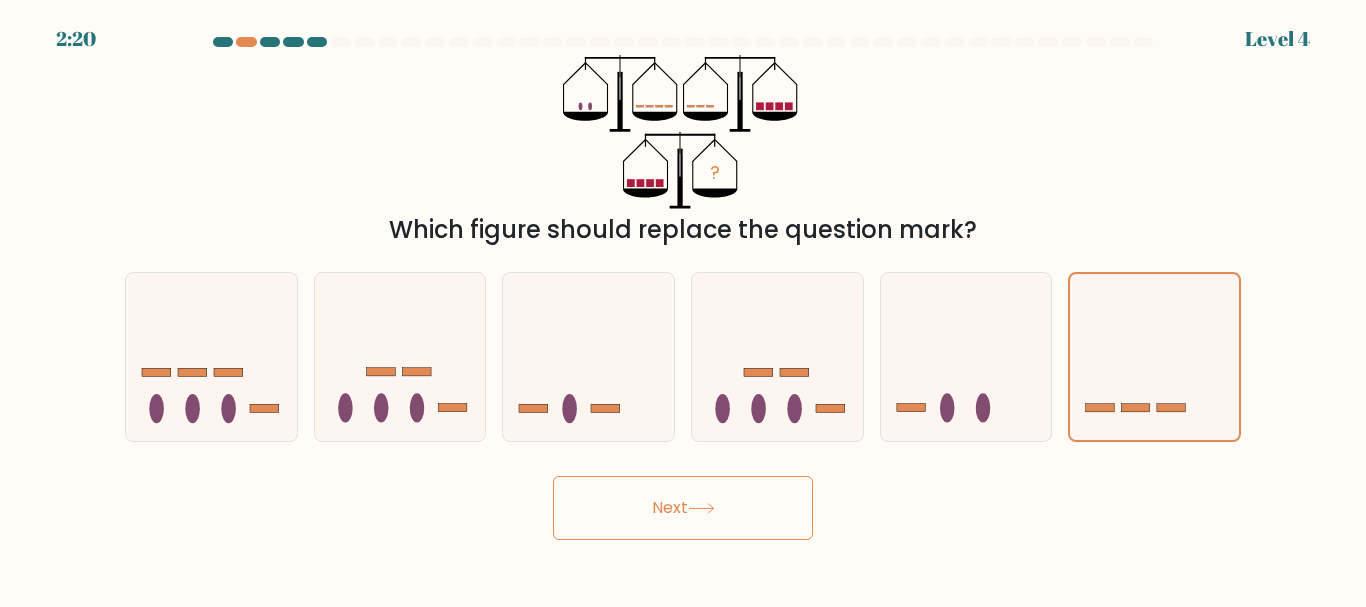 click on "Next" at bounding box center (683, 508) 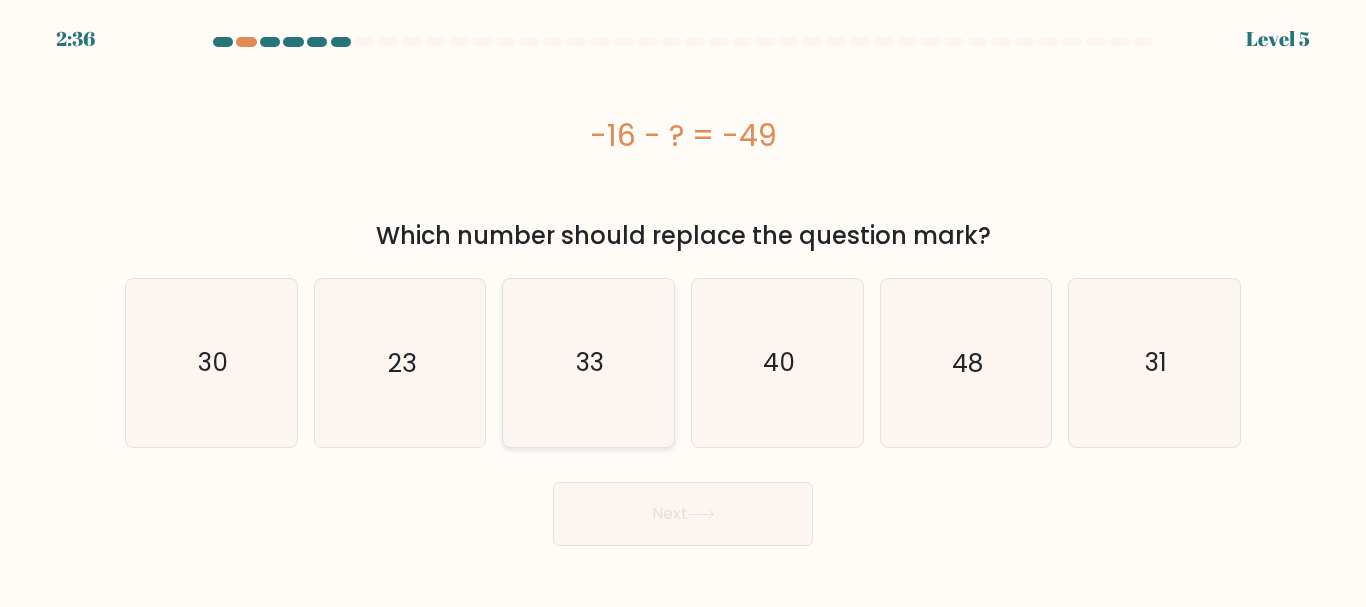 click on "33" 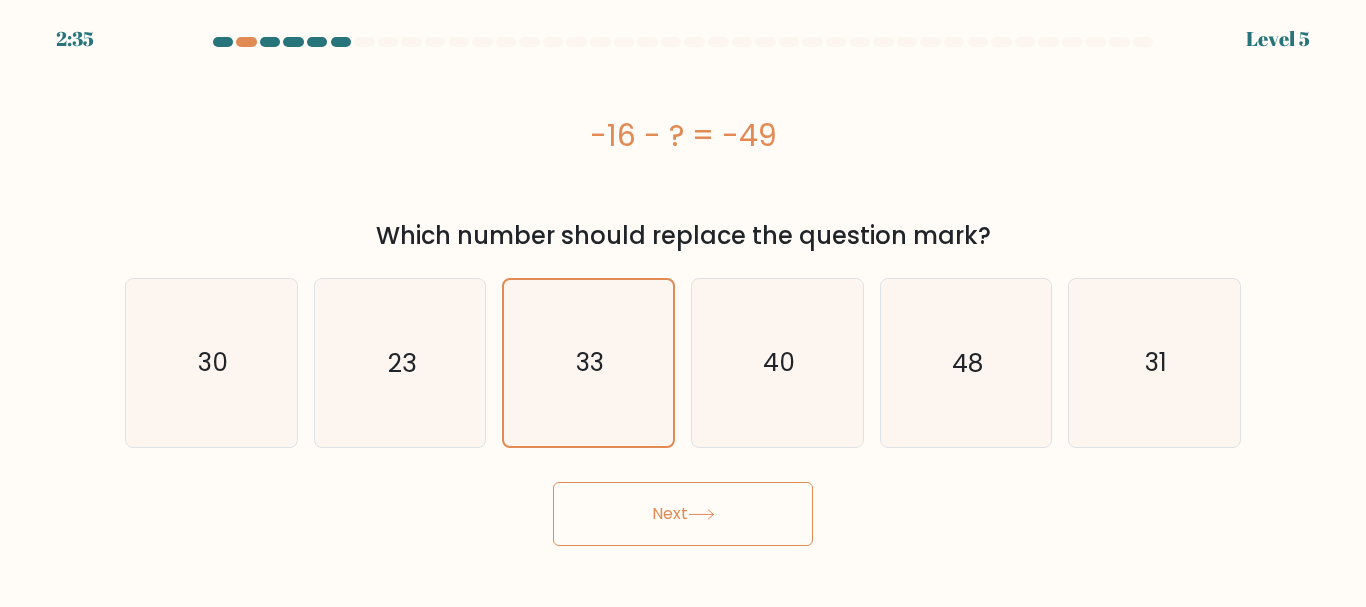 click on "Next" at bounding box center (683, 514) 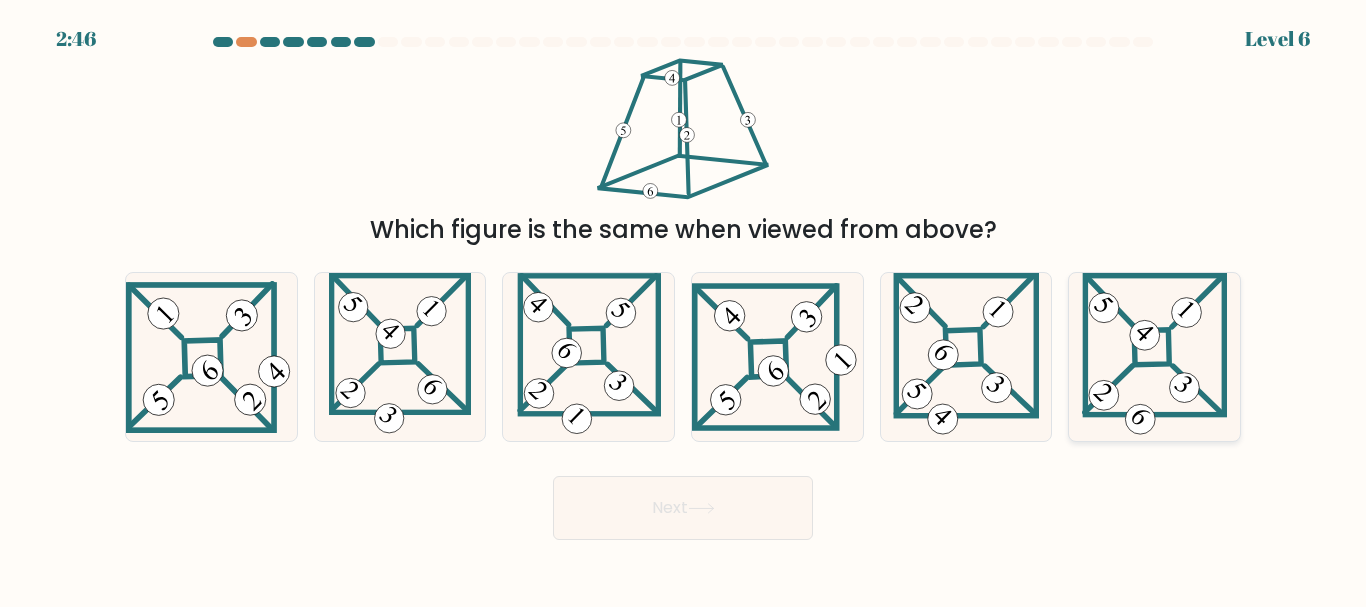 click 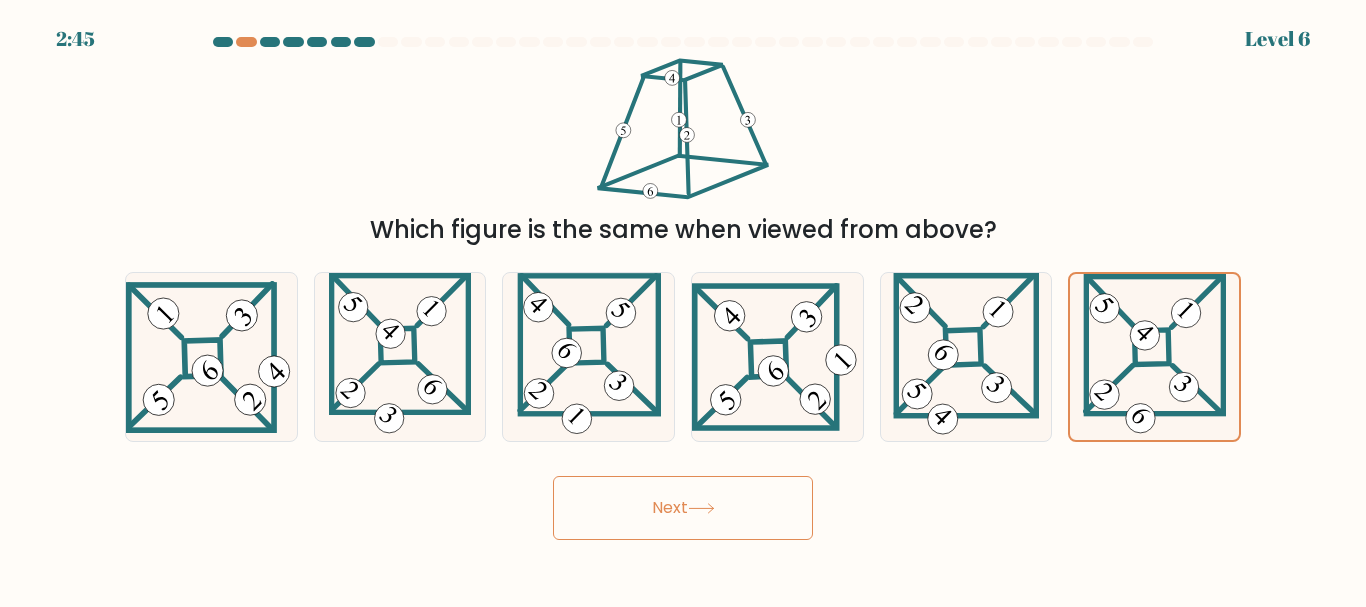 click on "Next" at bounding box center [683, 508] 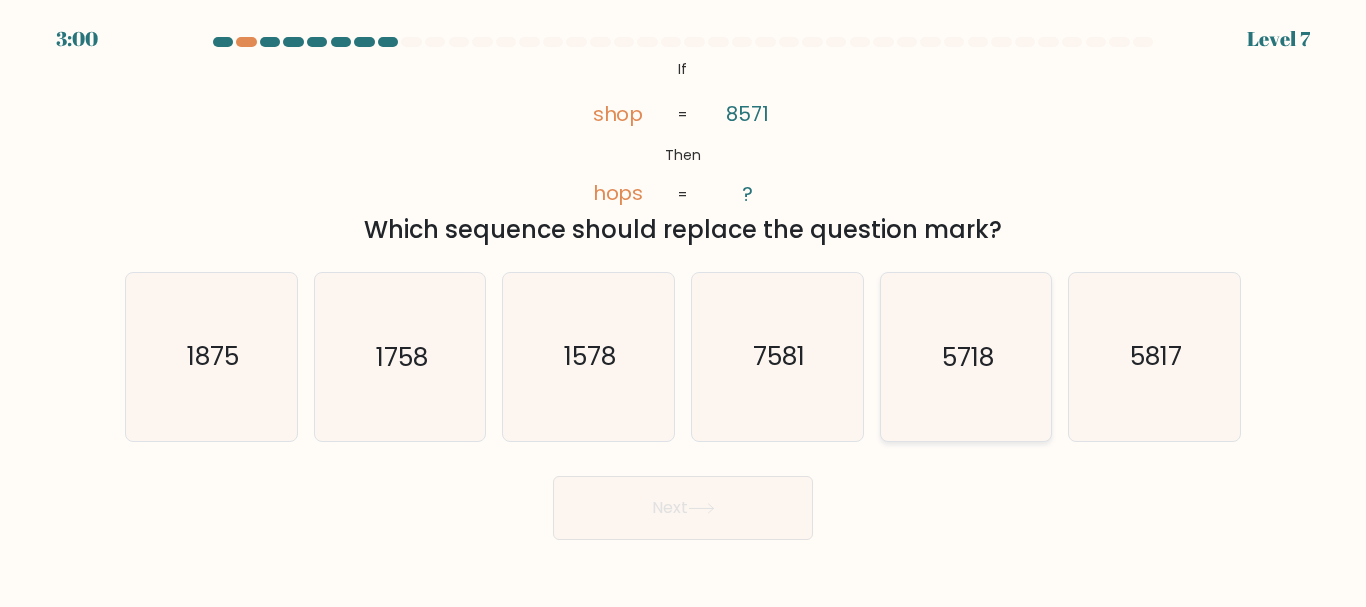 click on "5718" 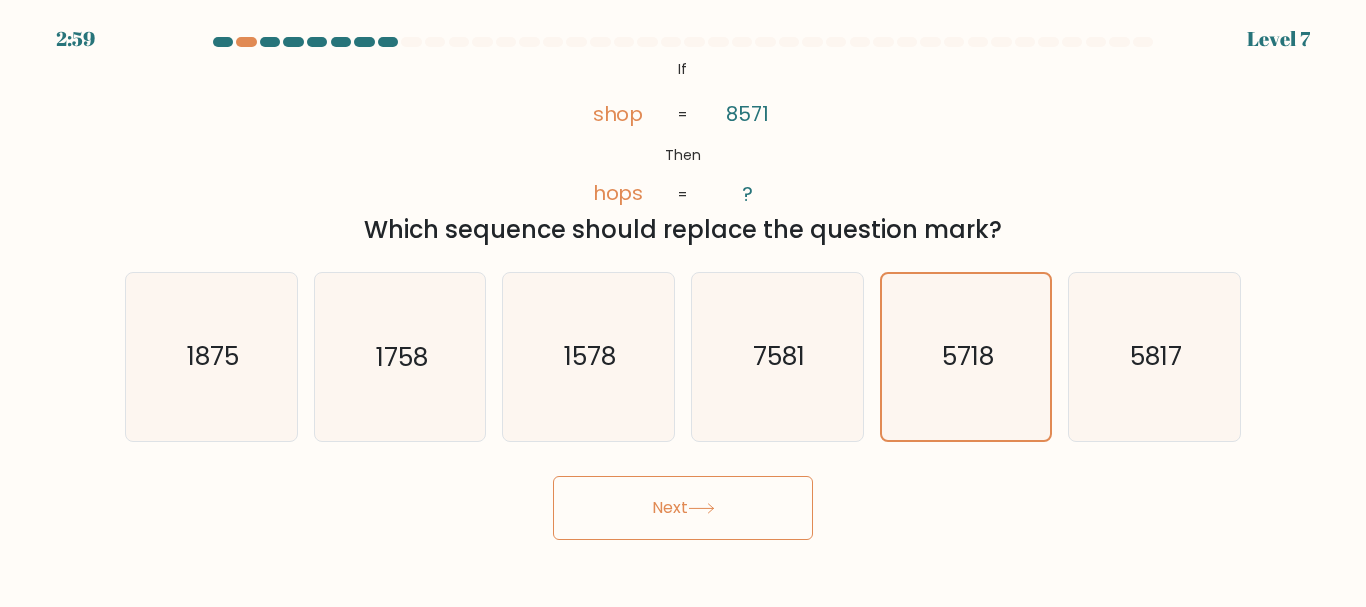 click on "Next" at bounding box center [683, 508] 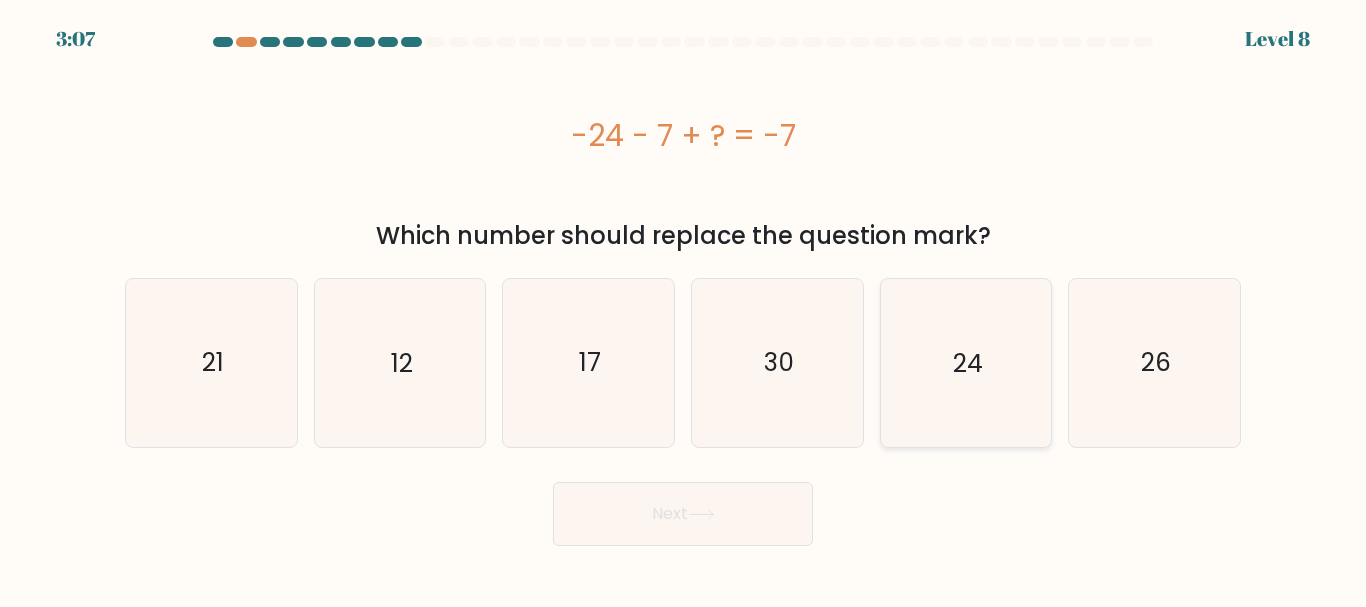 click on "24" 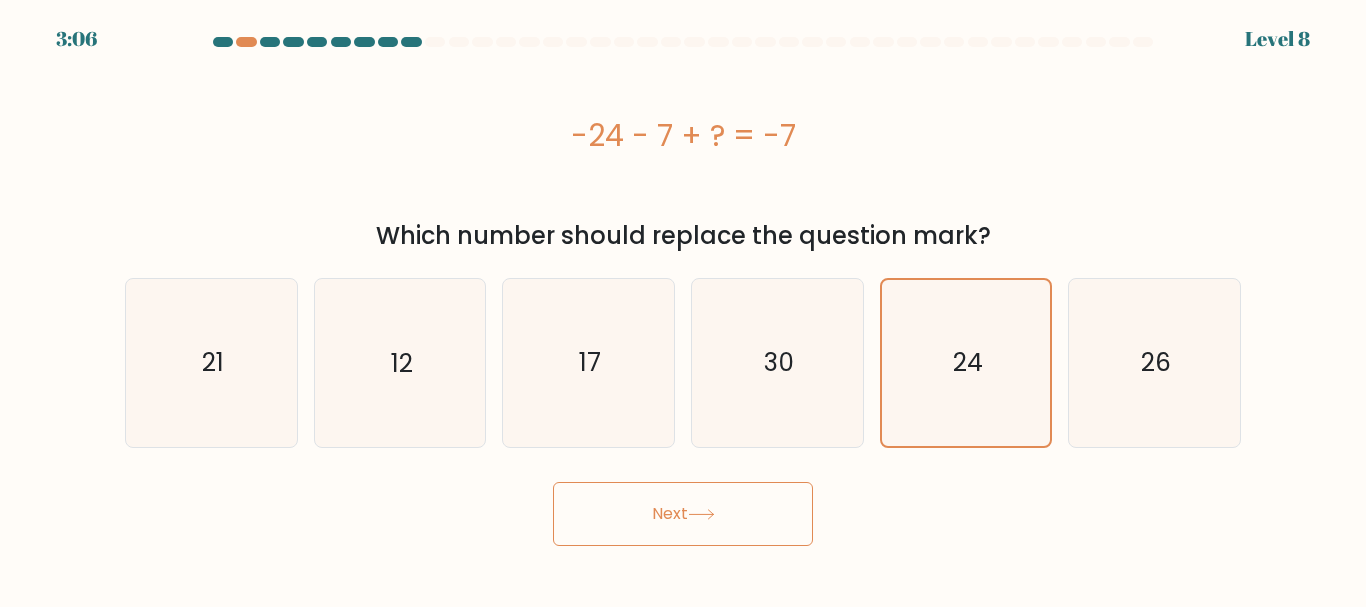 click on "Next" at bounding box center (683, 514) 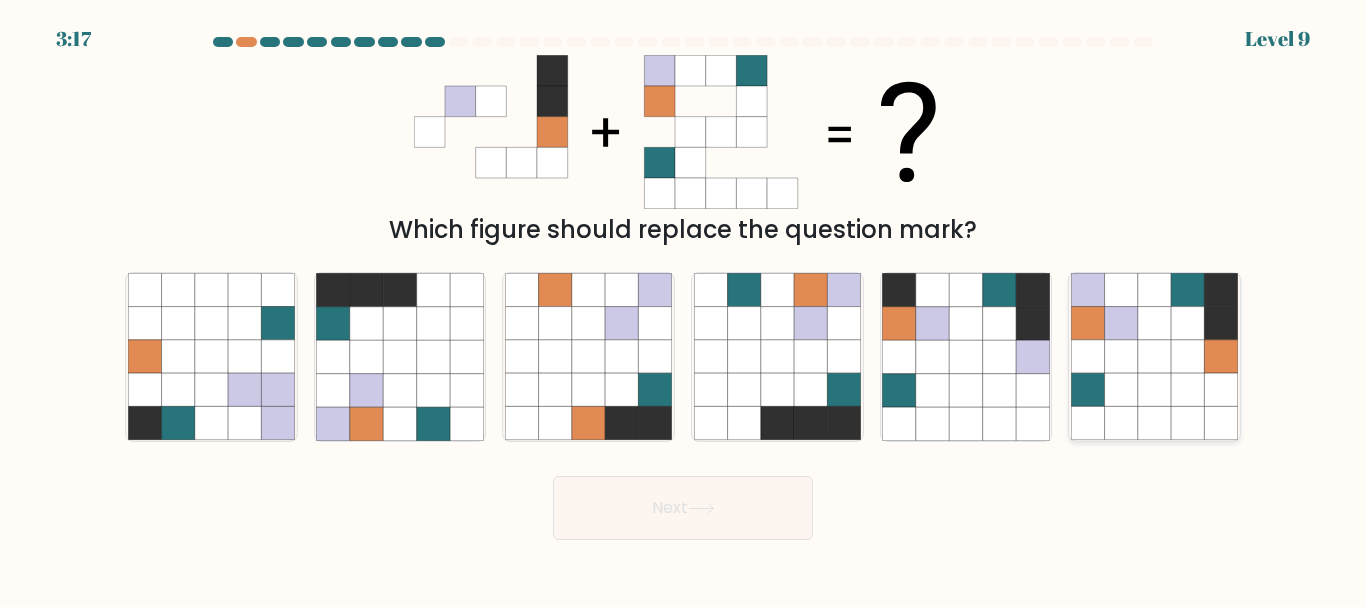 click 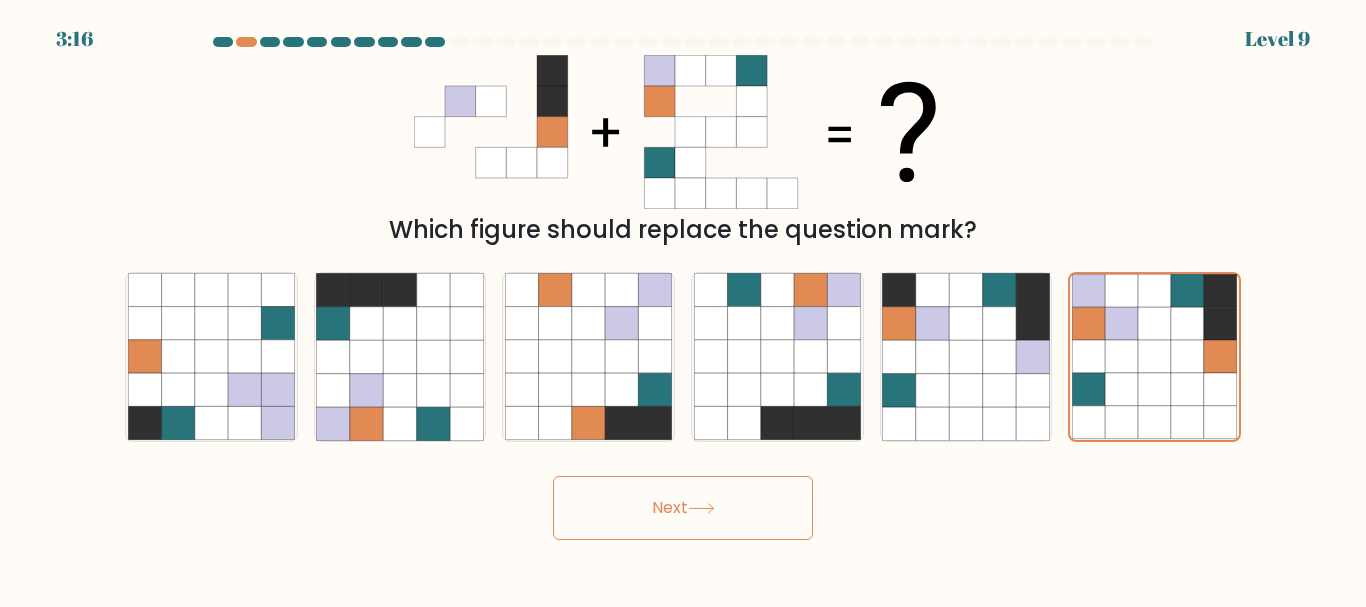 click on "Next" at bounding box center (683, 508) 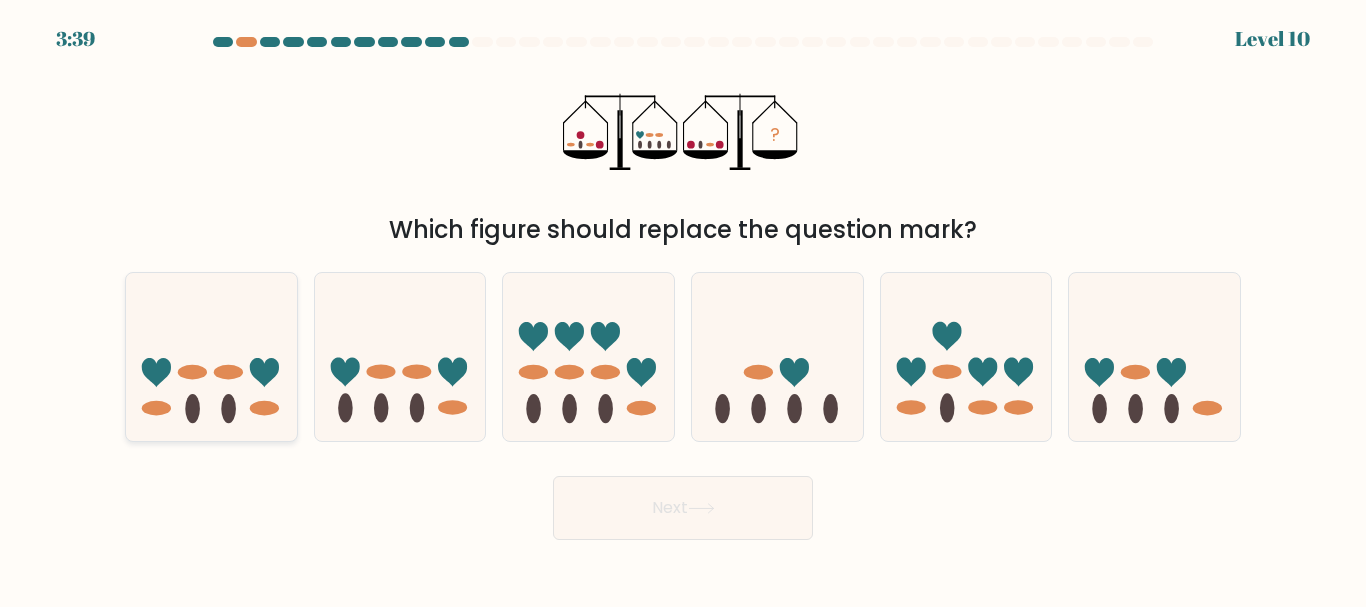 click at bounding box center [211, 356] 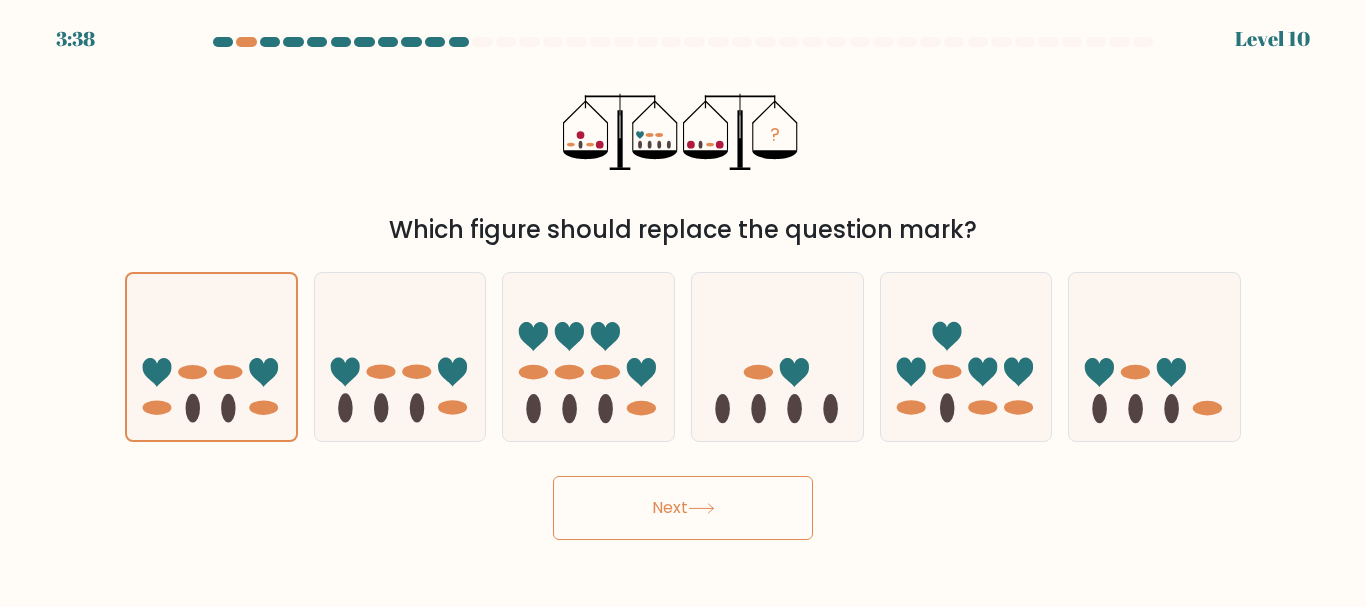 click on "Next" at bounding box center (683, 508) 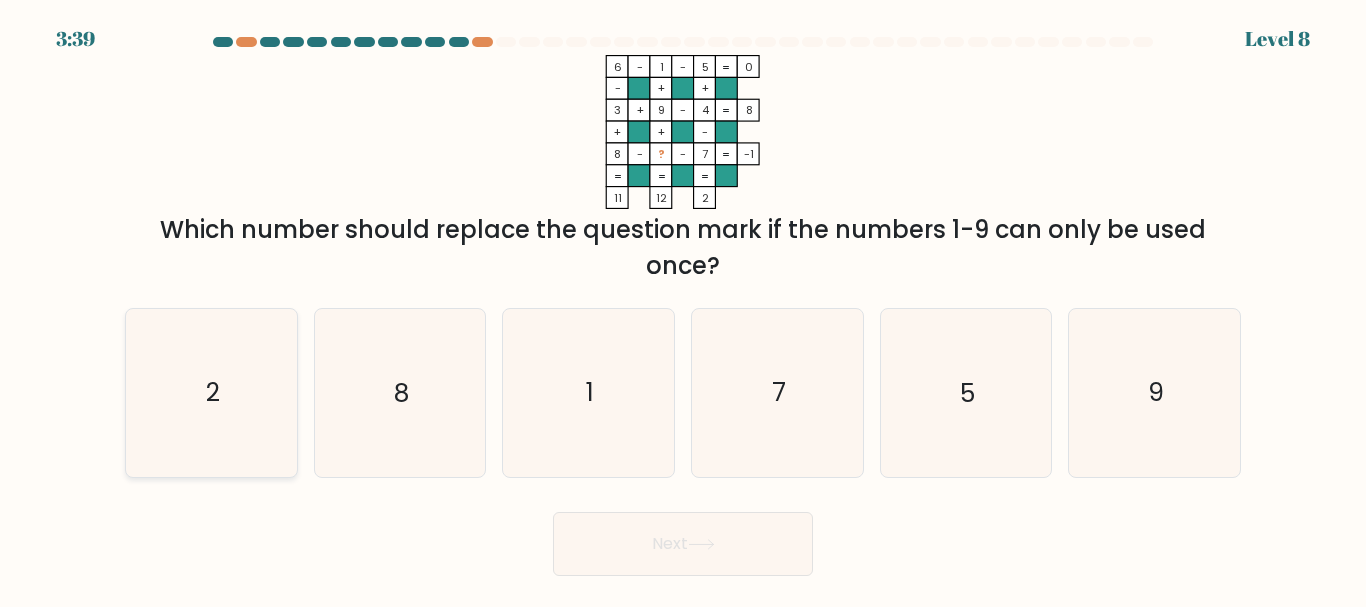 click on "2" 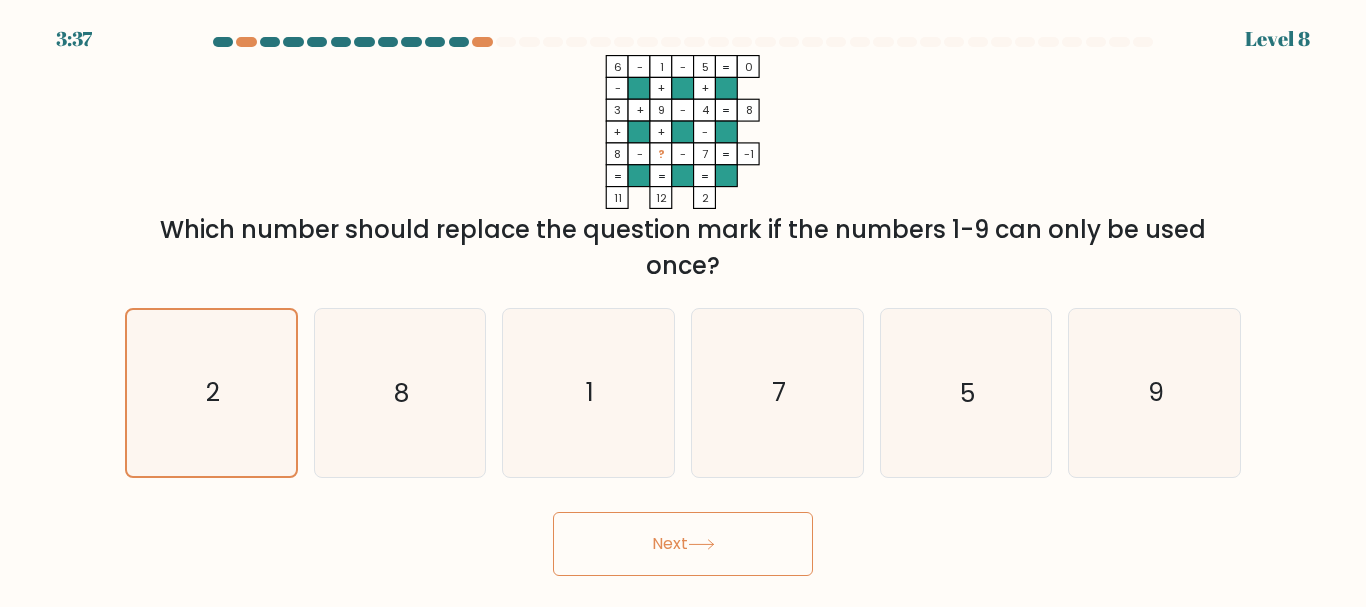 click on "Next" at bounding box center (683, 544) 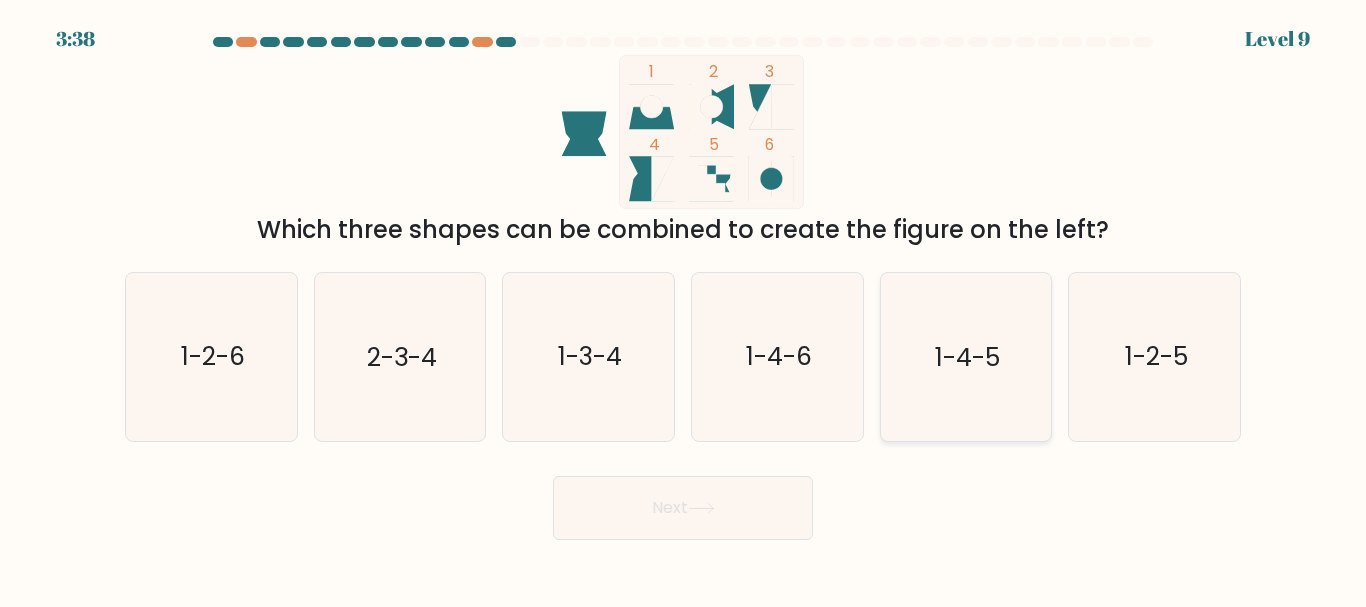 click on "1-4-5" 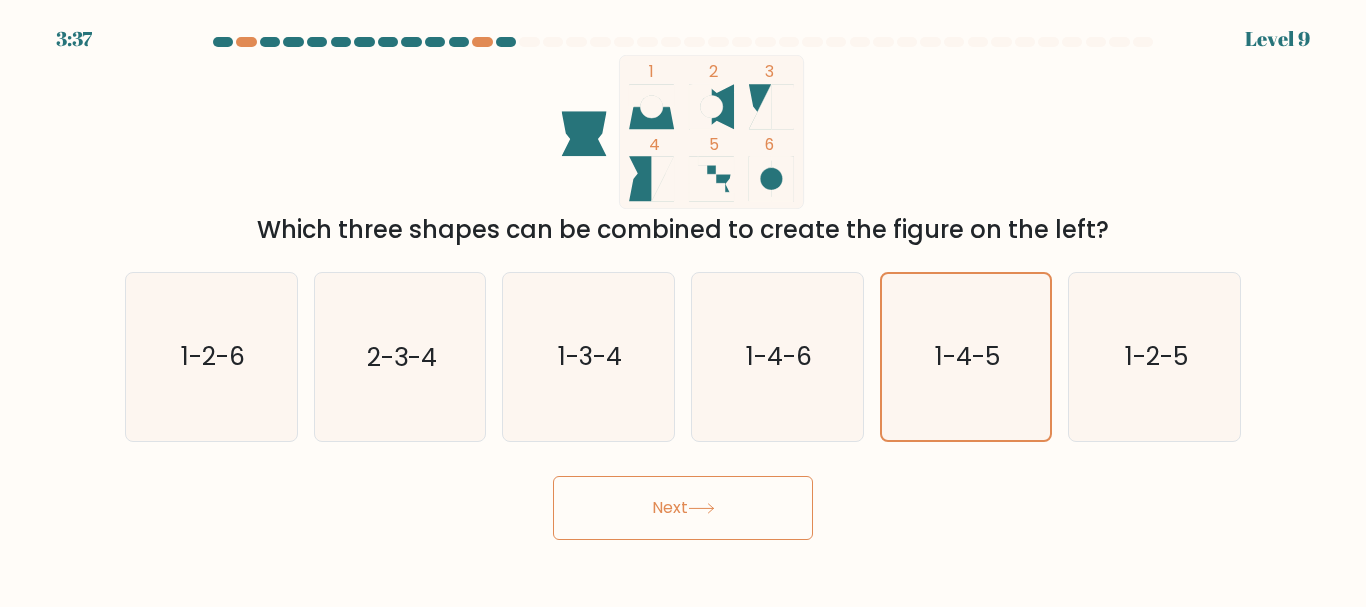click on "Next" at bounding box center (683, 508) 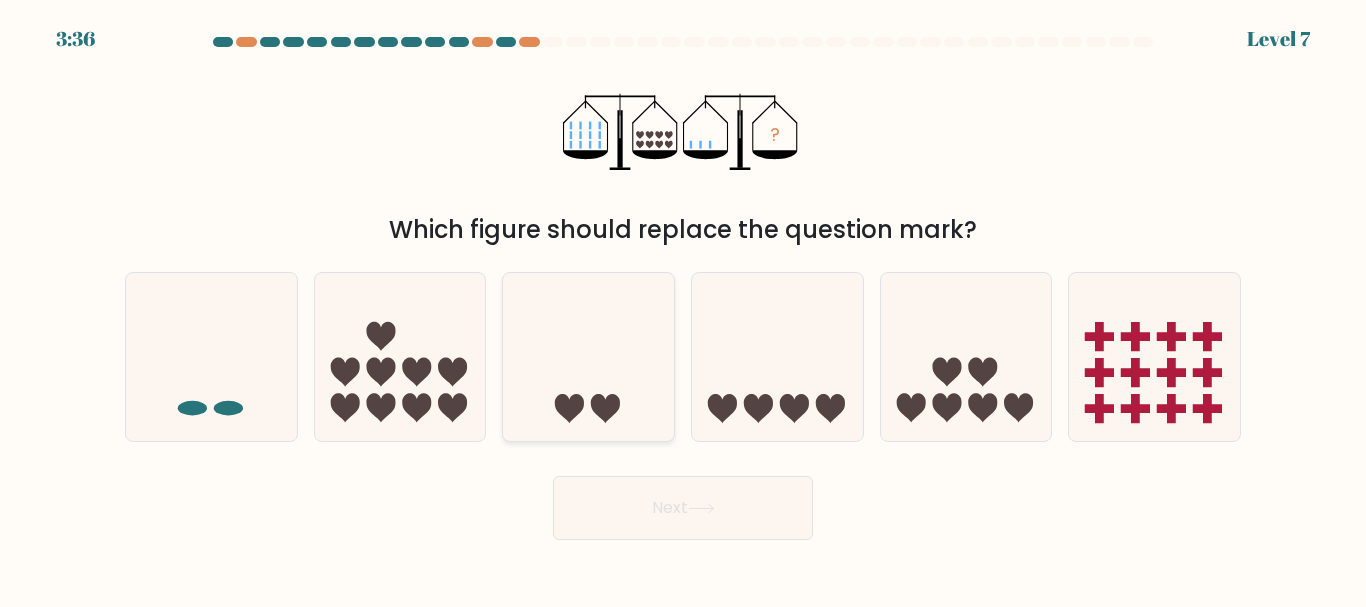 click 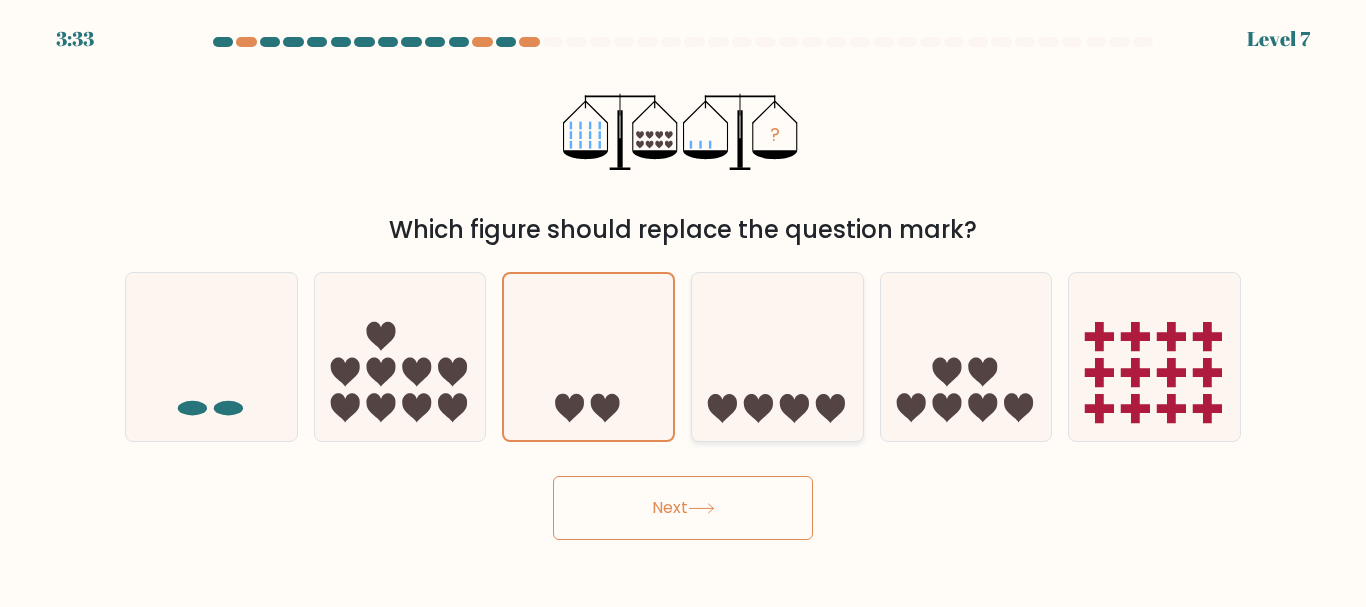 click 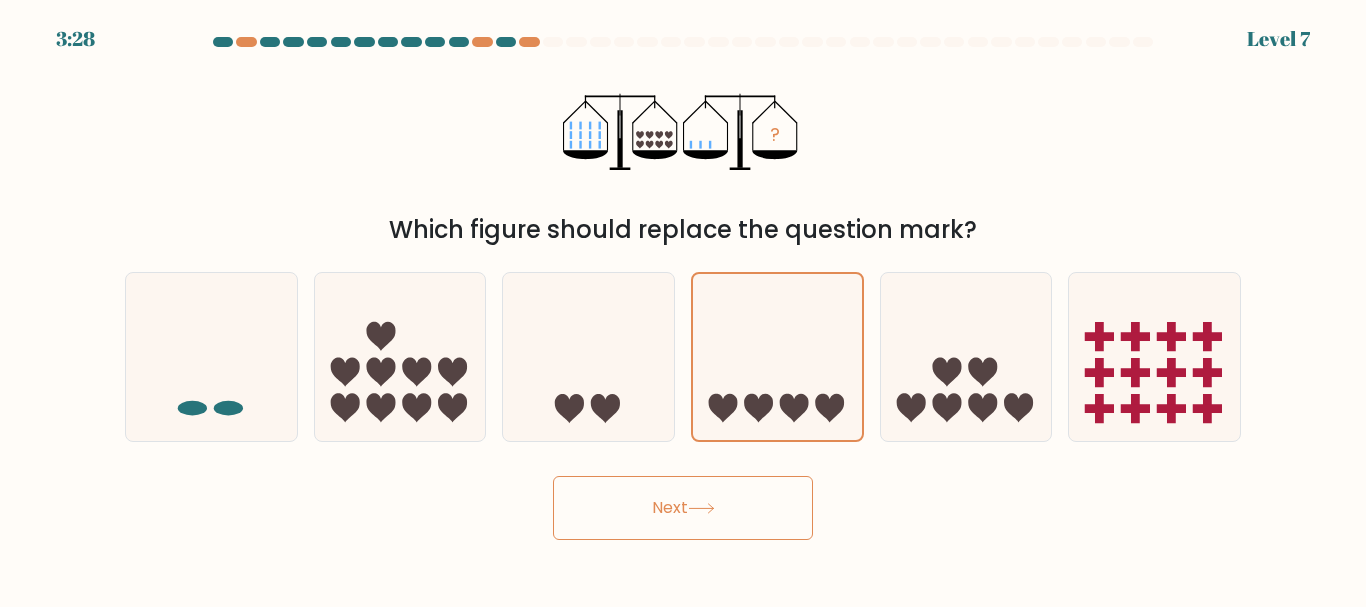 click on "Next" at bounding box center [683, 508] 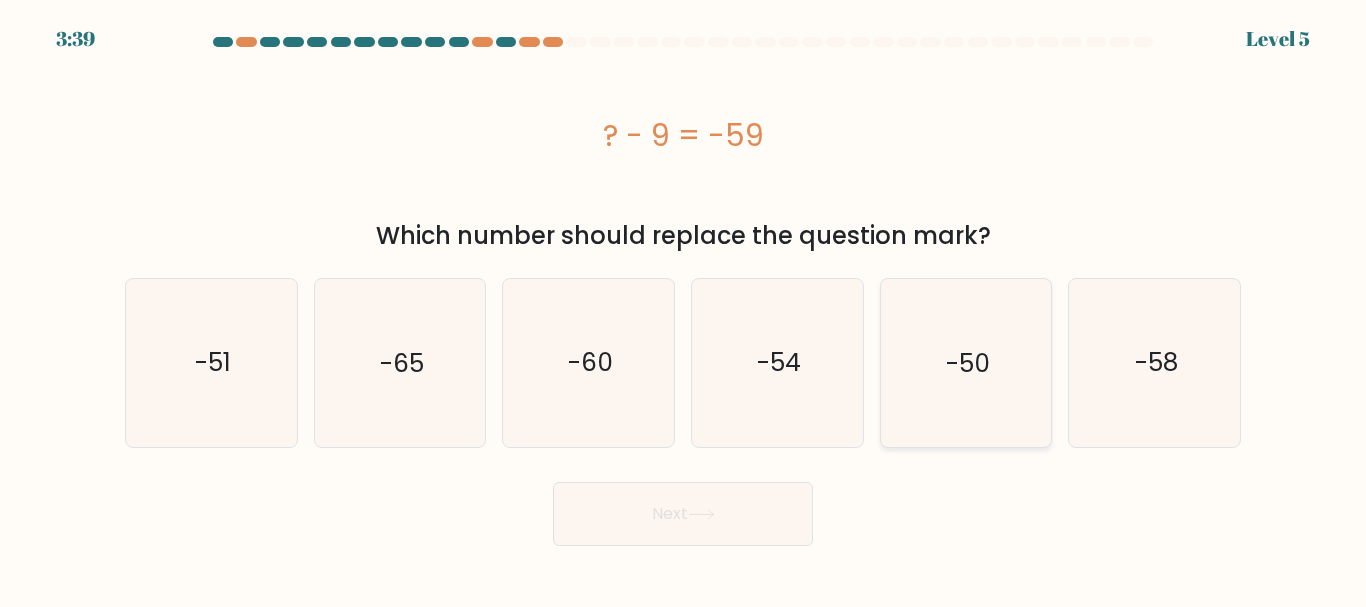 click on "-50" 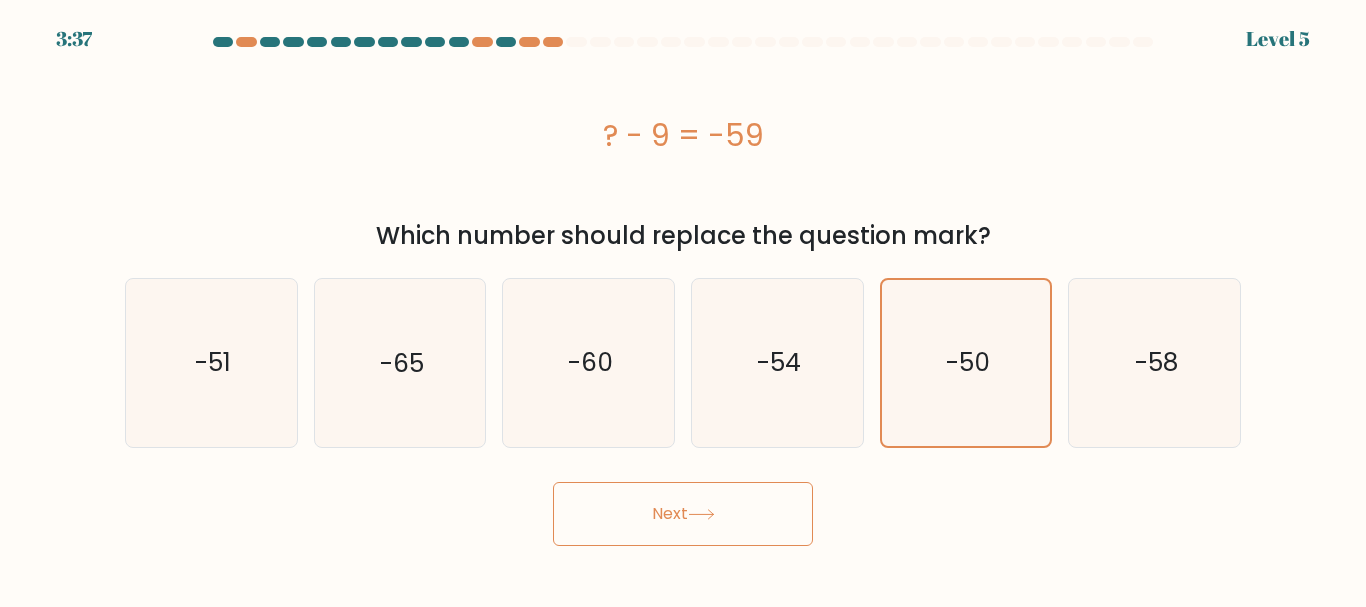 click on "Next" at bounding box center [683, 514] 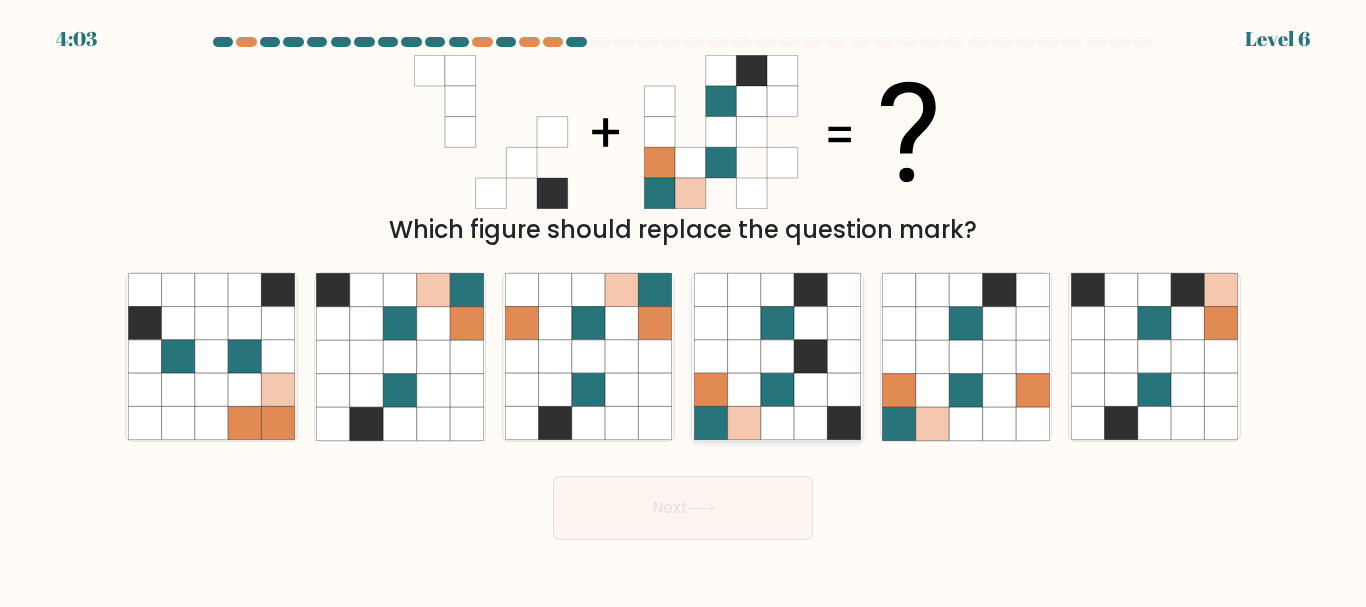 click 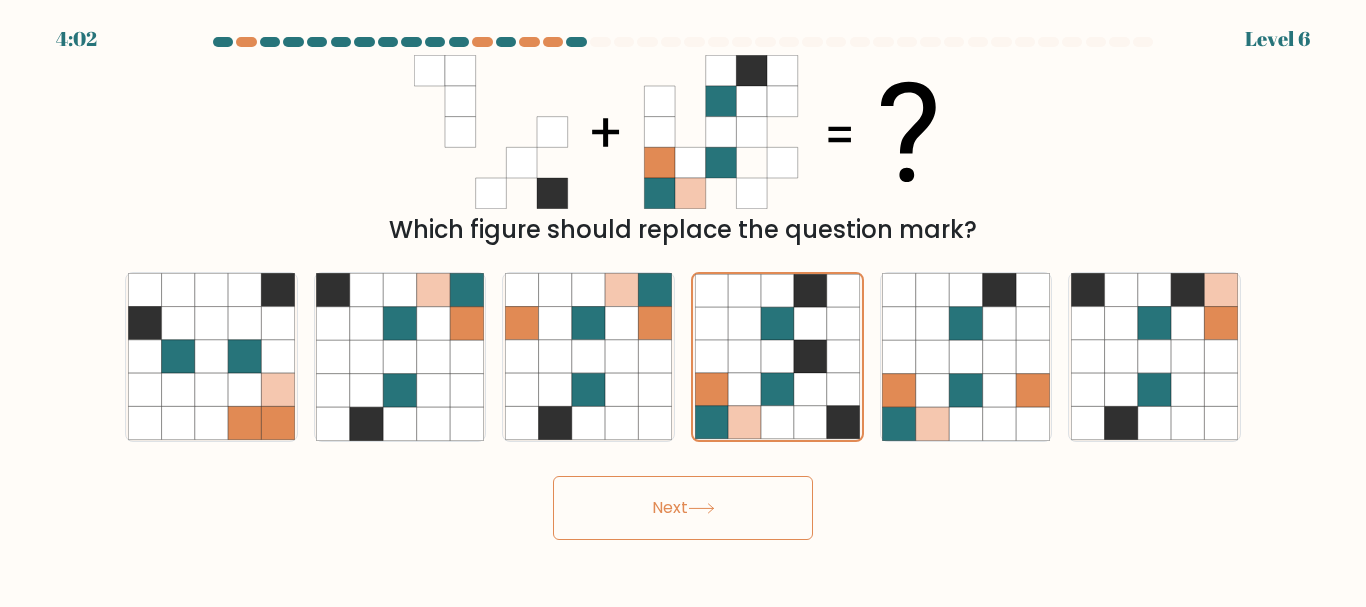 click on "Next" at bounding box center (683, 508) 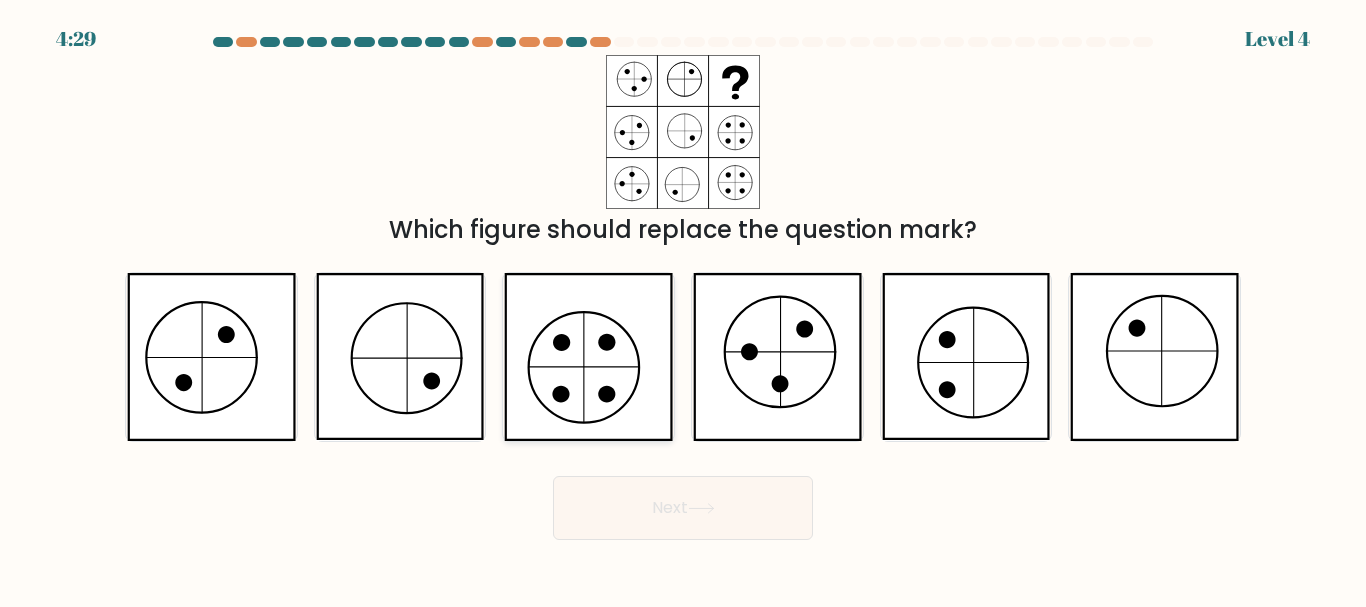 click 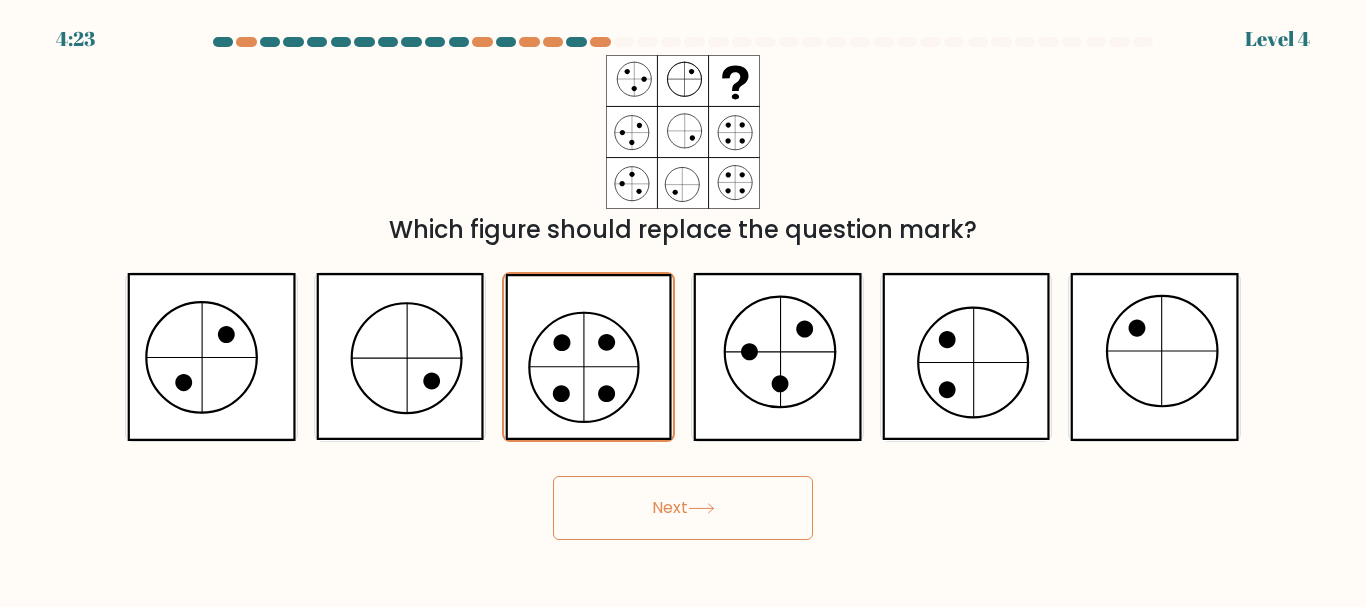 click on "Next" at bounding box center (683, 508) 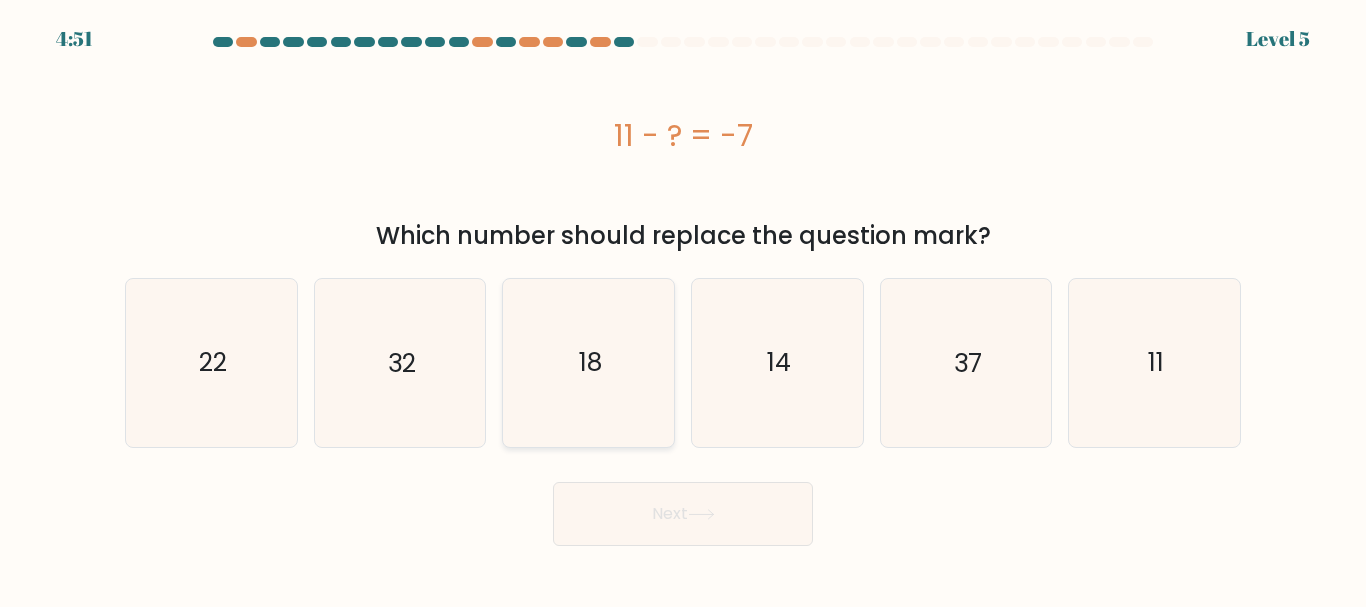 click on "18" 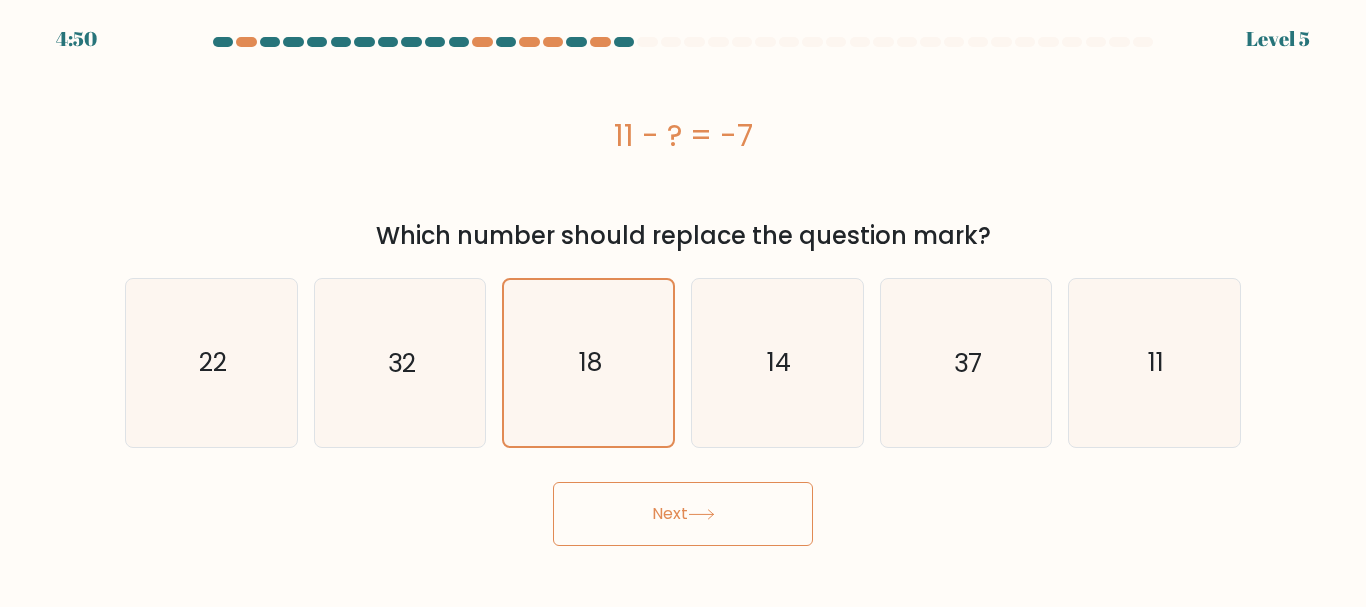 click on "Next" at bounding box center (683, 514) 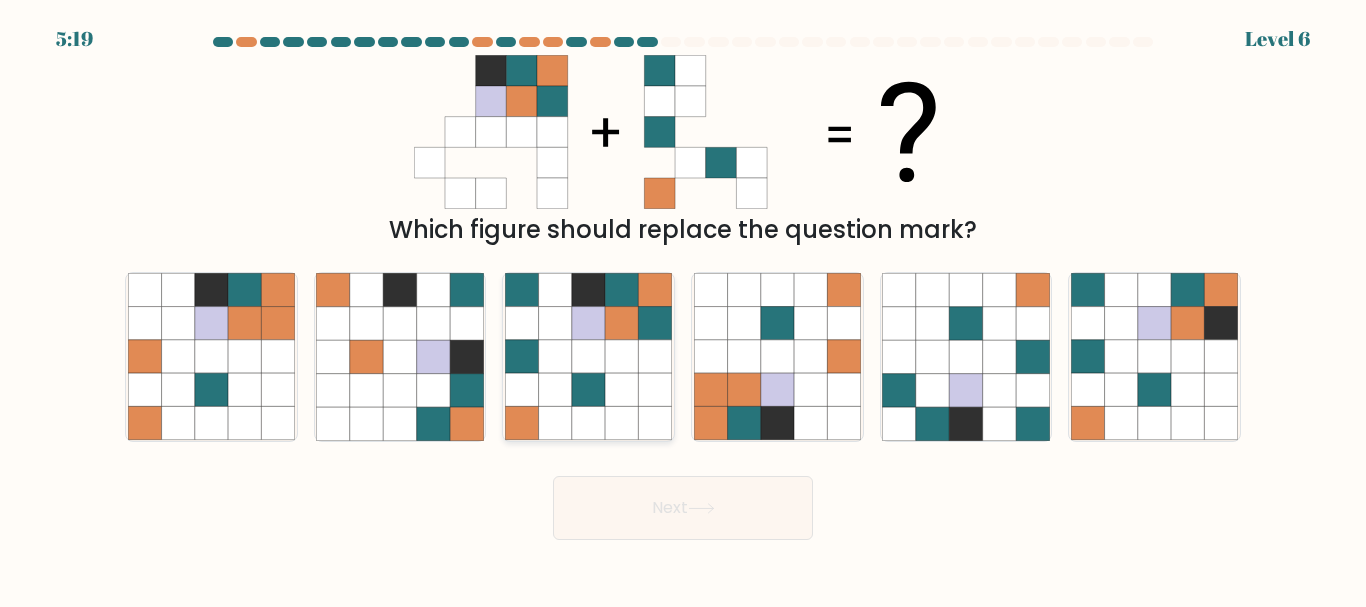 click 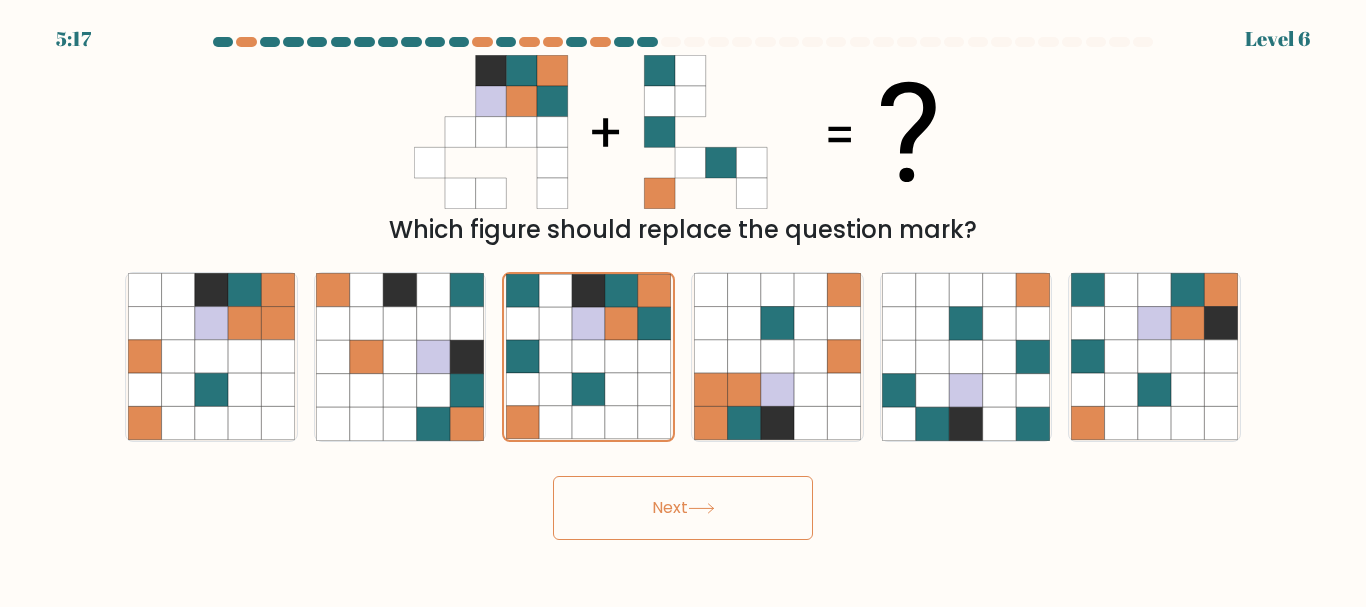 click on "Next" at bounding box center [683, 508] 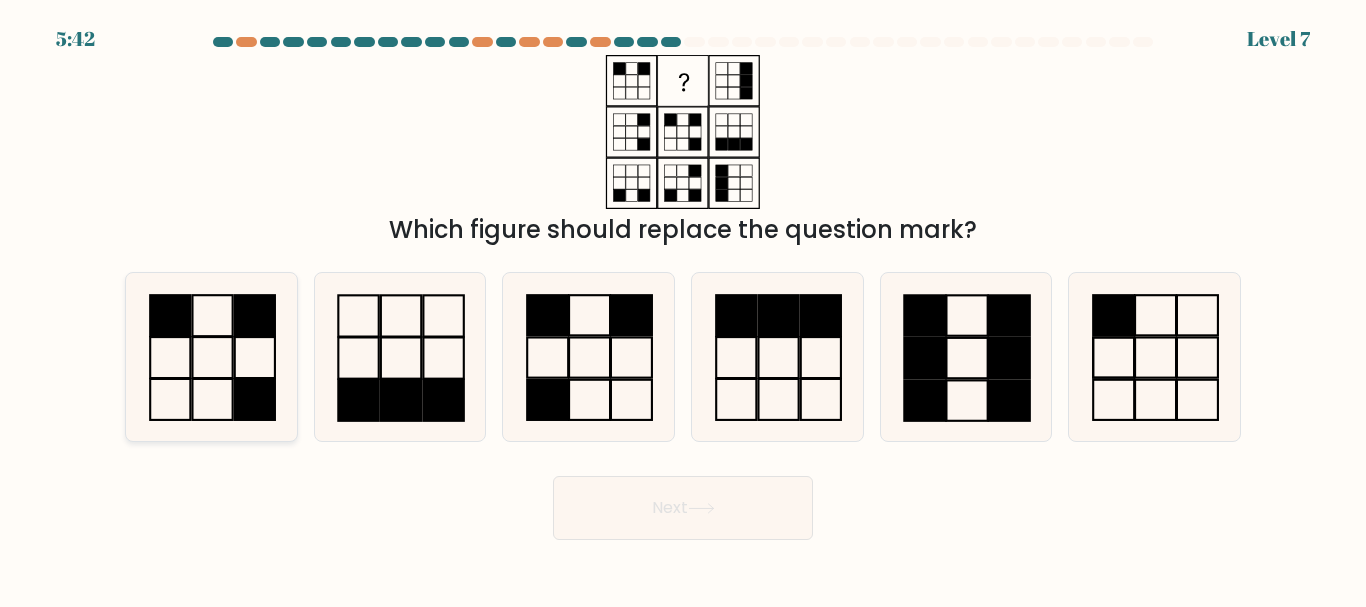 click 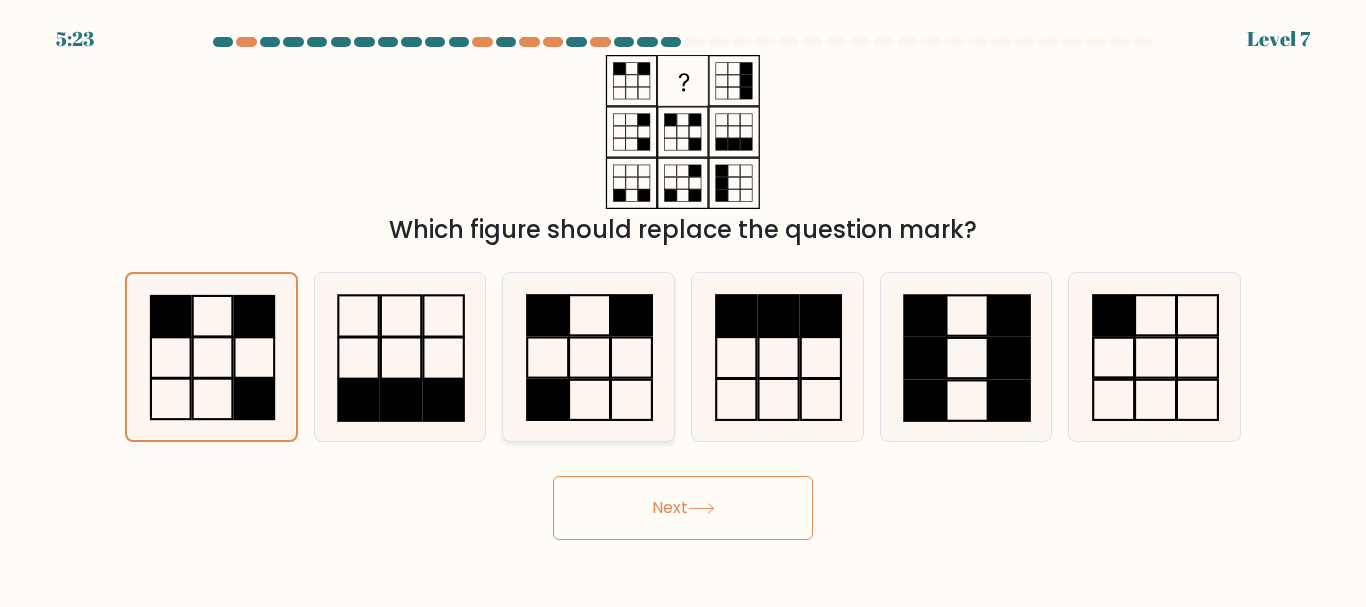 click 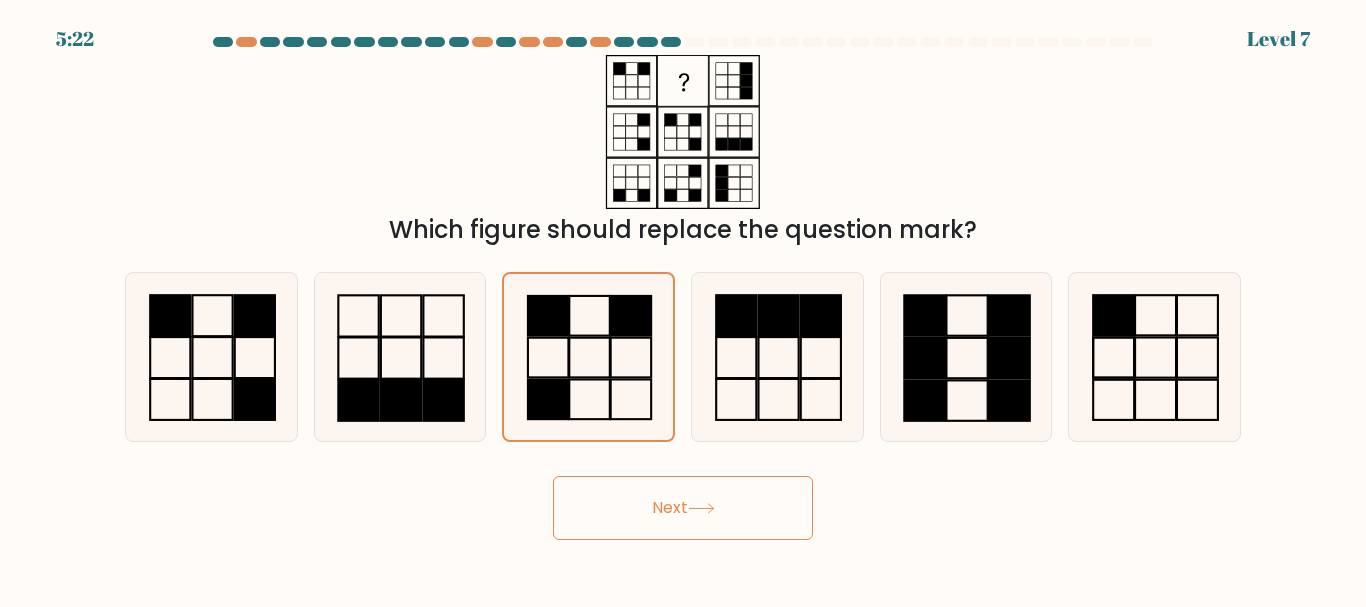 click on "Next" at bounding box center [683, 508] 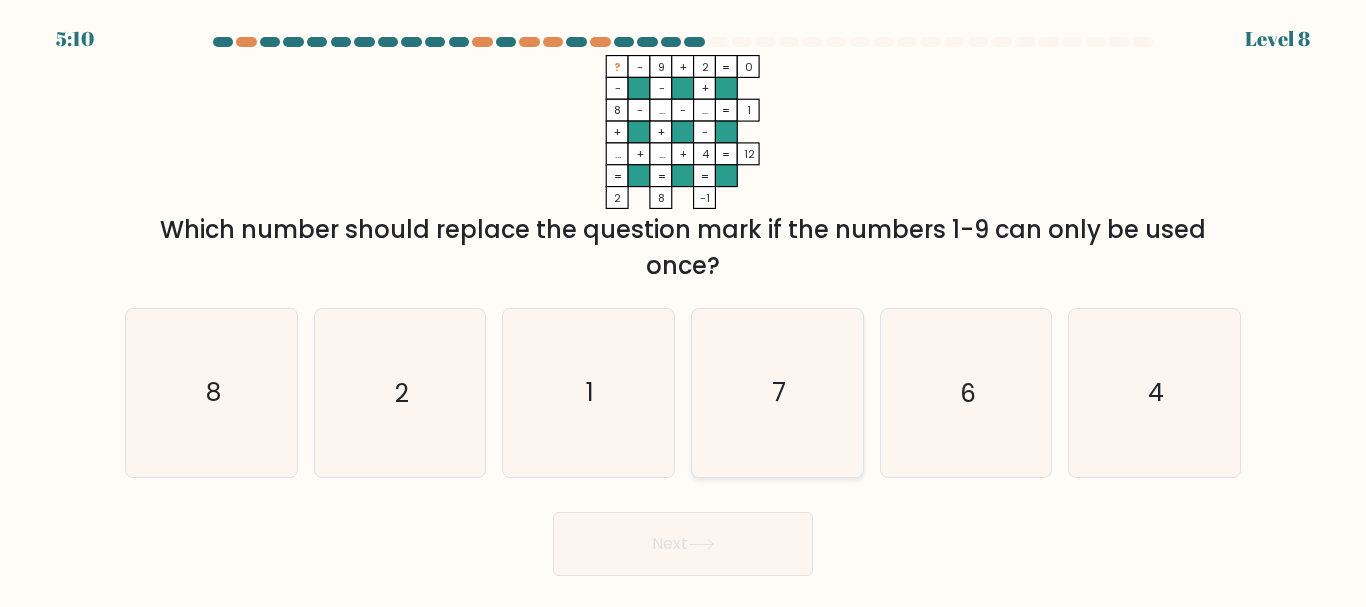 click on "7" 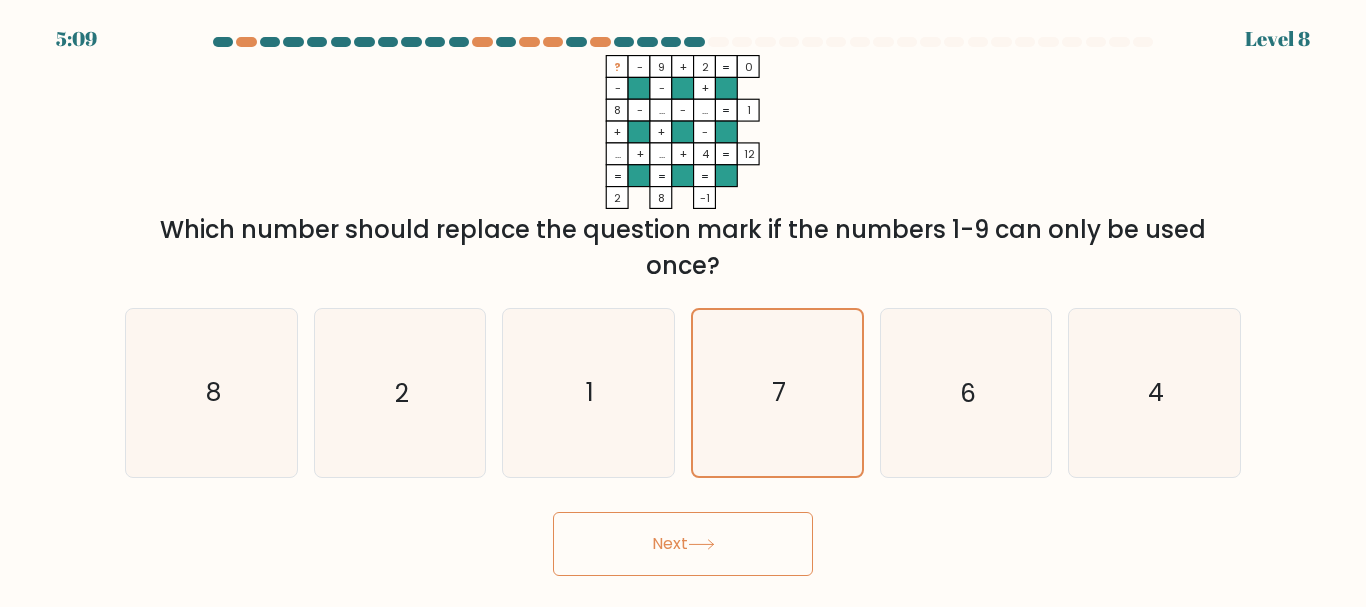 click on "Next" at bounding box center (683, 544) 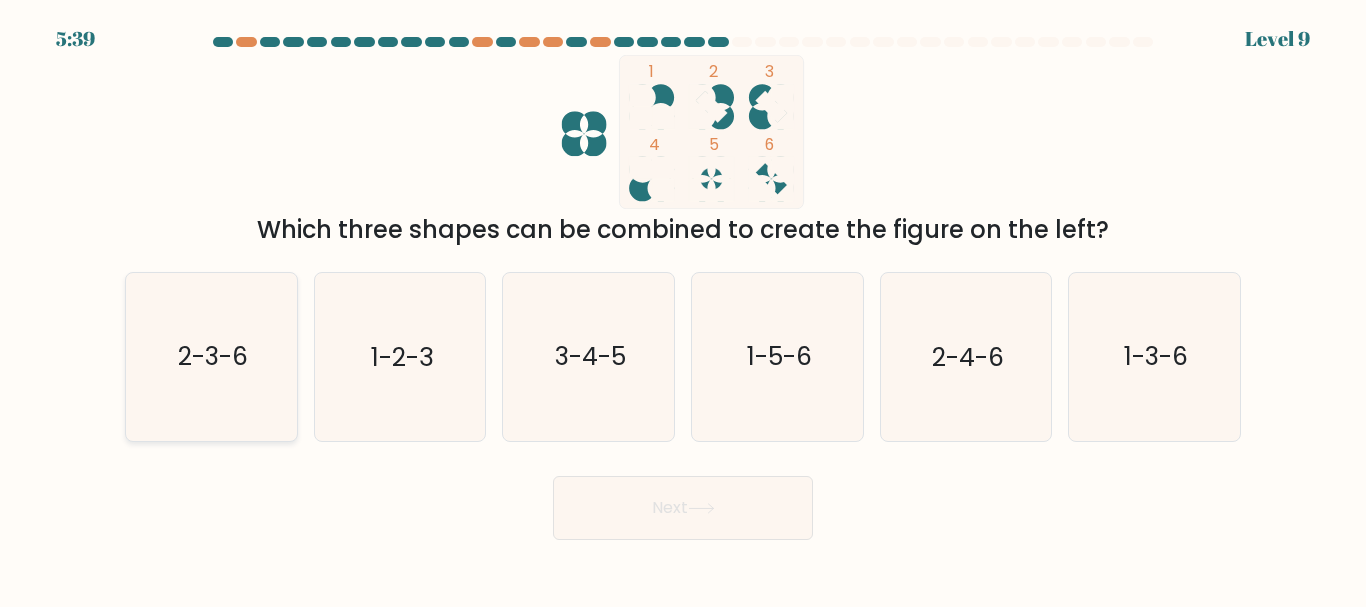 click on "2-3-6" 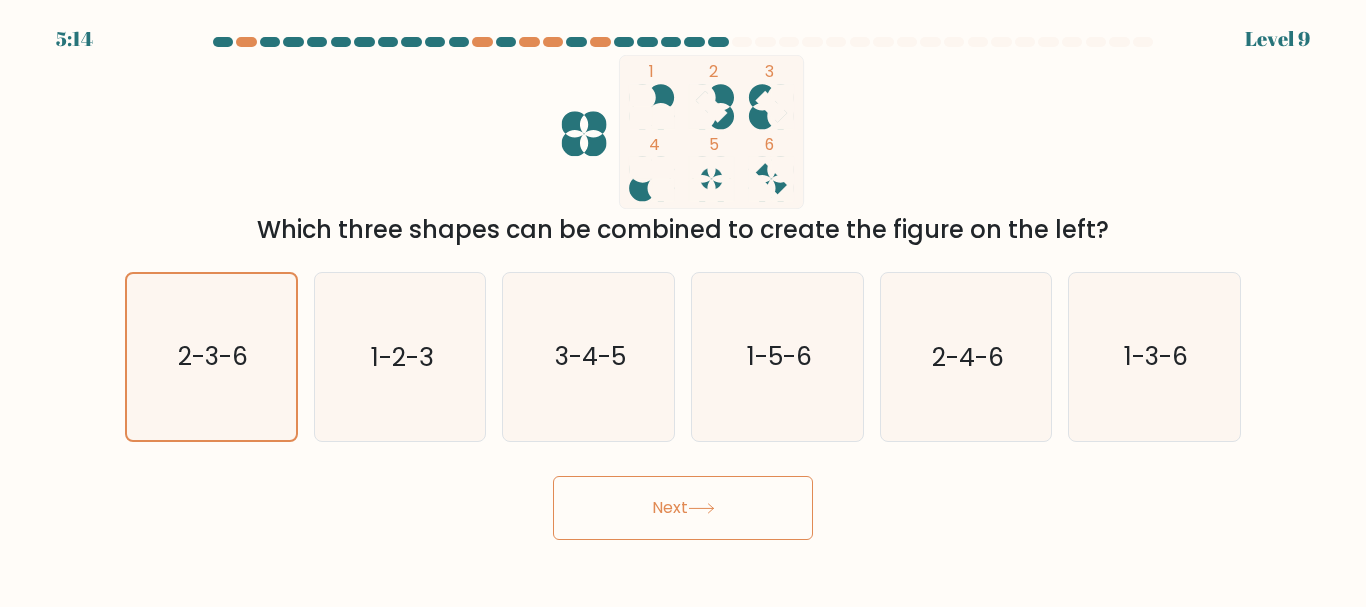 click on "Next" at bounding box center [683, 508] 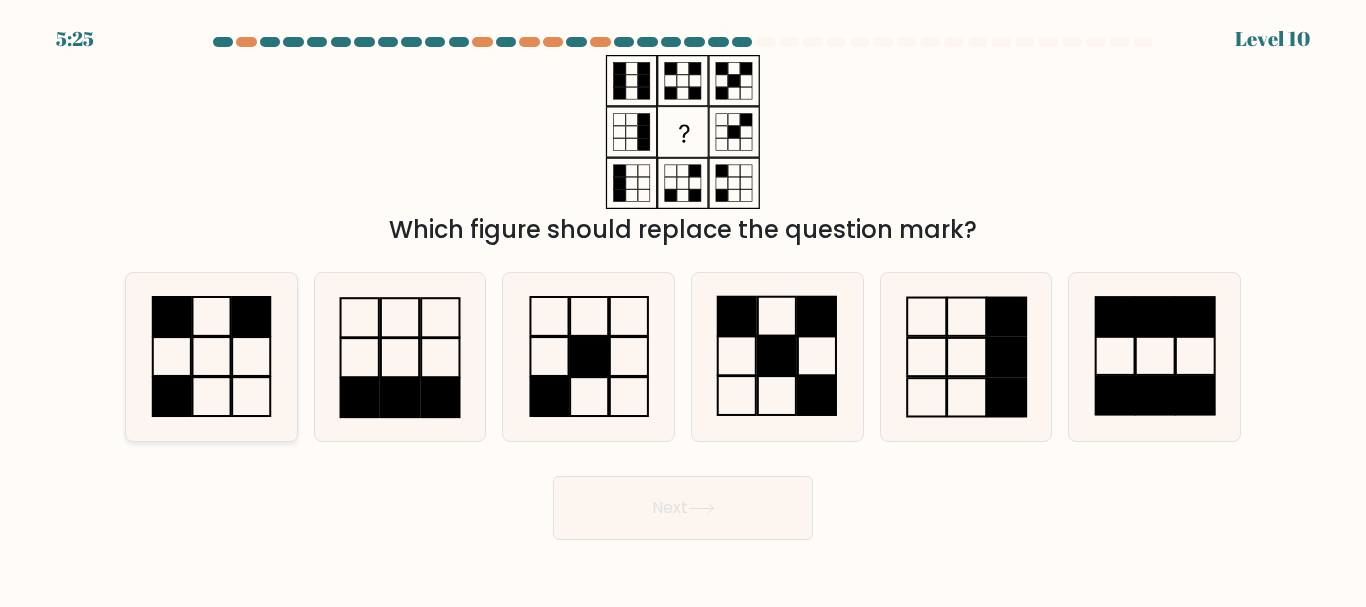 click 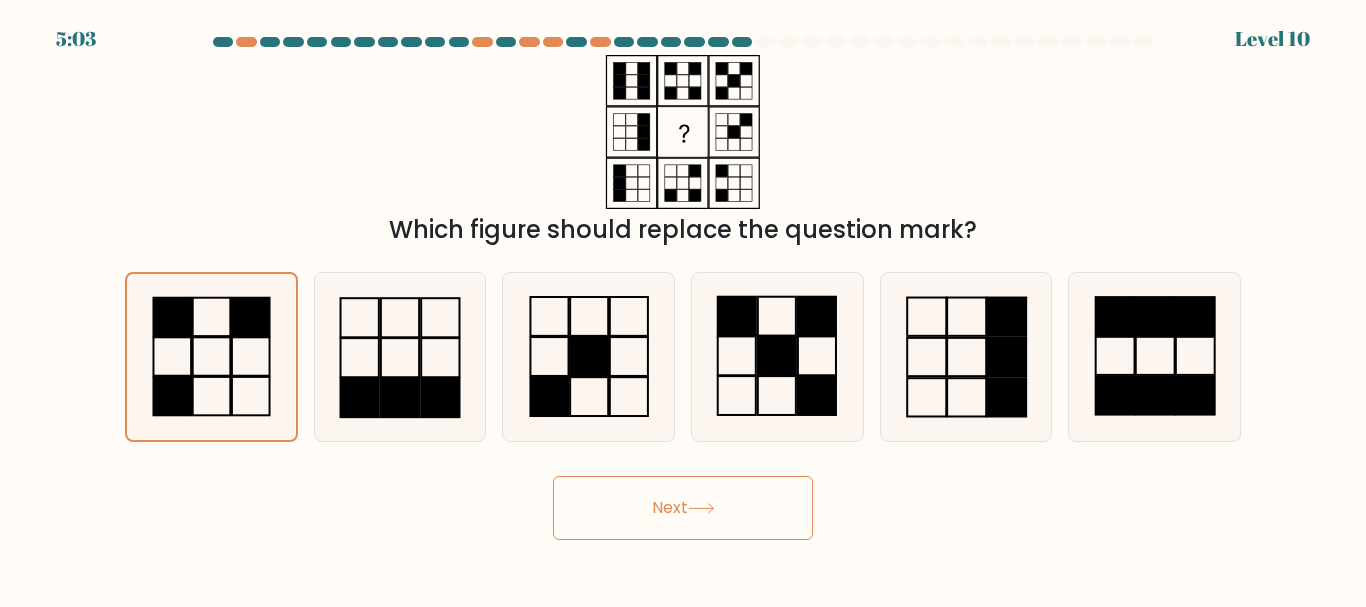 click on "Next" at bounding box center (683, 508) 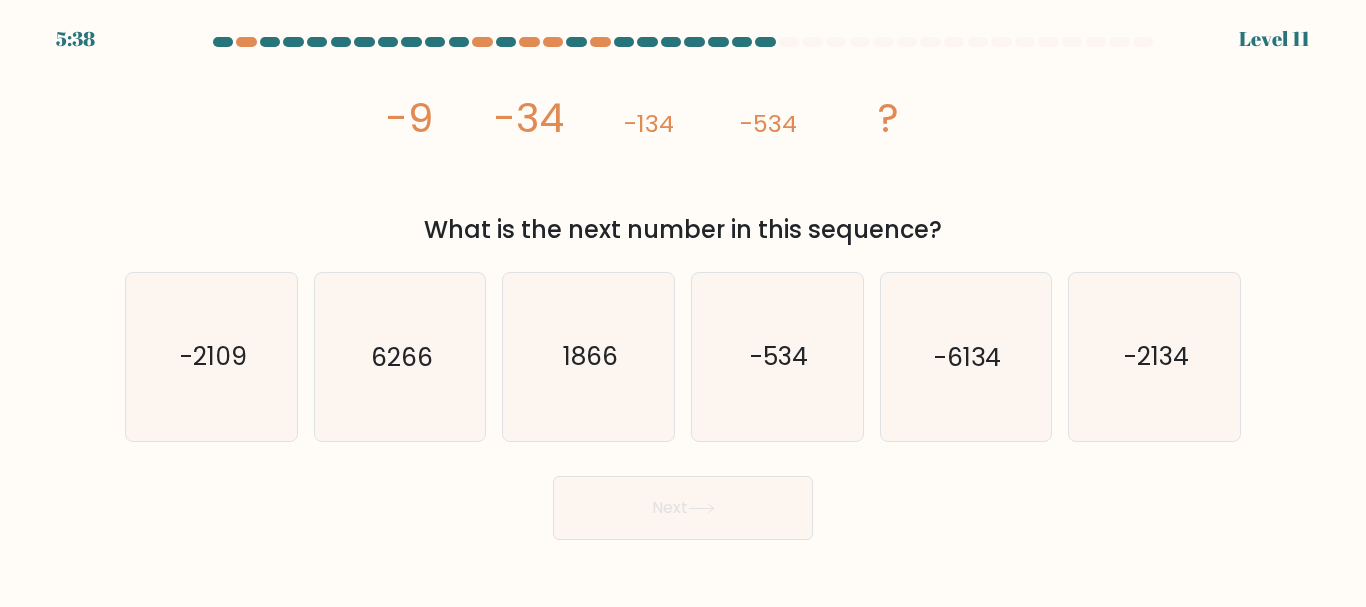 click on "What is the next number in this sequence?" at bounding box center (683, 230) 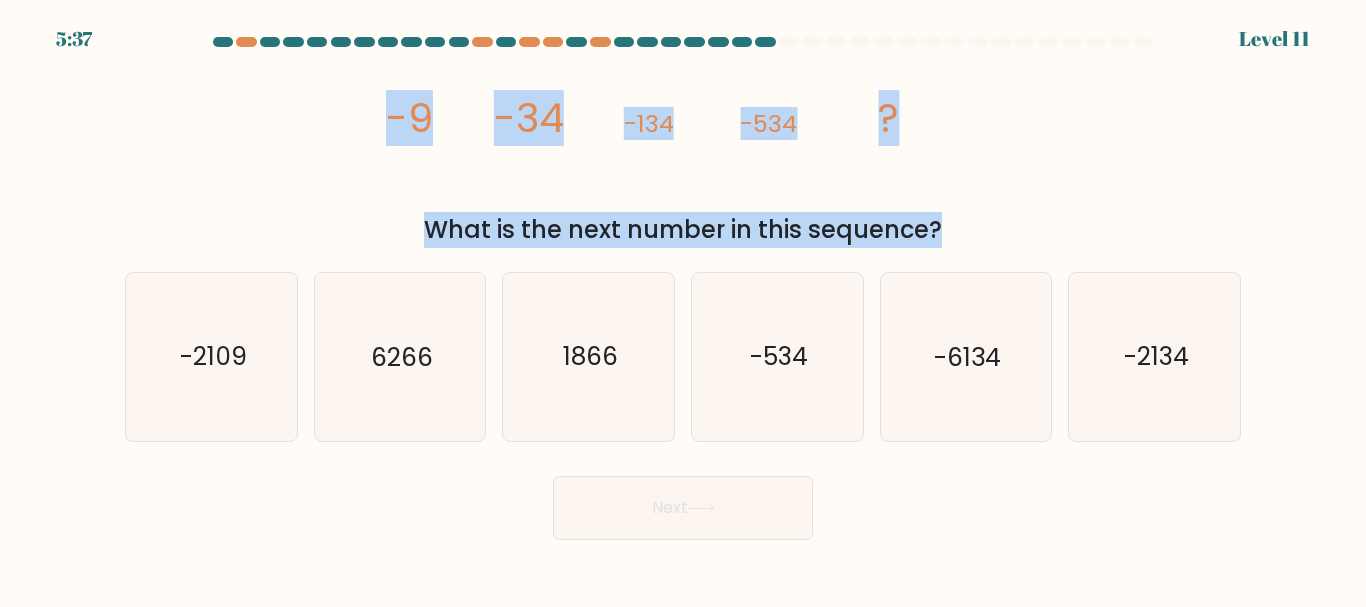 drag, startPoint x: 945, startPoint y: 222, endPoint x: 356, endPoint y: 152, distance: 593.145 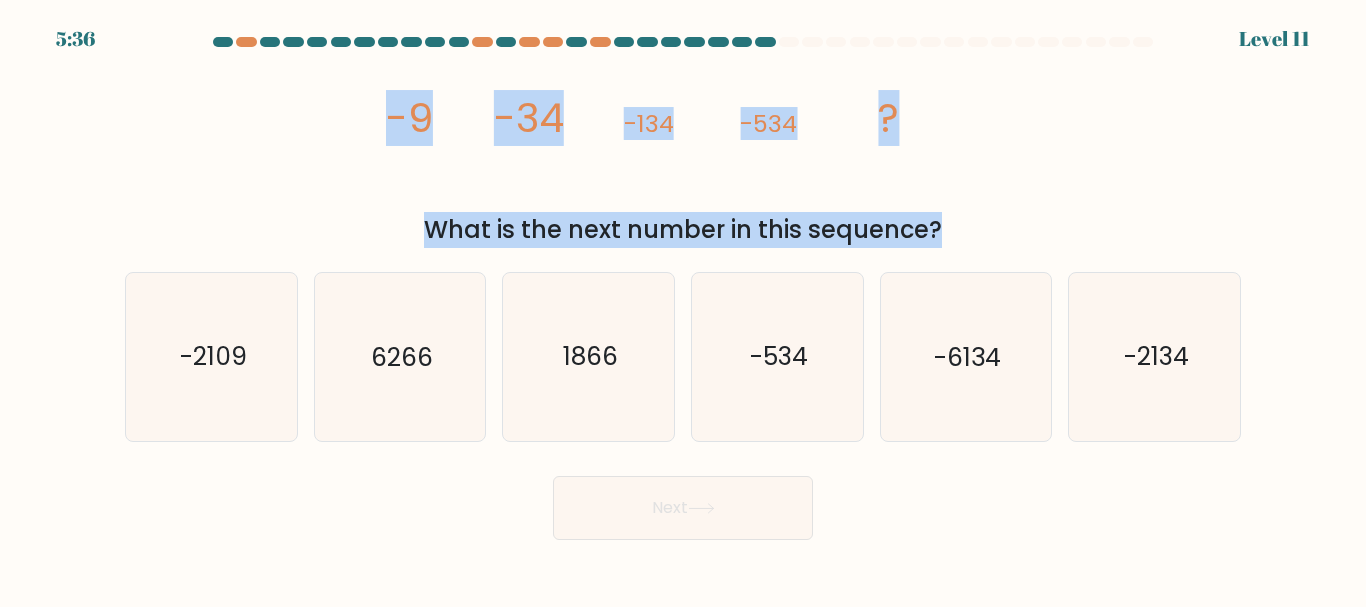 copy on "-9
-34
-134
-534
?
What is the next number in this sequence?" 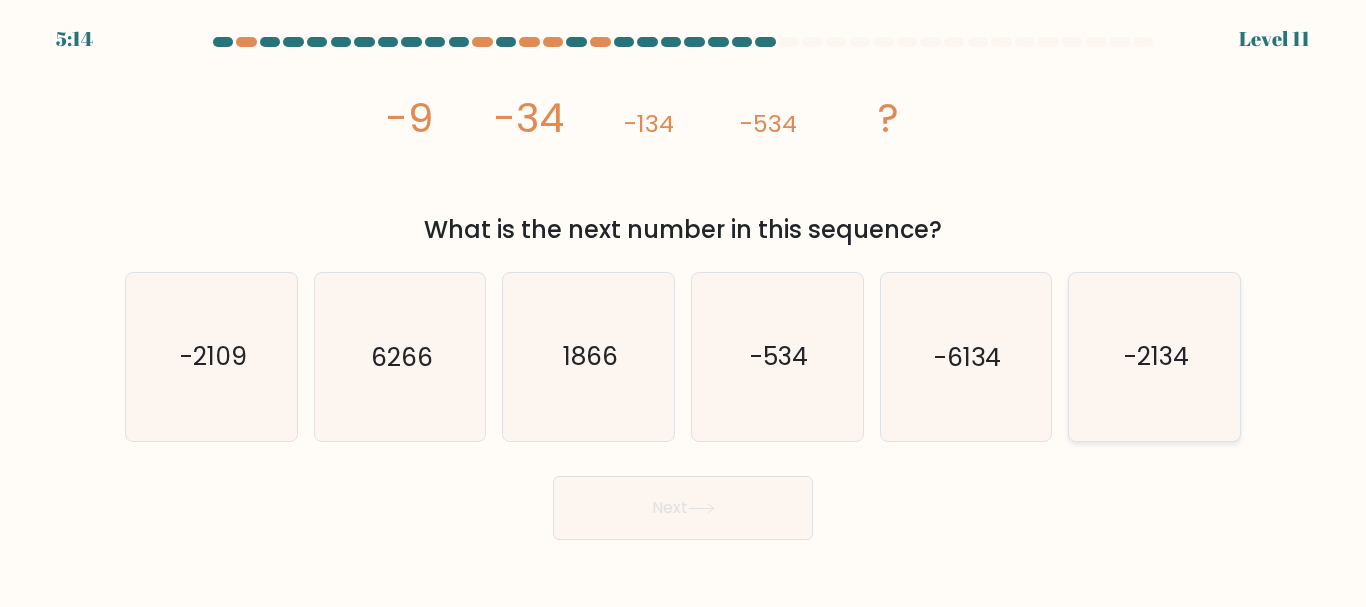 click on "-2134" 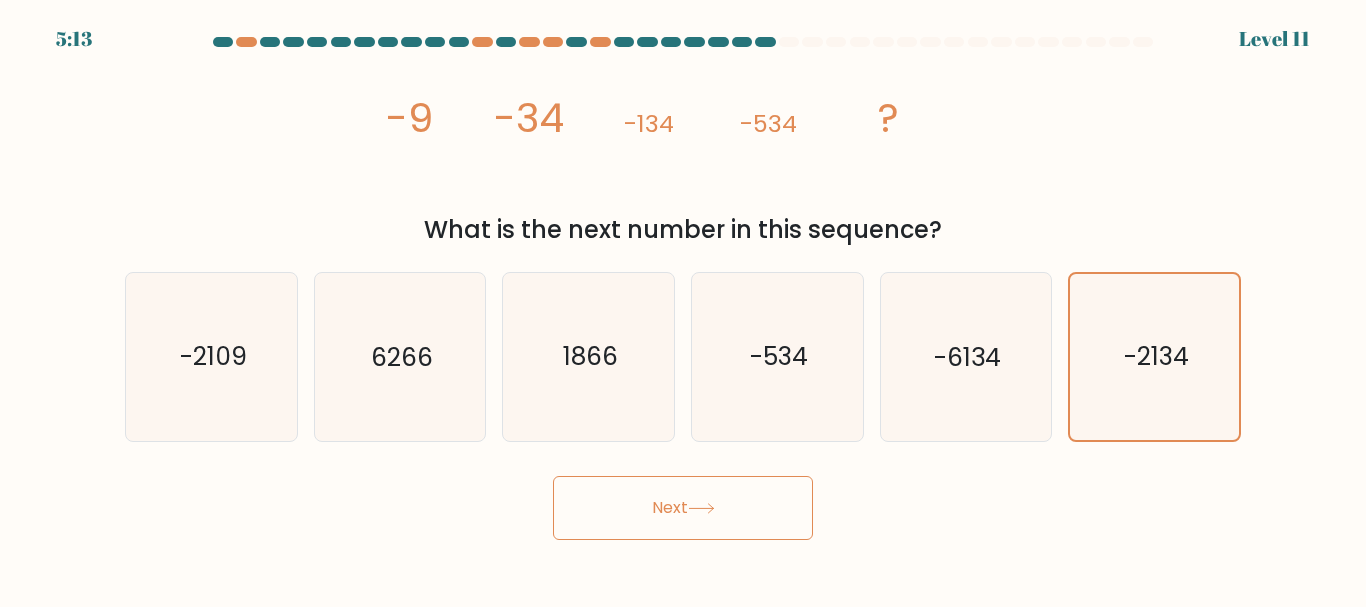 click on "Next" at bounding box center (683, 508) 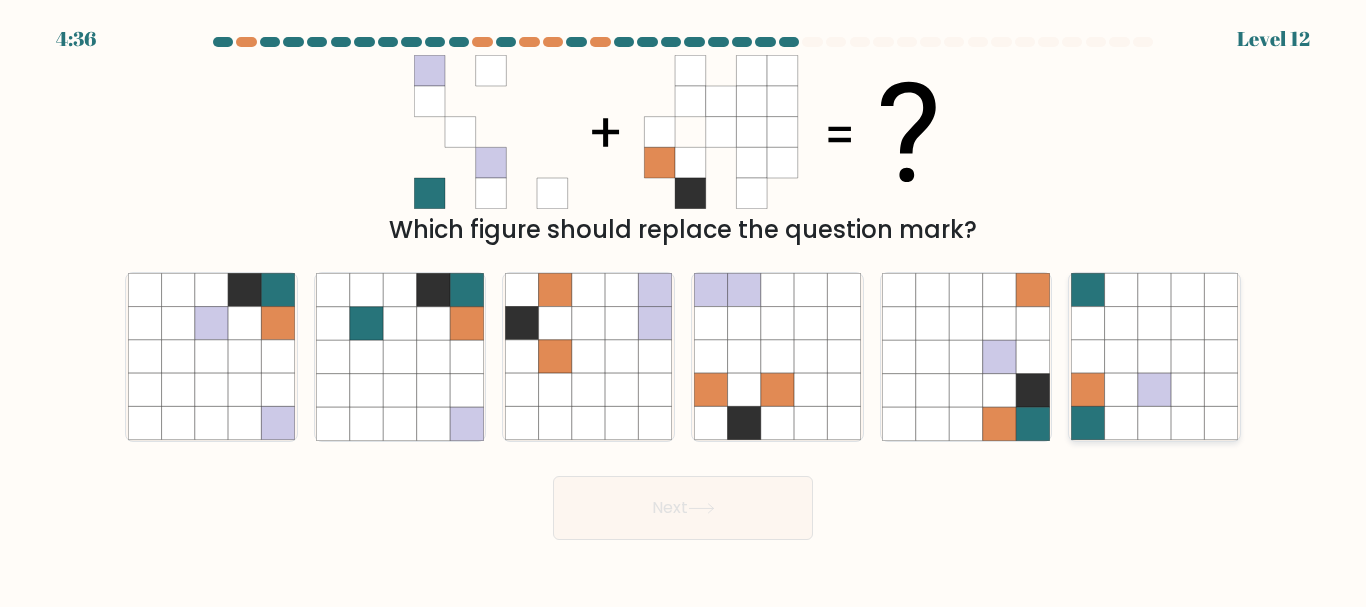 click 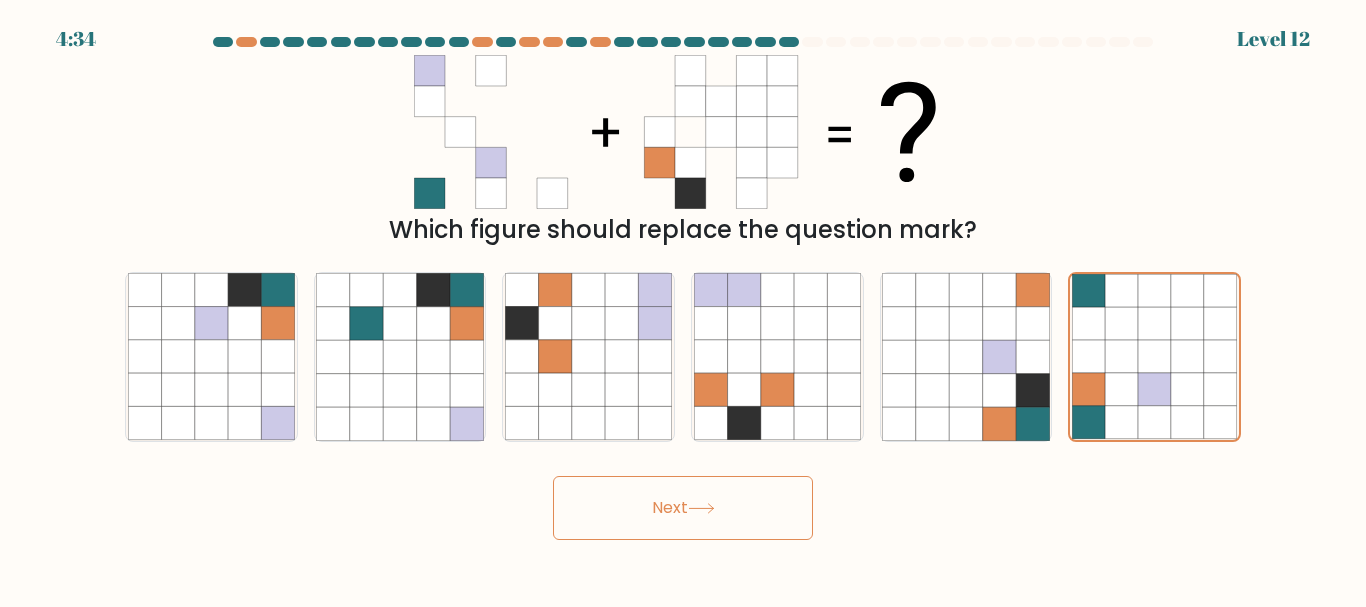 click on "Next" at bounding box center (683, 508) 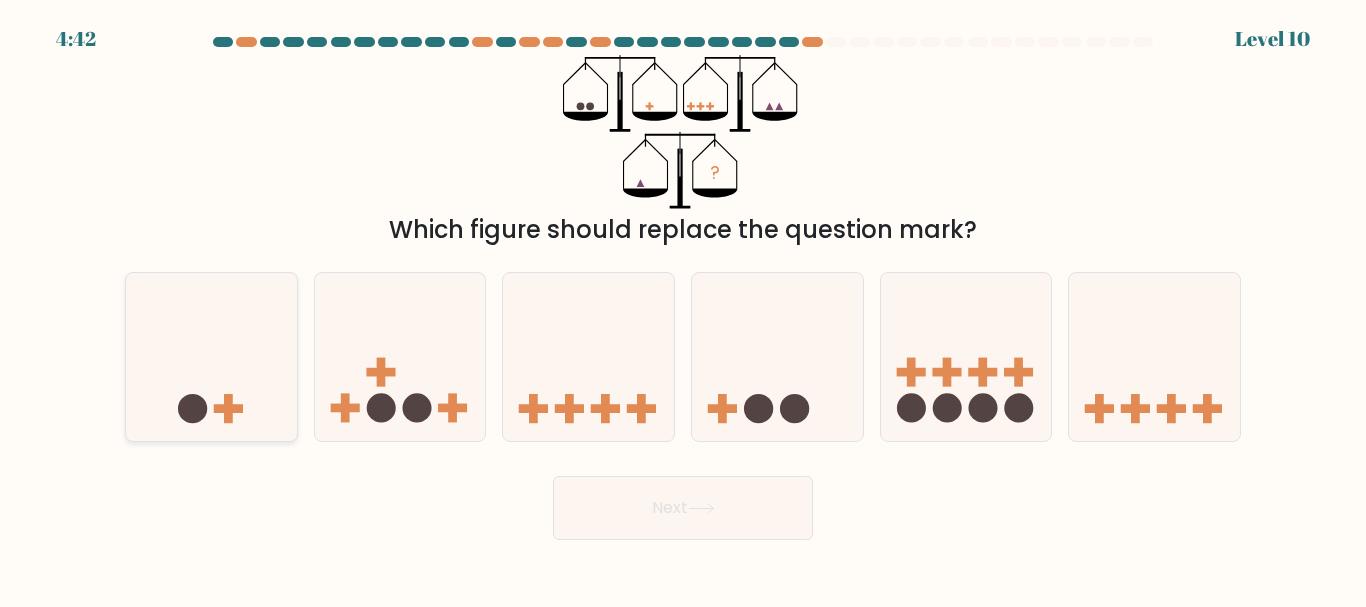 click 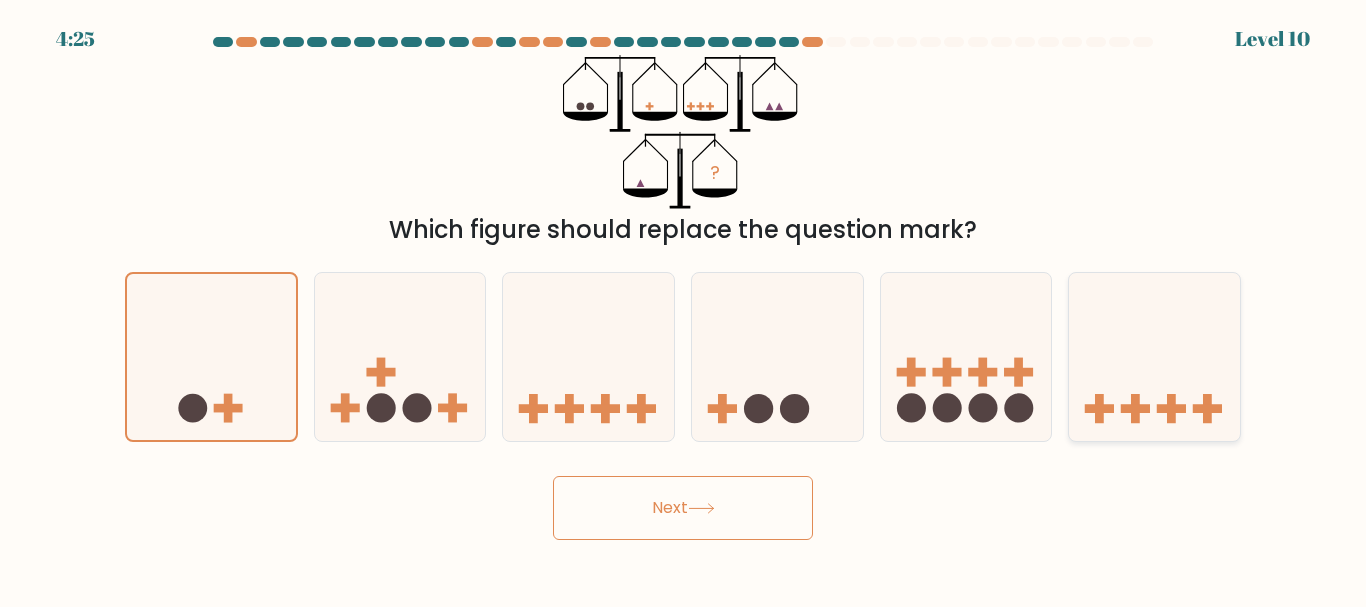 click at bounding box center (1154, 356) 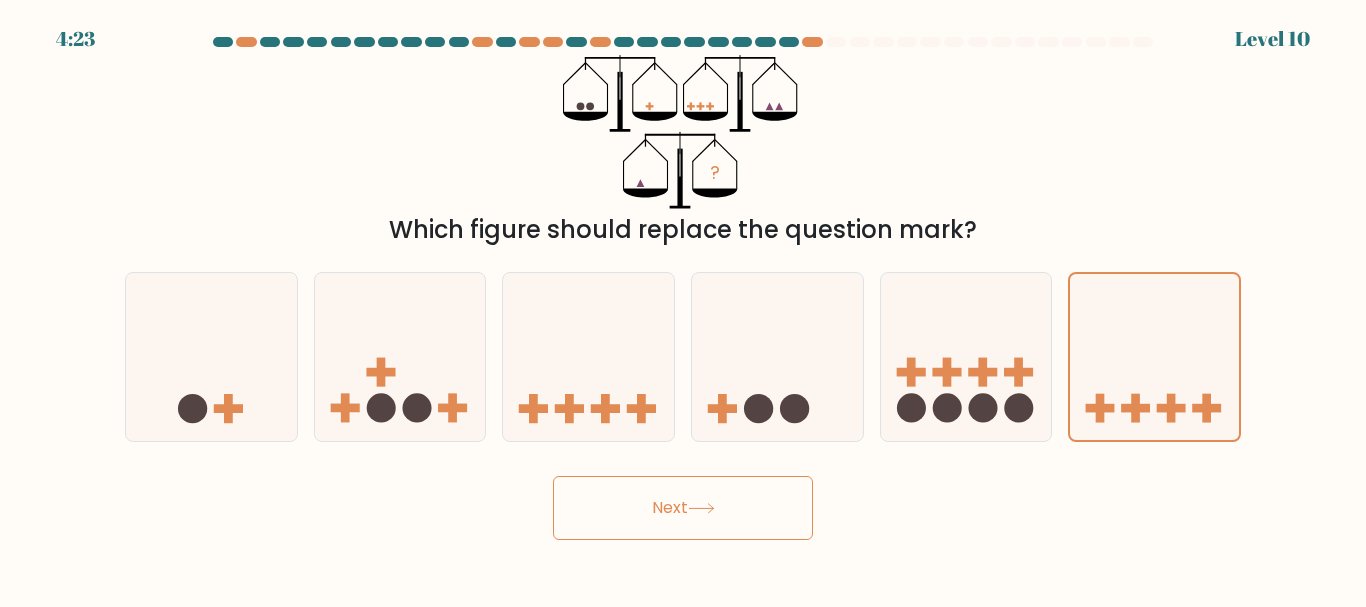 click on "Next" at bounding box center [683, 508] 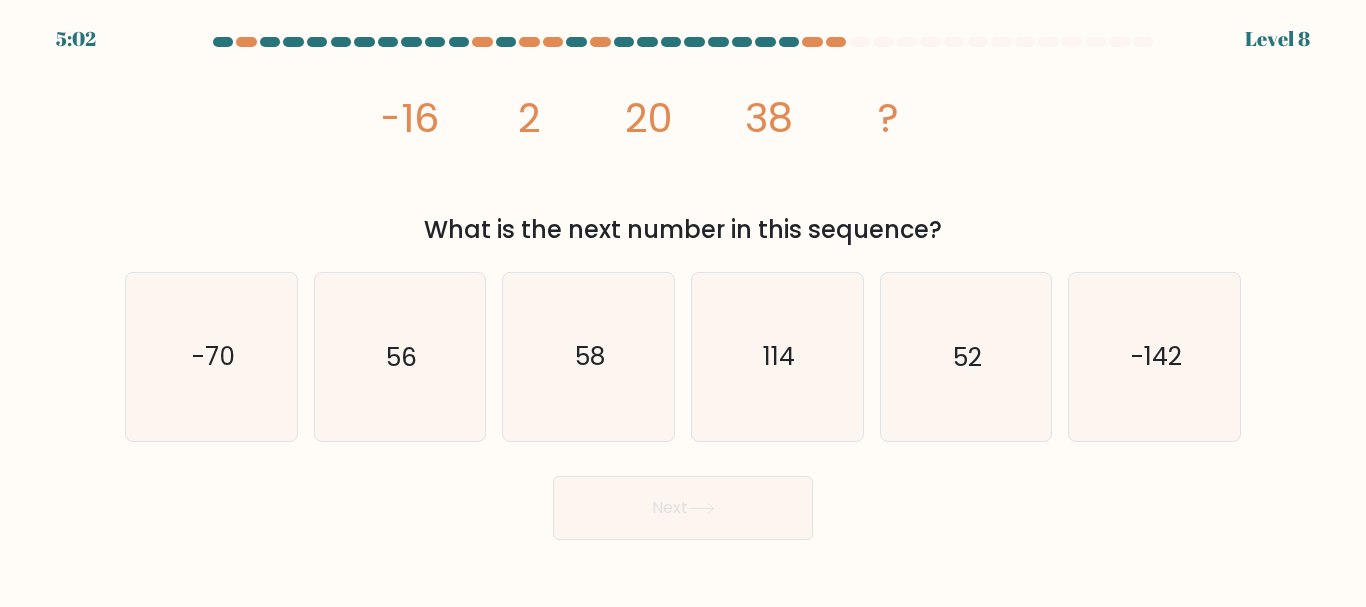 drag, startPoint x: 940, startPoint y: 221, endPoint x: 384, endPoint y: 95, distance: 570.09827 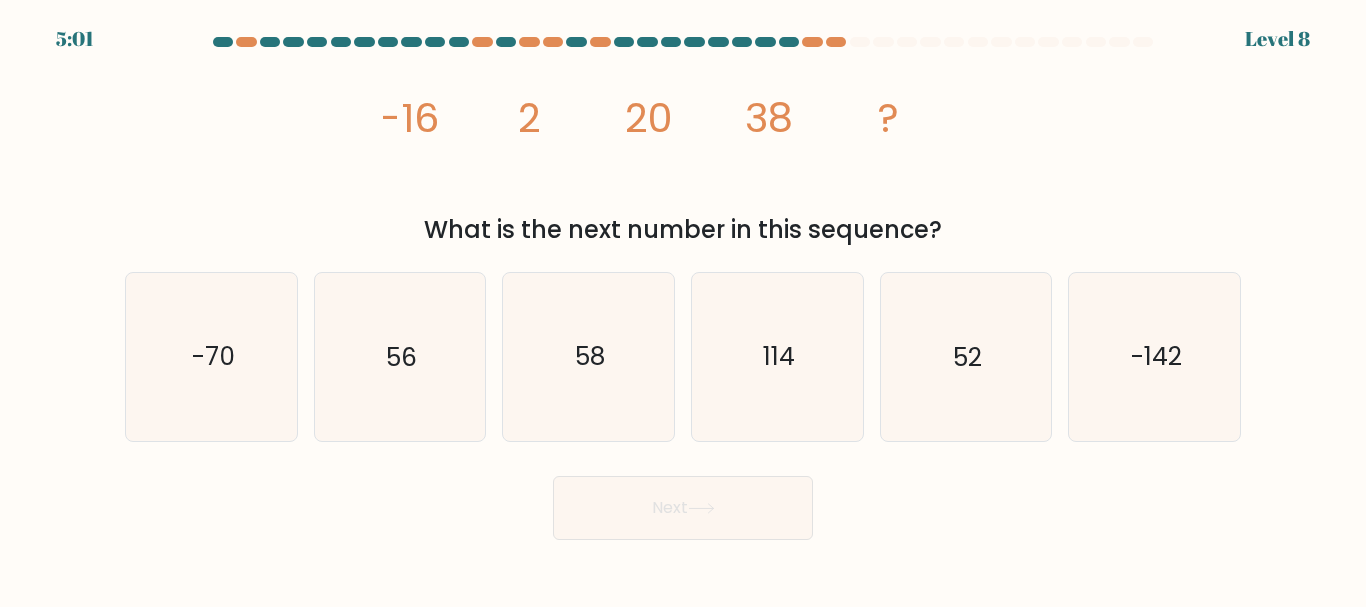 copy on "-16
2
20
38
?
What is the next number in this sequence?" 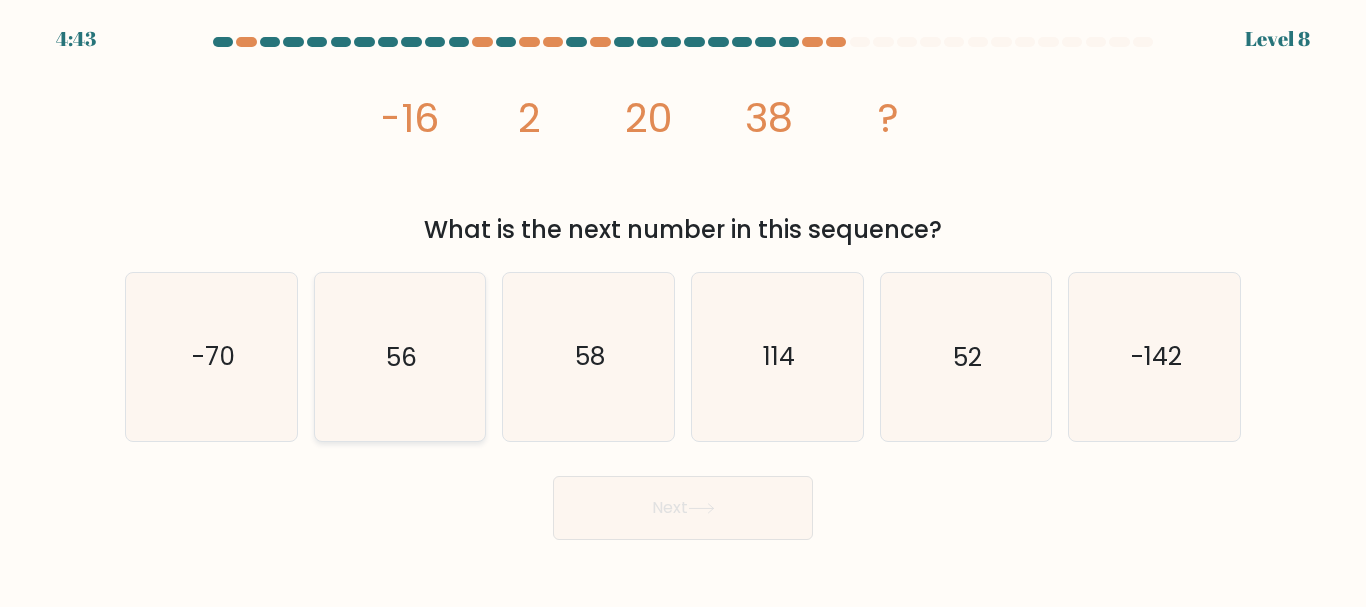 click on "56" 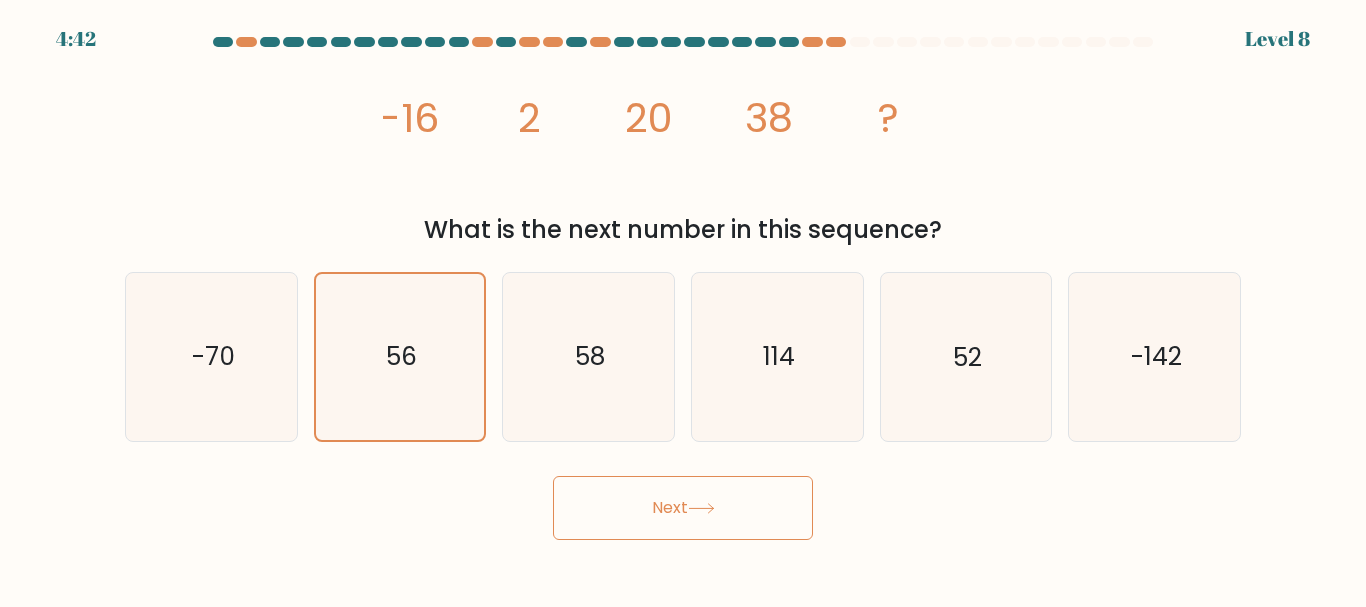 click on "Next" at bounding box center [683, 508] 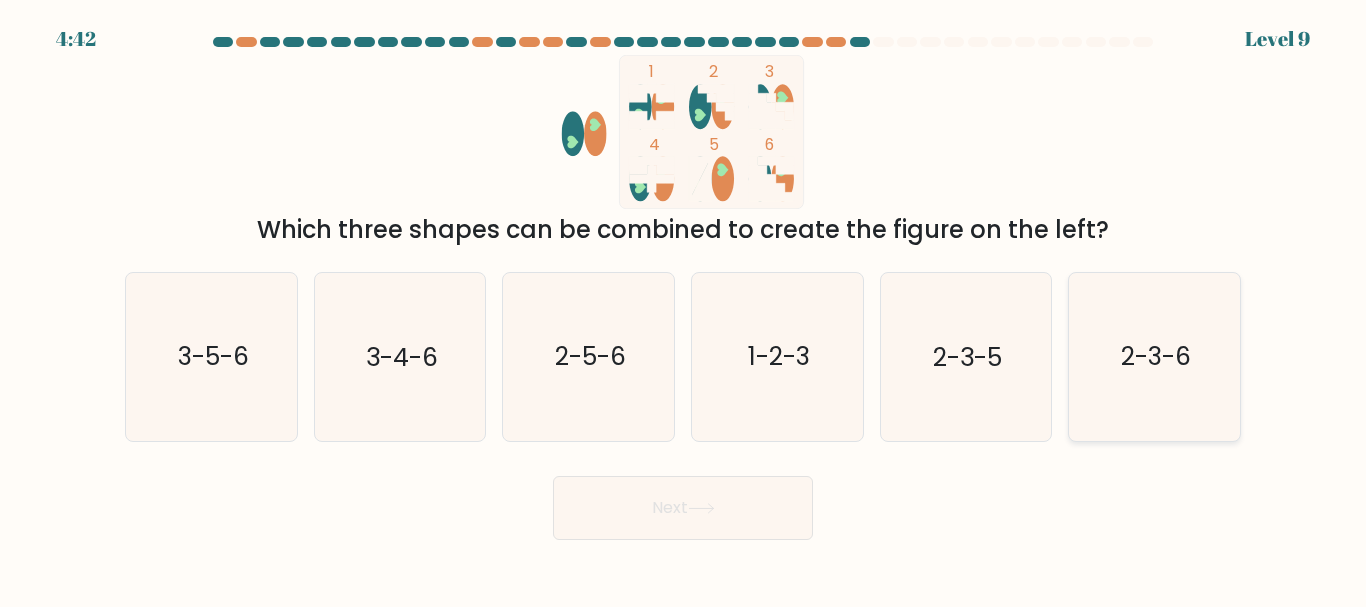 click on "2-3-6" 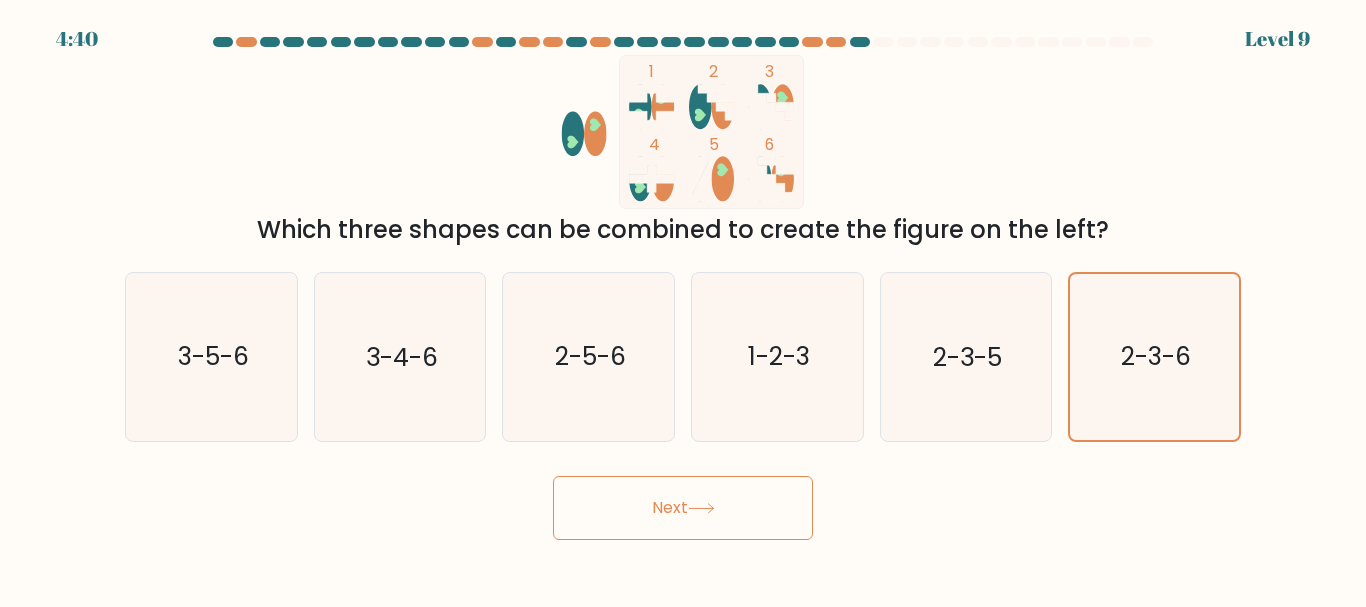 click 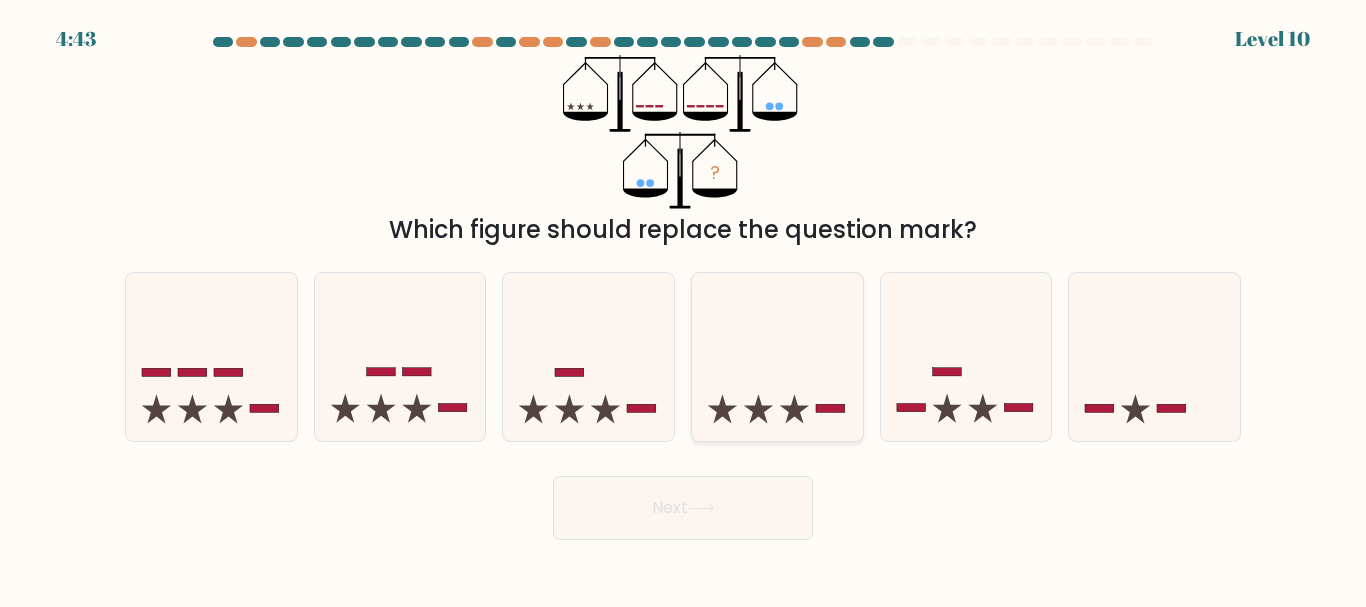 click 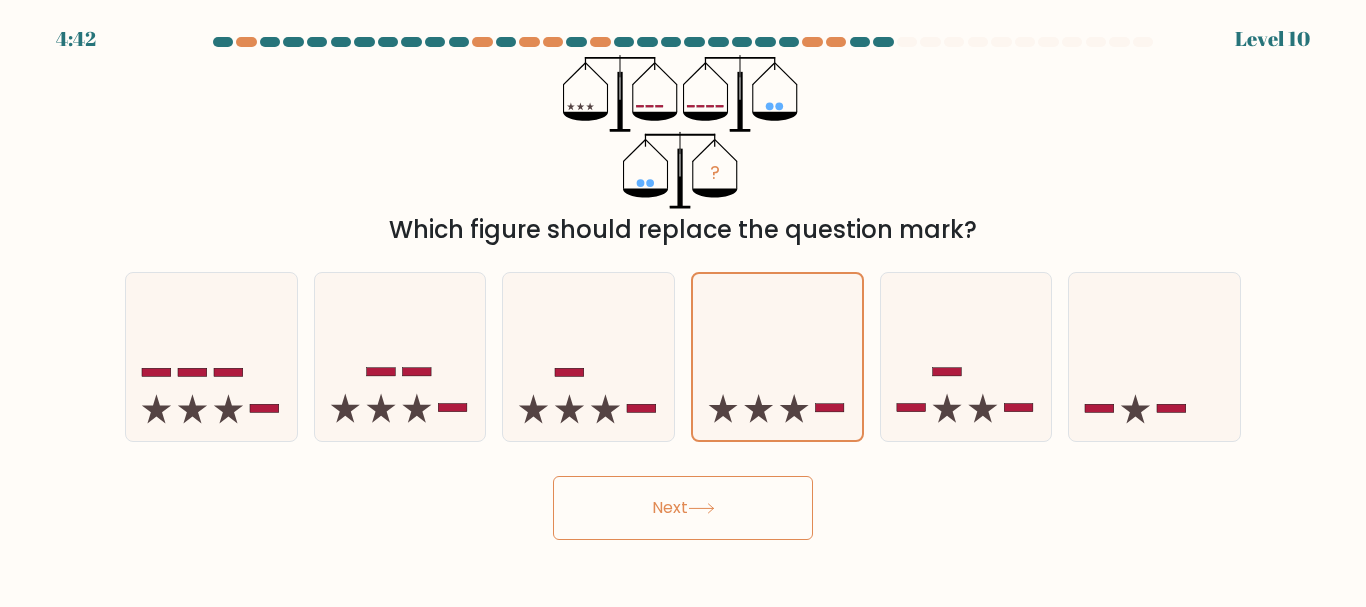 click on "Next" at bounding box center [683, 508] 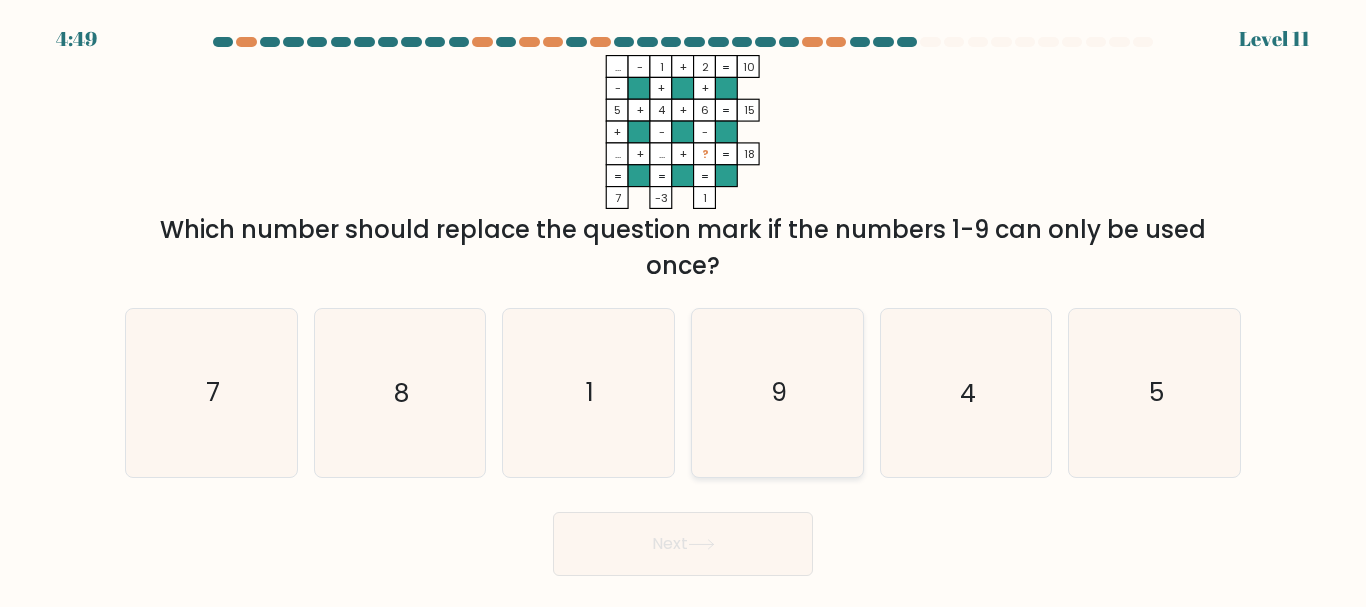 click on "9" 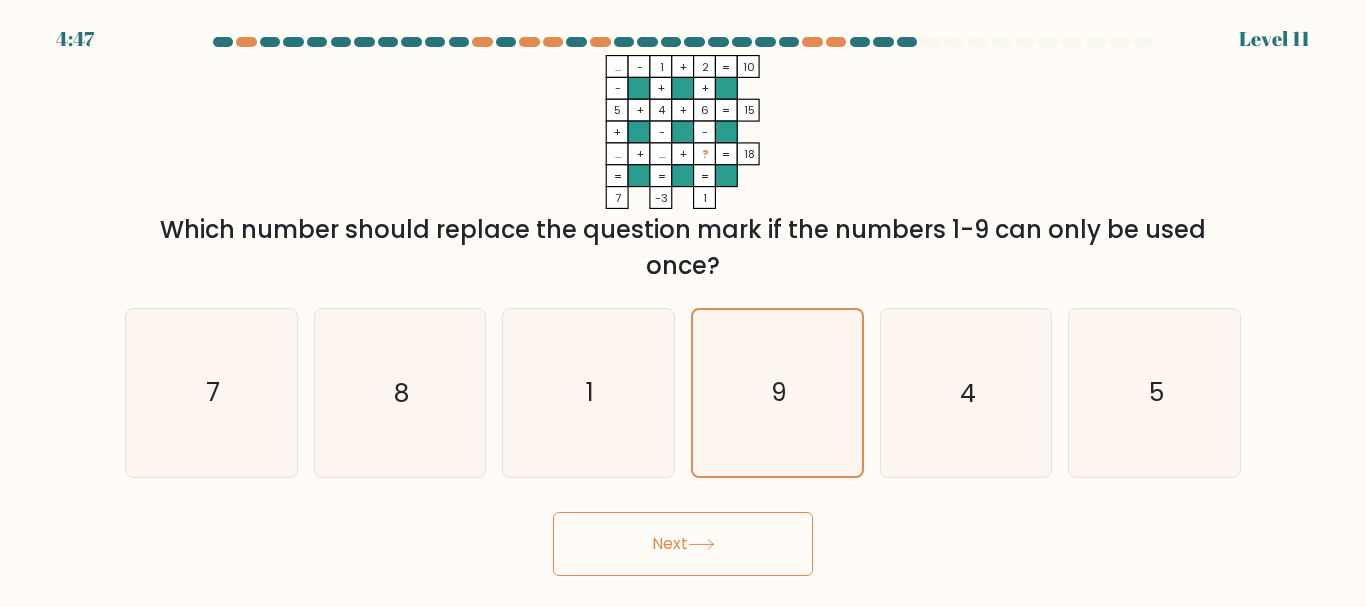 click on "Next" at bounding box center [683, 544] 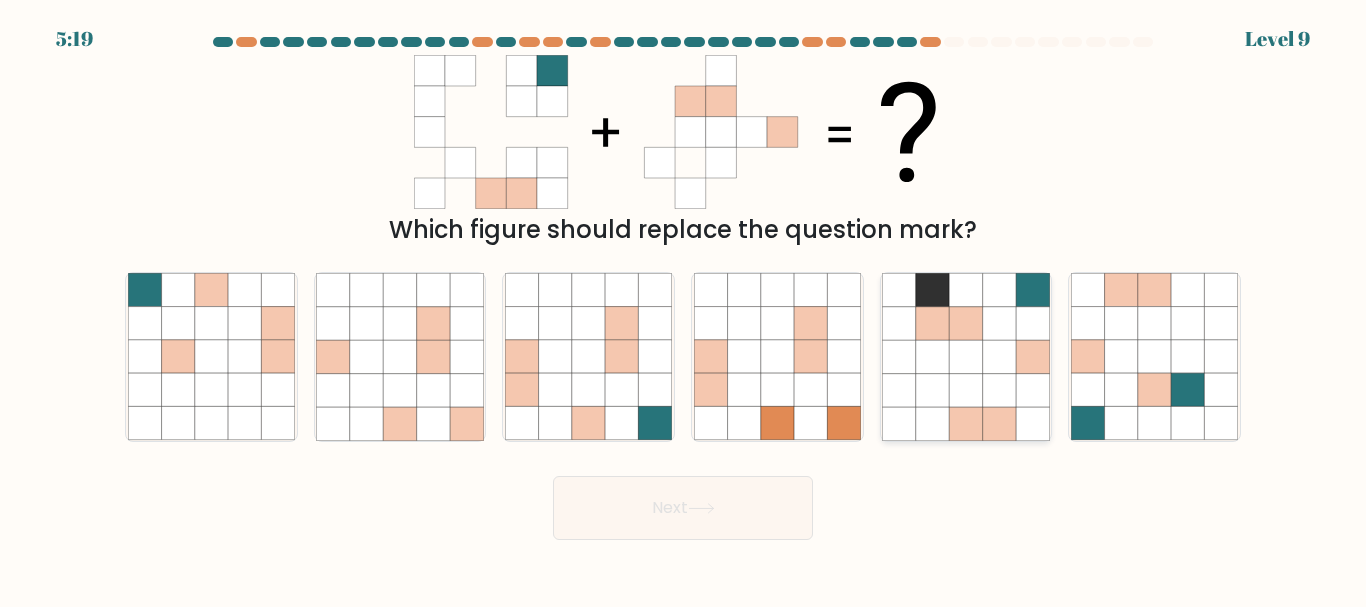 click 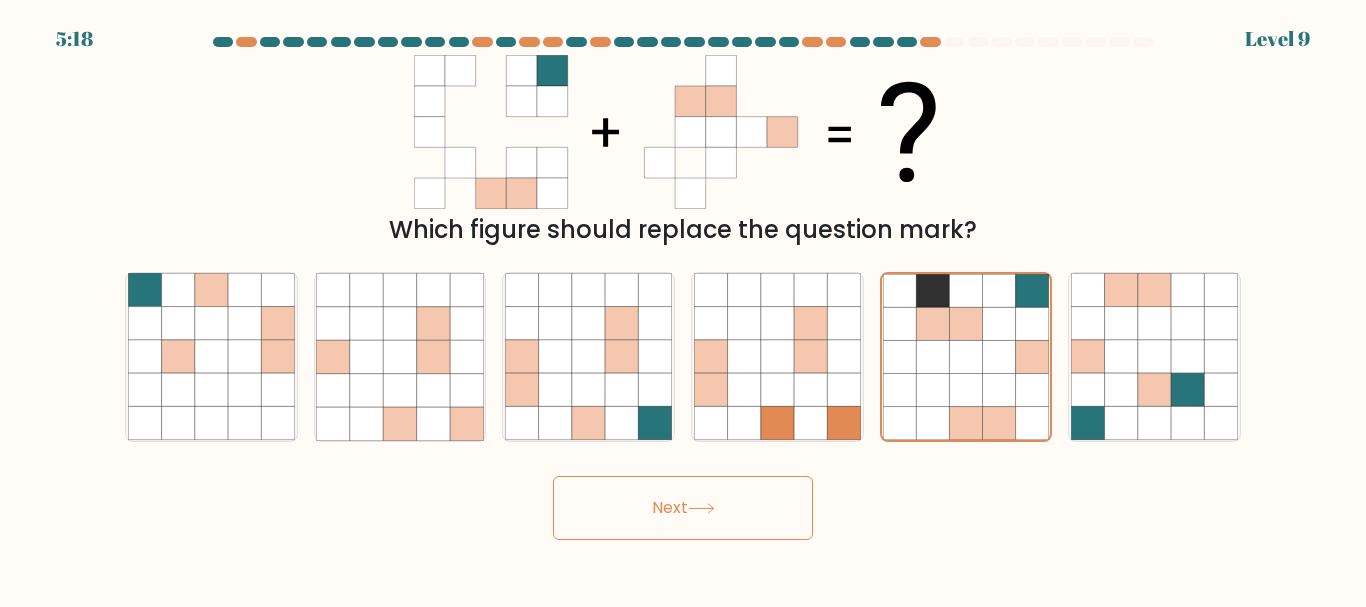 click on "Next" at bounding box center (683, 508) 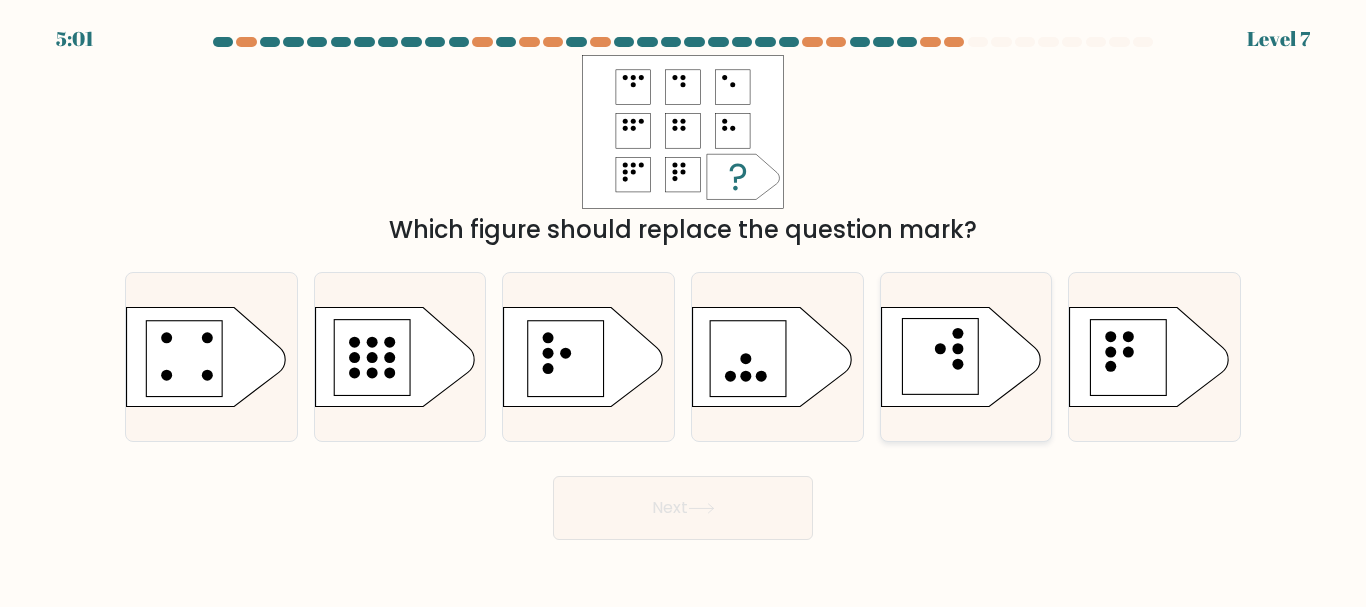 click 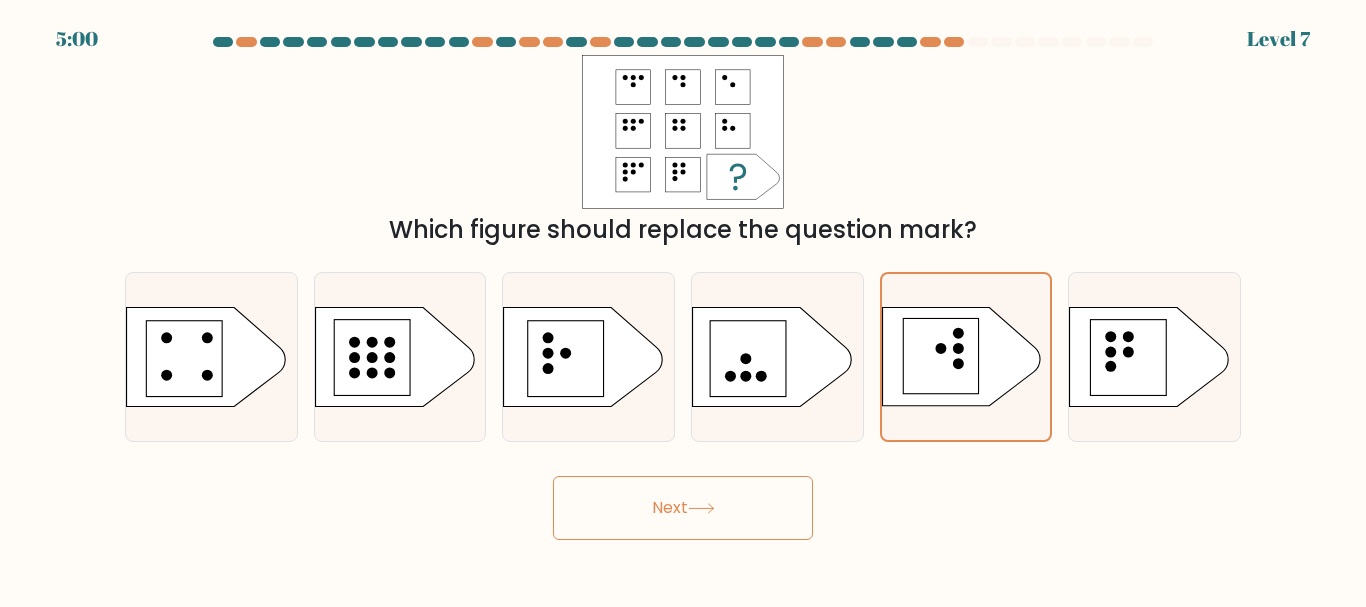 click on "Next" at bounding box center (683, 508) 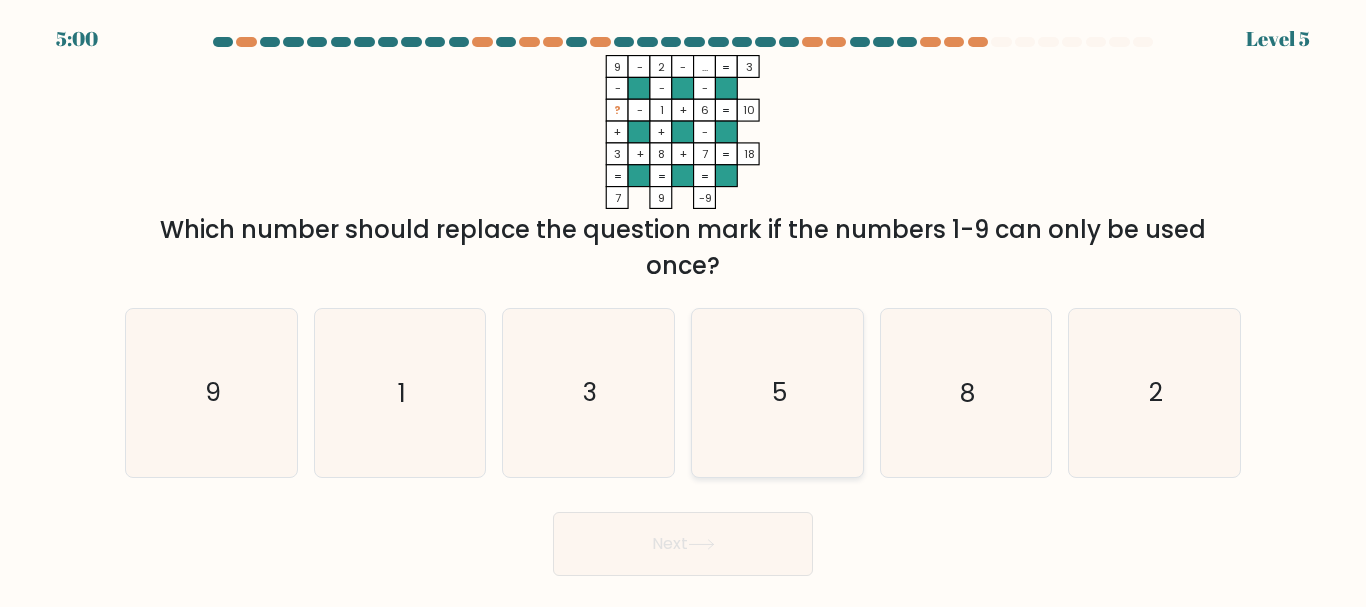 click on "5" 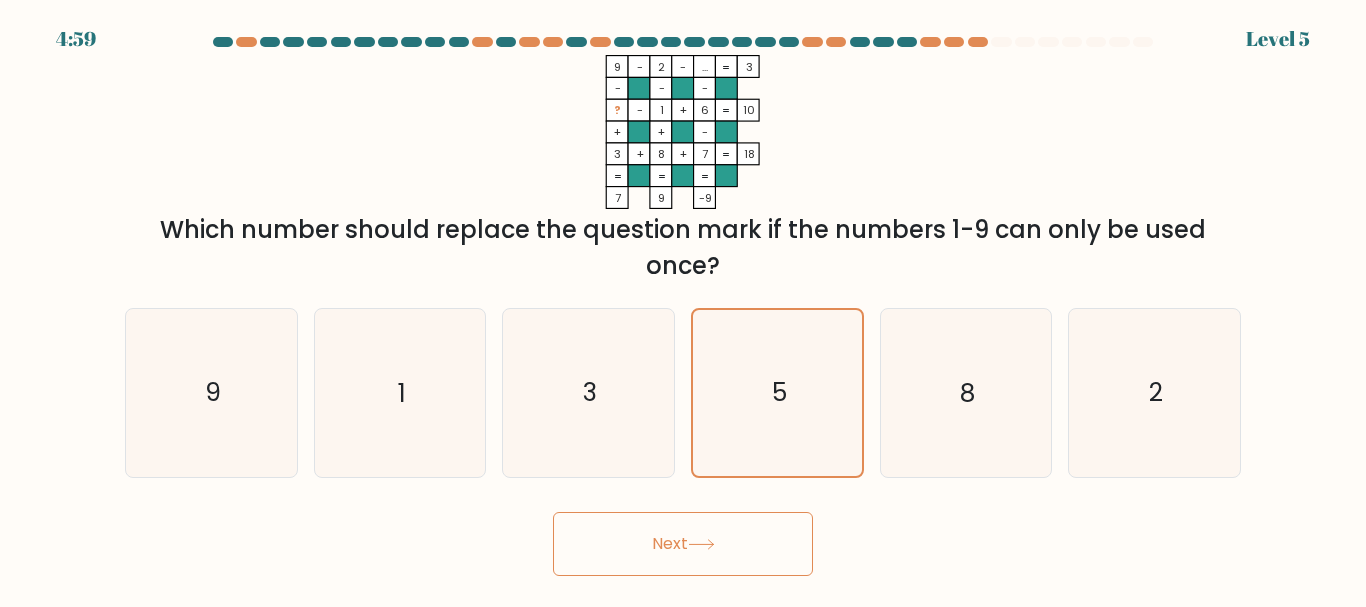 click 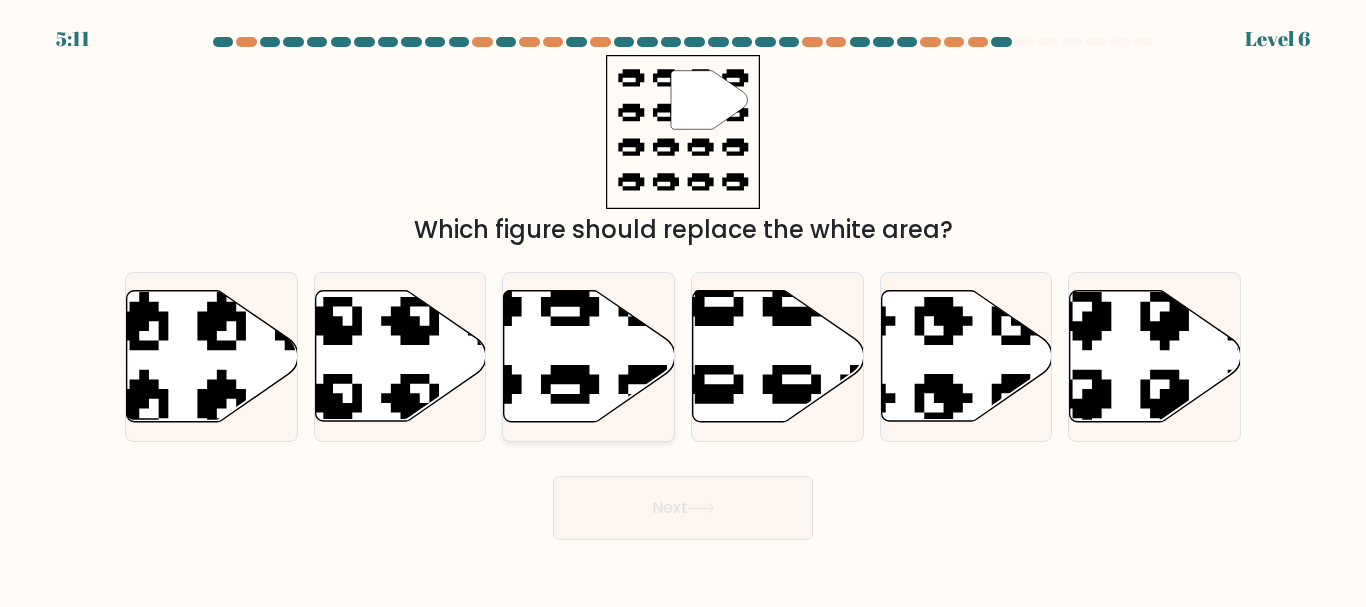 click 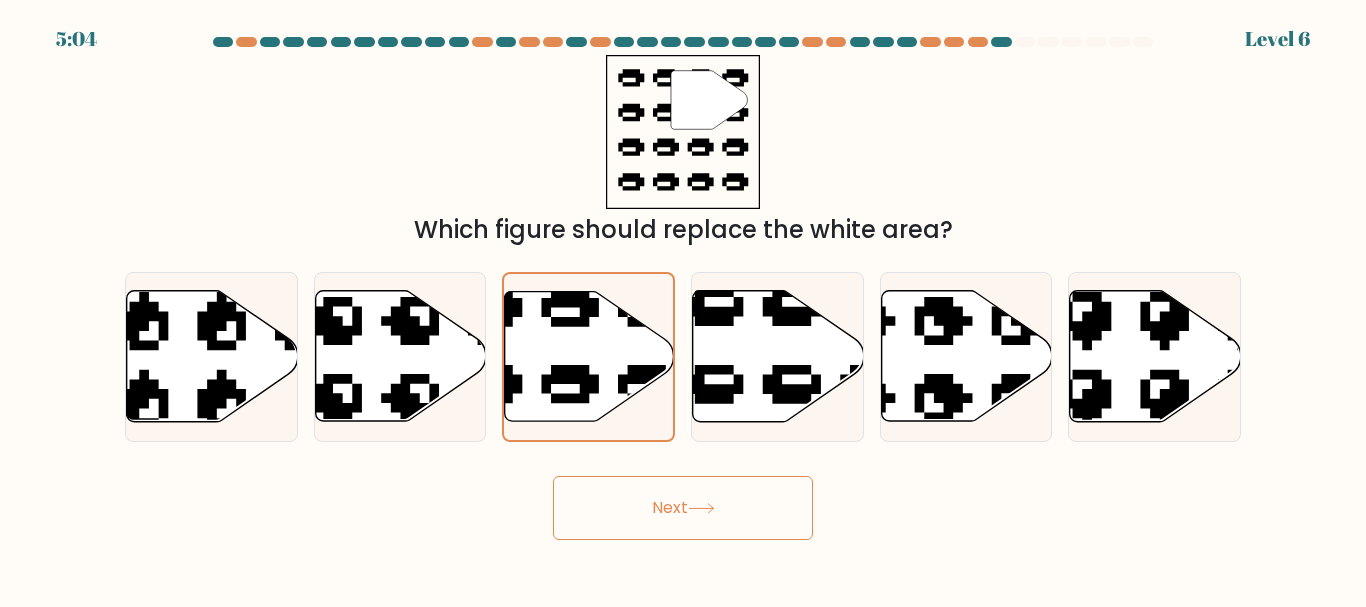 click on "Next" at bounding box center (683, 508) 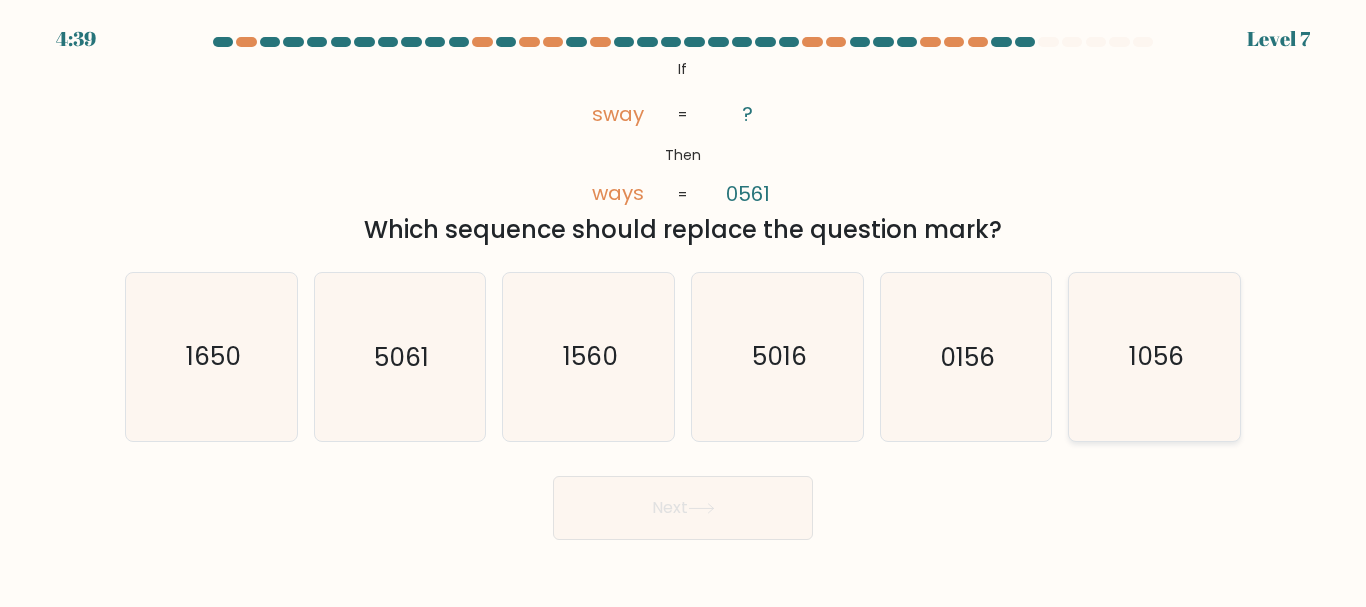 click on "1056" 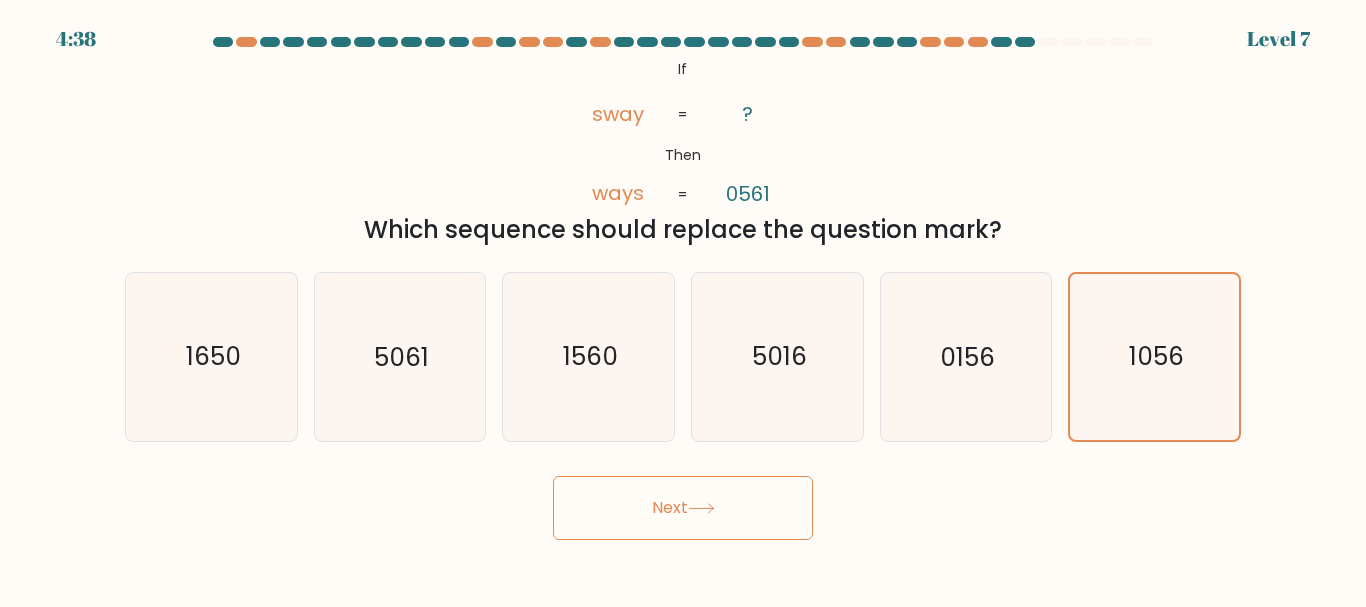 click on "Next" at bounding box center [683, 508] 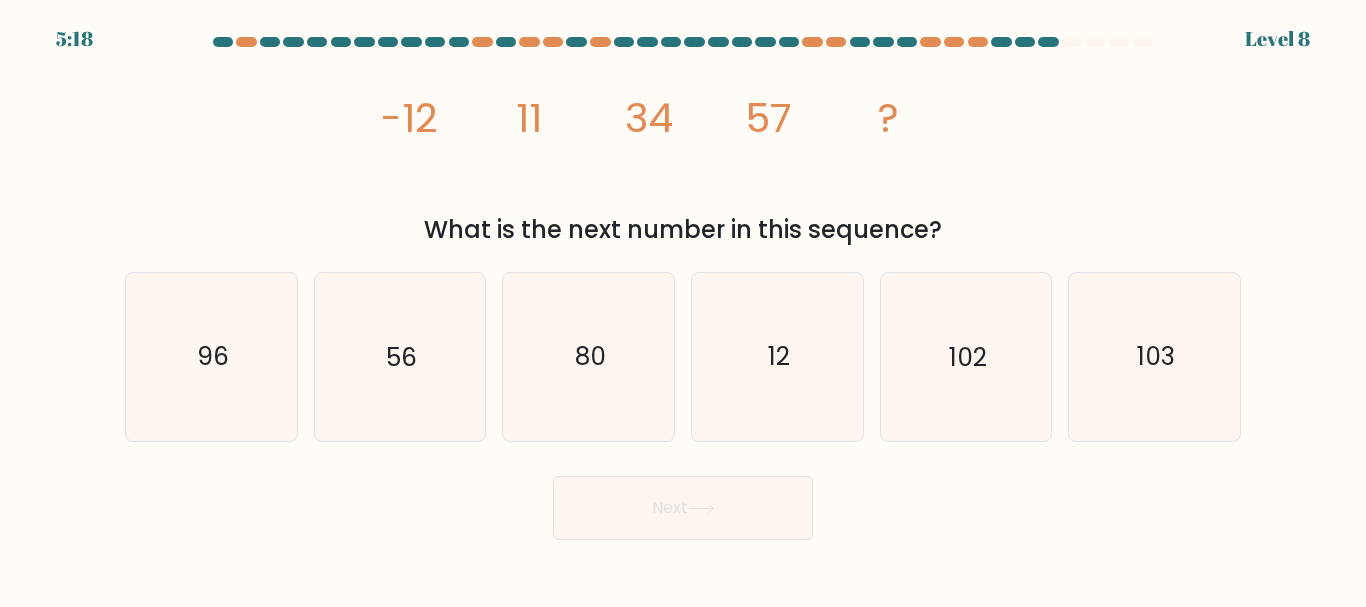 drag, startPoint x: 956, startPoint y: 215, endPoint x: 379, endPoint y: 120, distance: 584.7683 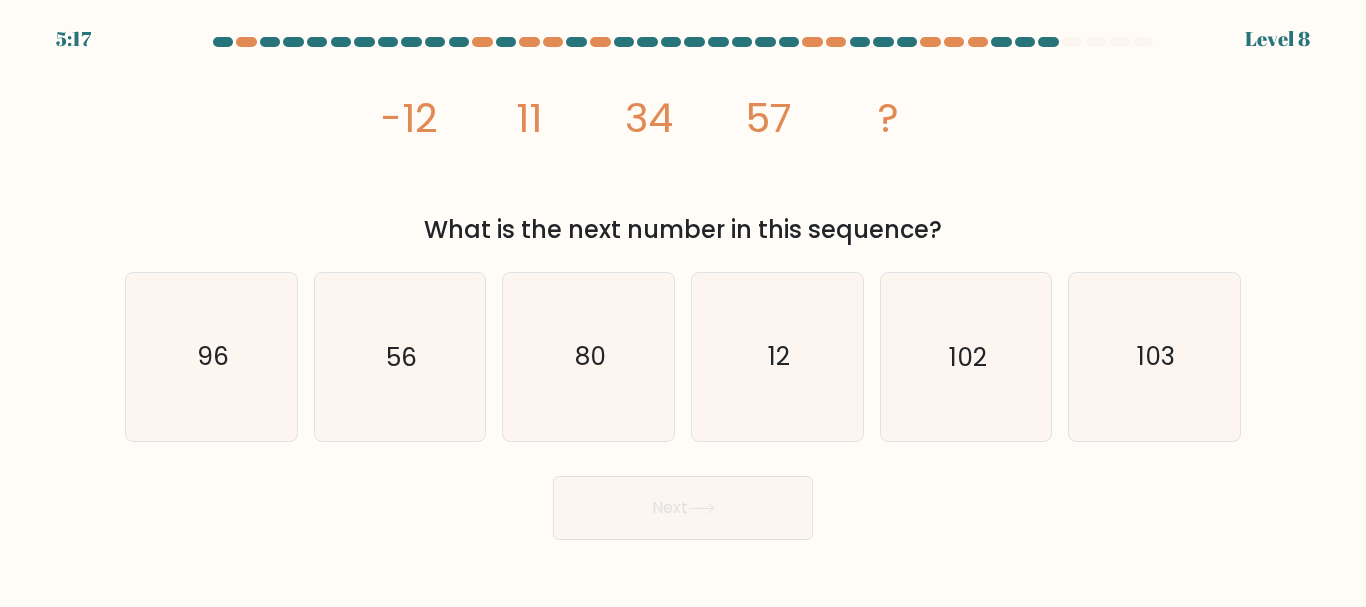 copy on "-12
11
34
57
?
What is the next number in this sequence?" 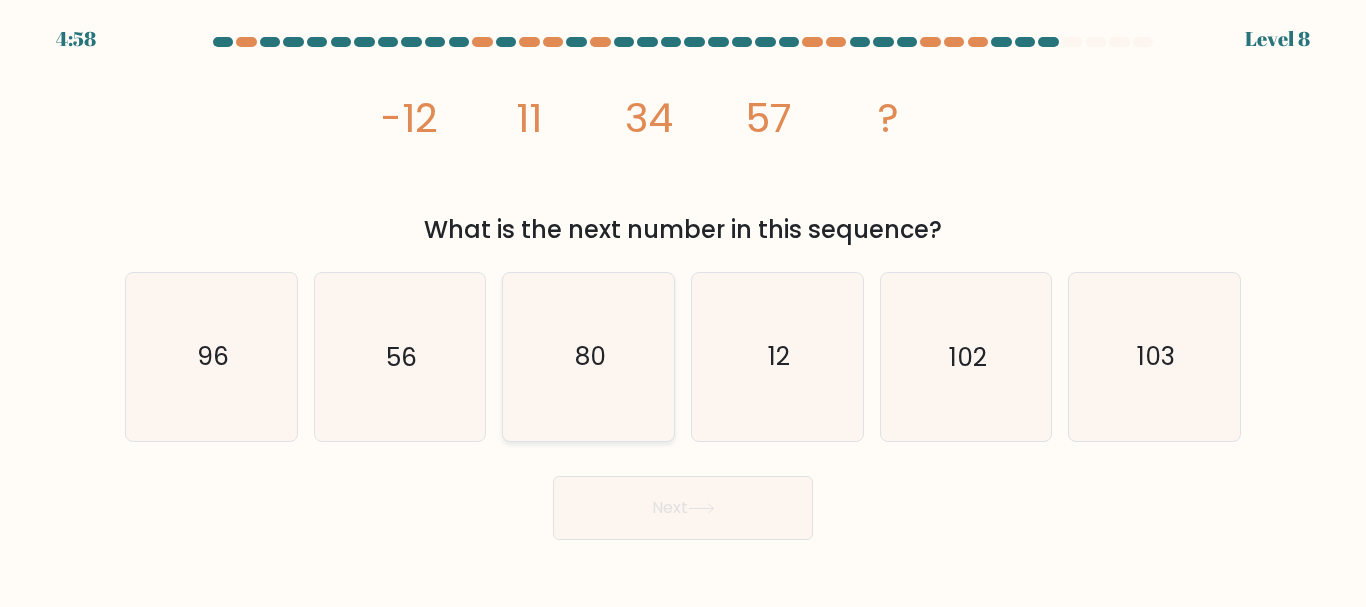 click on "80" 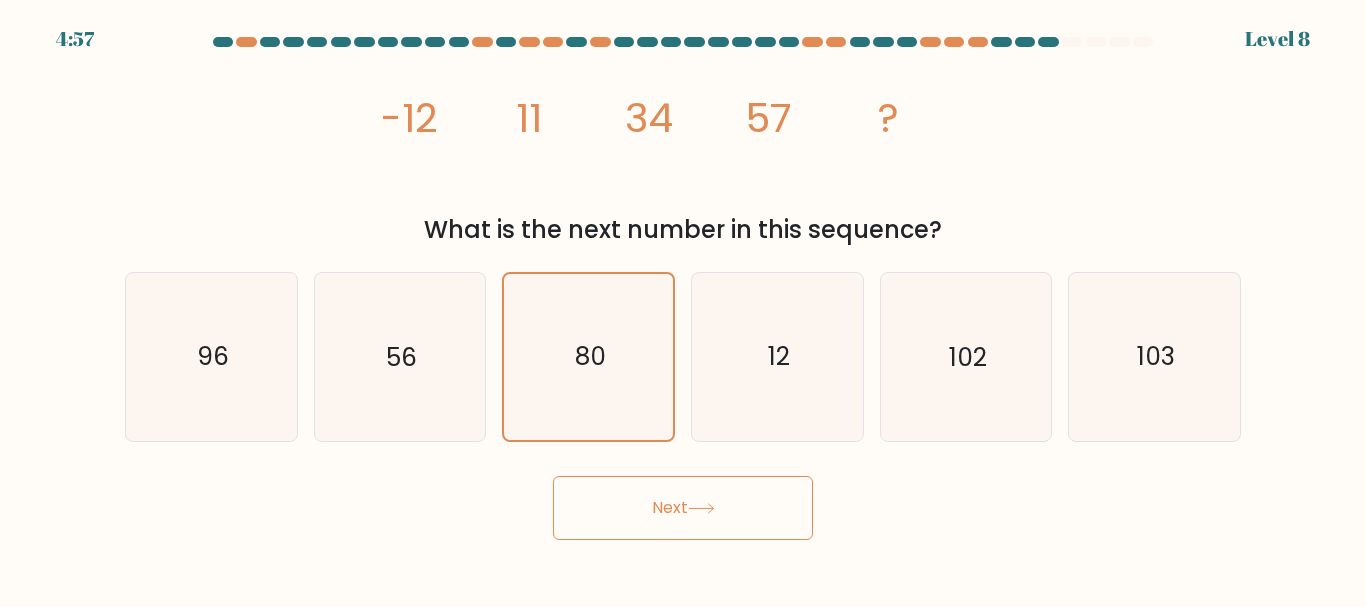 click on "Next" at bounding box center (683, 508) 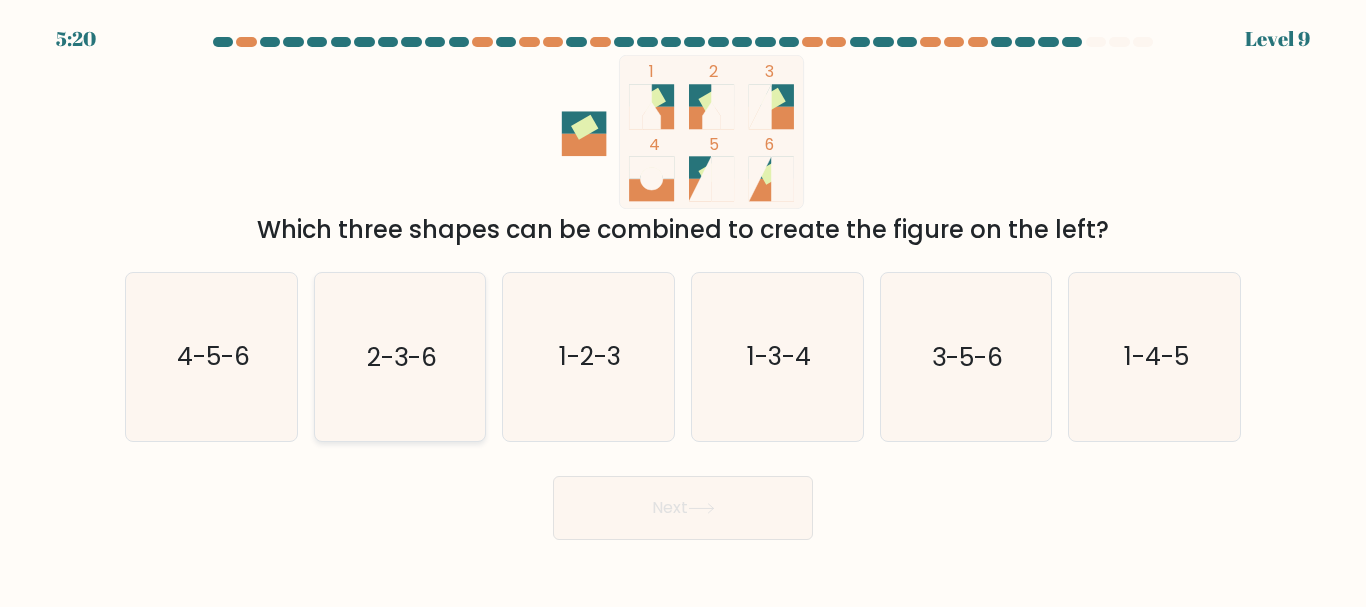 click on "2-3-6" 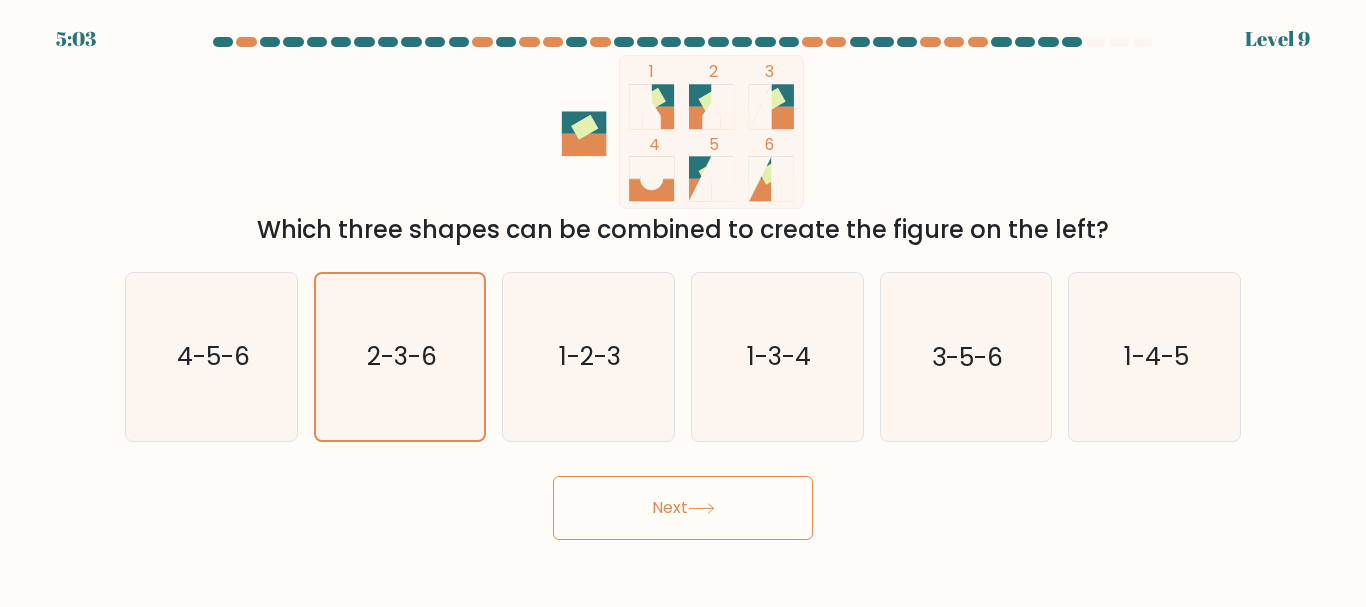 click on "Next" at bounding box center [683, 508] 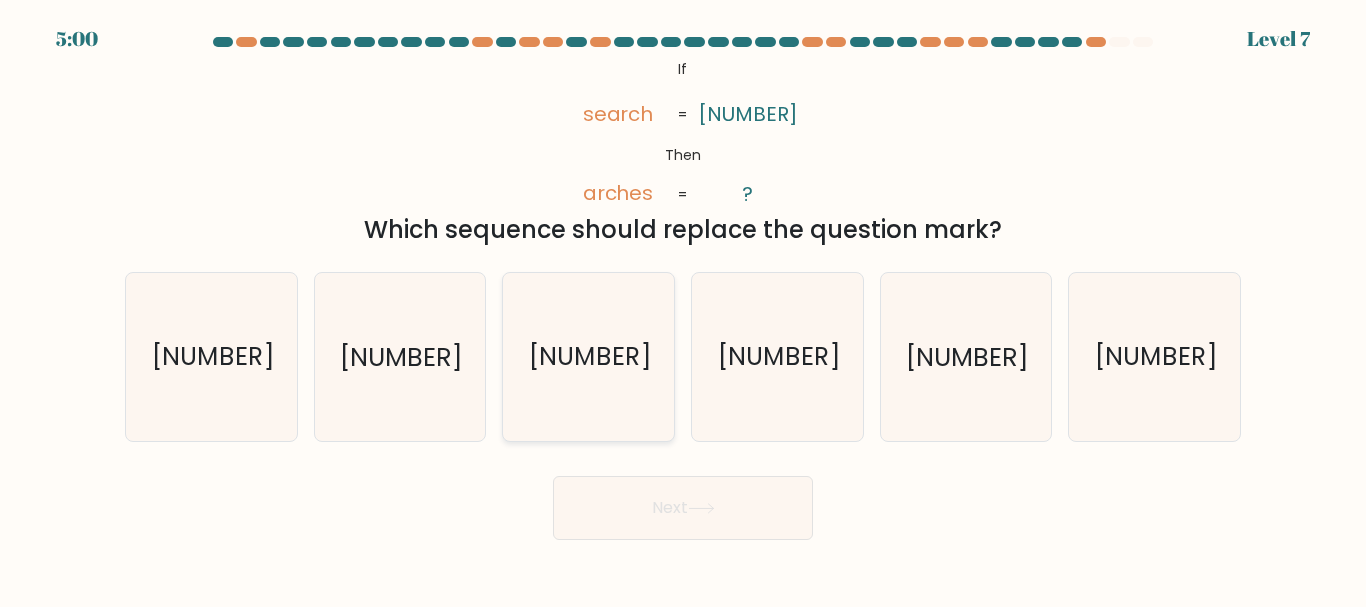 click on "016354" 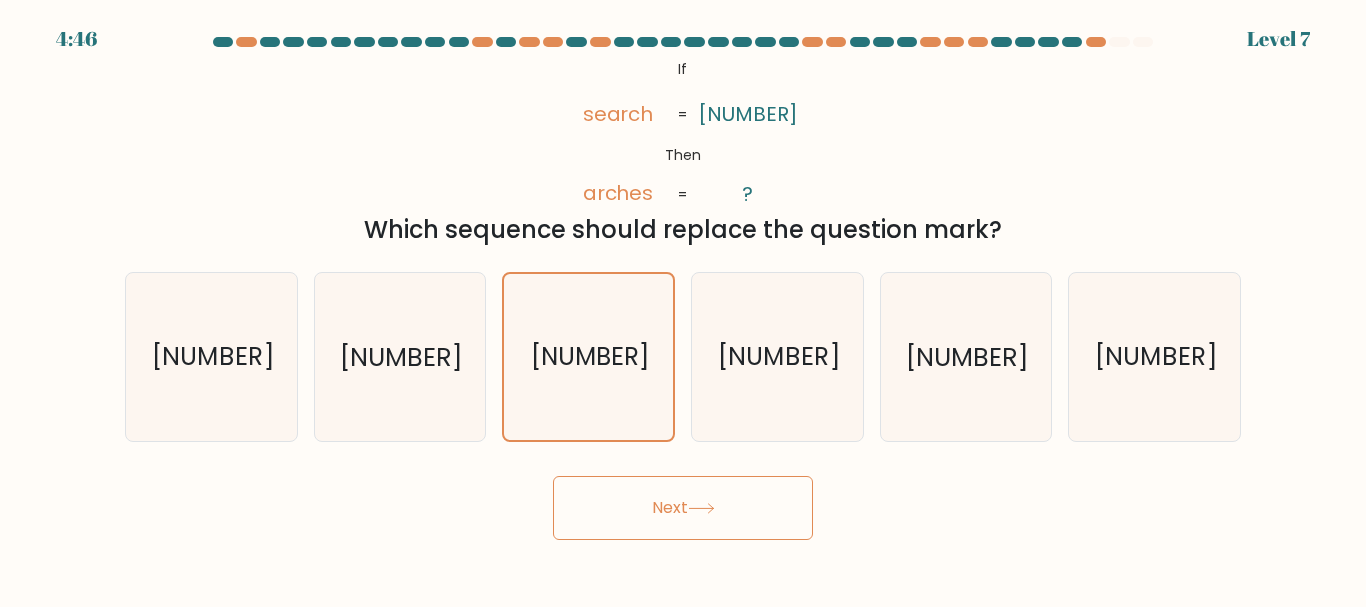 click 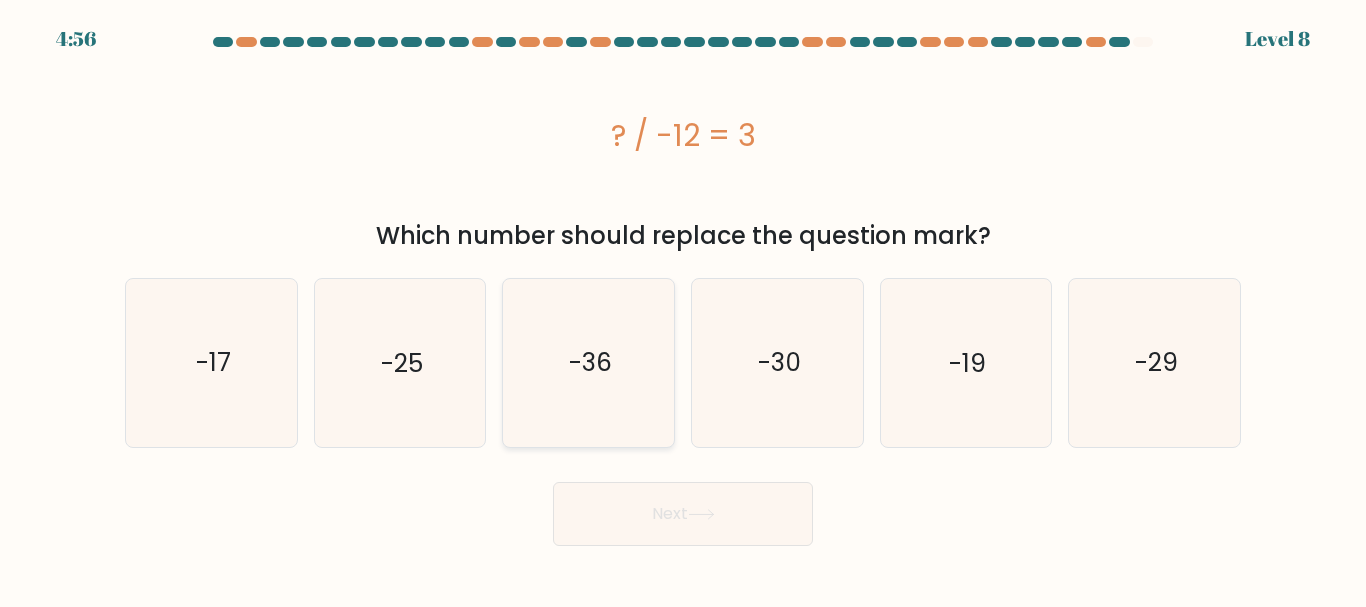 click on "-36" 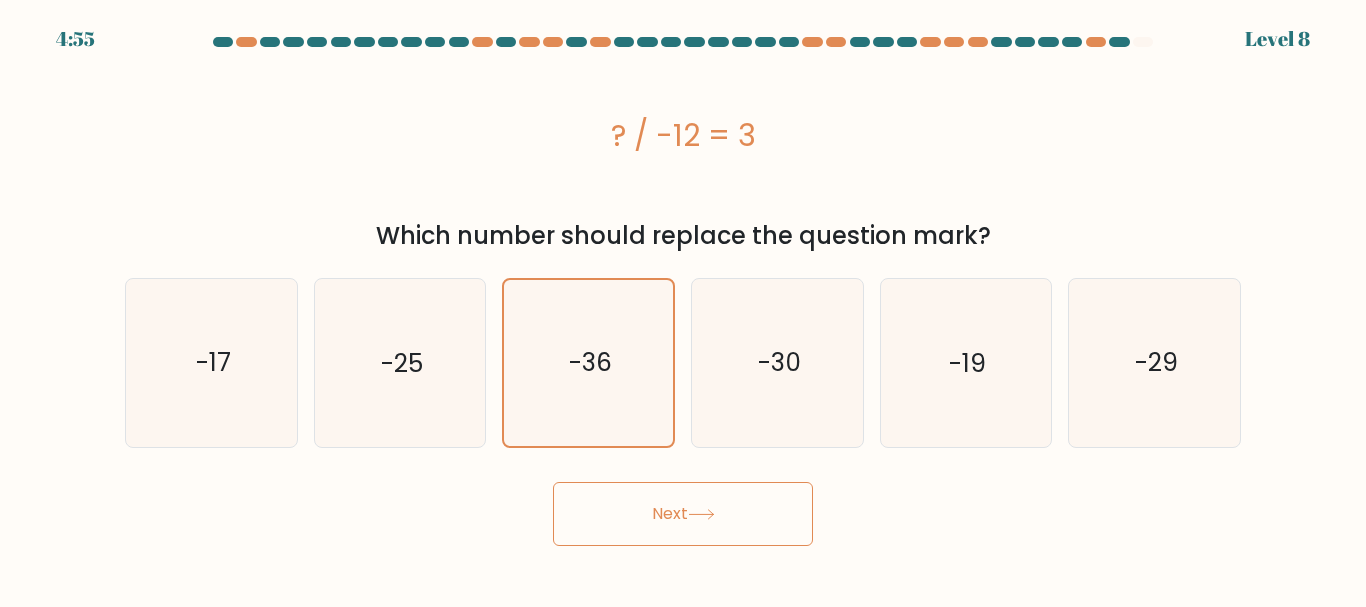 click on "Next" at bounding box center [683, 514] 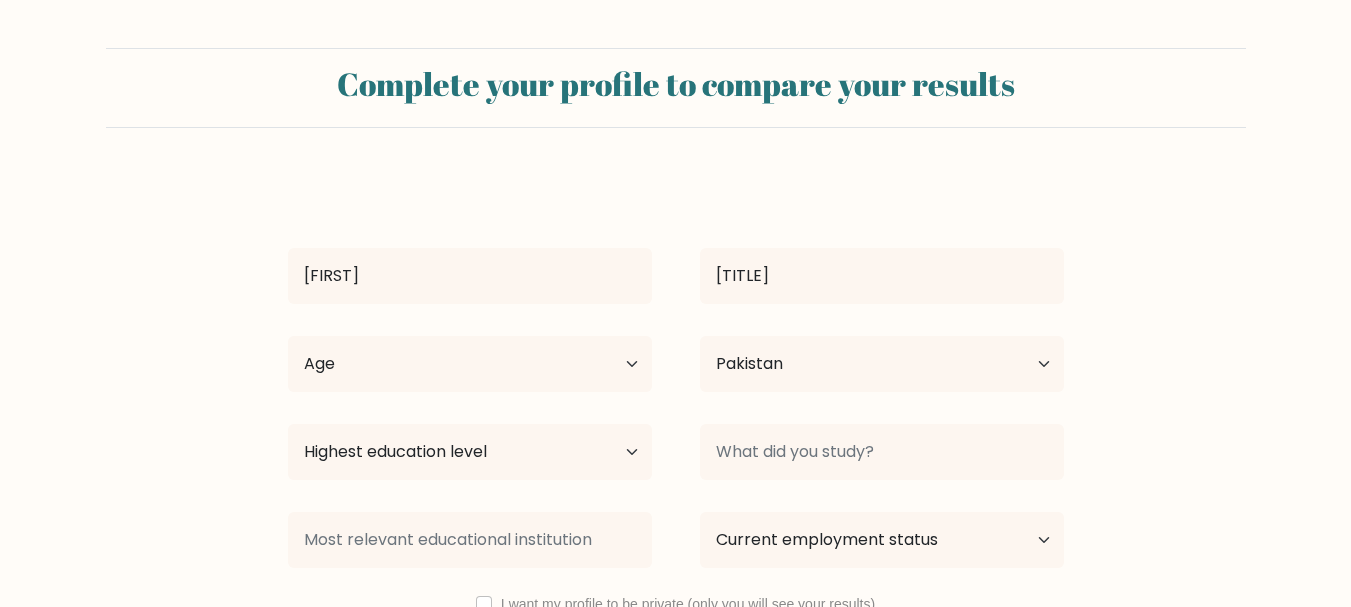 select on "PK" 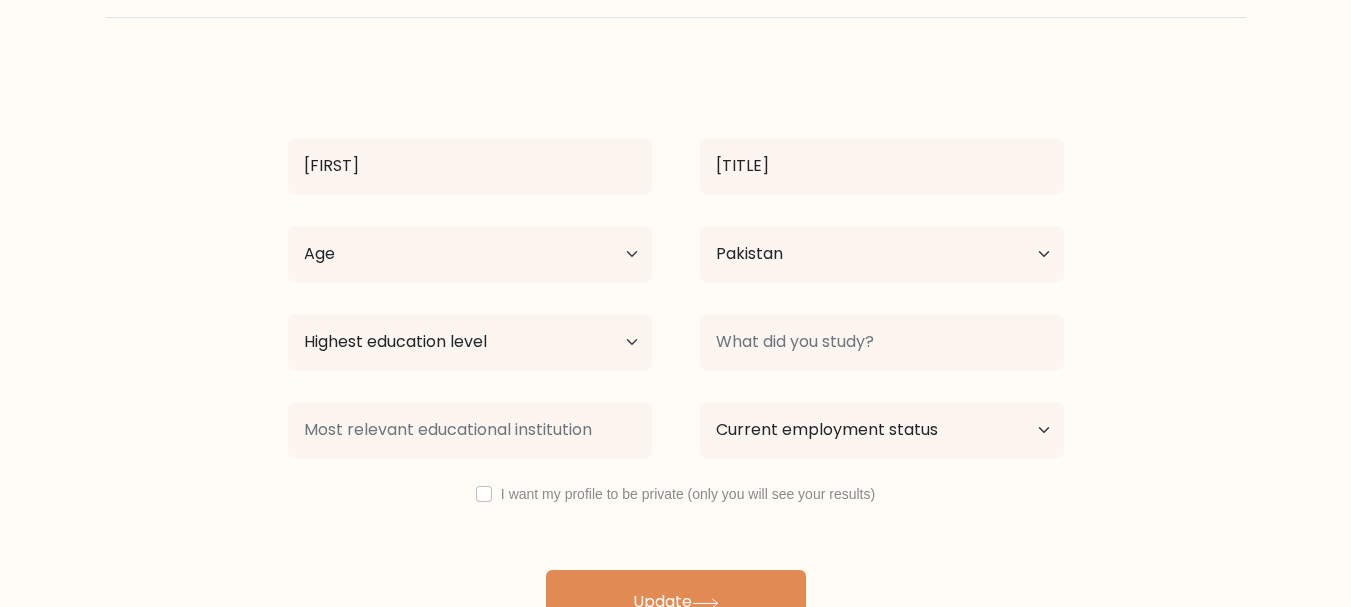 scroll, scrollTop: 136, scrollLeft: 0, axis: vertical 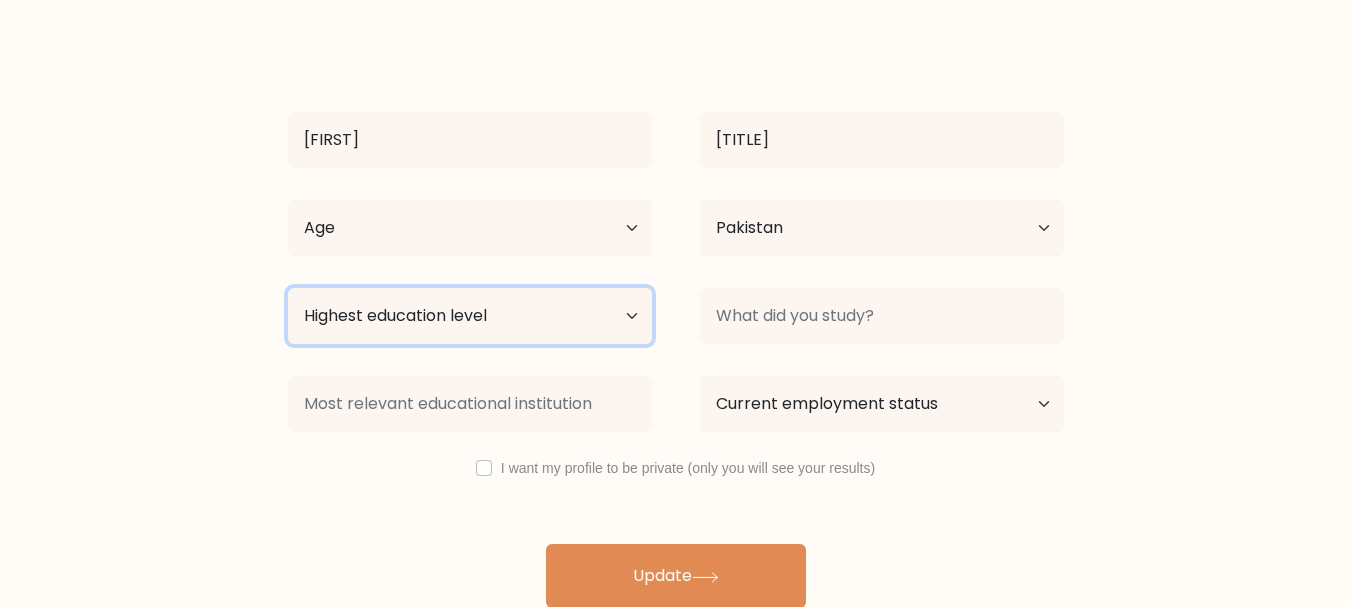 click on "Highest education level
No schooling
Primary
Lower Secondary
Upper Secondary
Occupation Specific
Bachelor's degree
Master's degree
Doctoral degree" at bounding box center [470, 316] 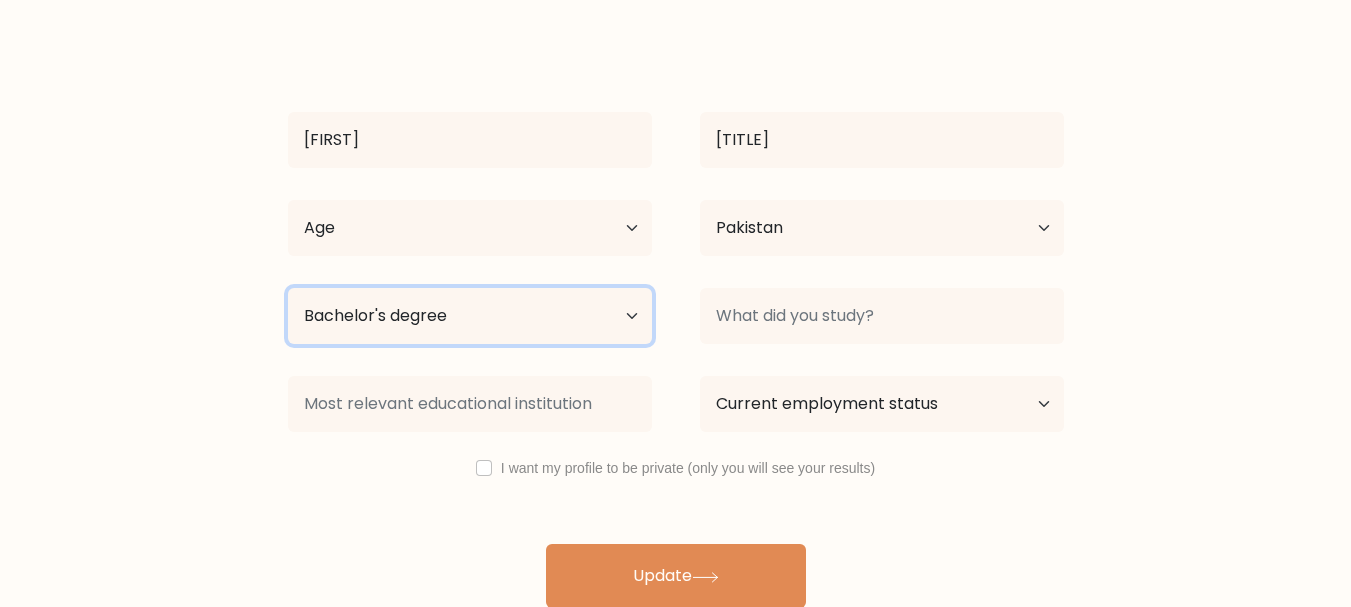 click on "Highest education level
No schooling
Primary
Lower Secondary
Upper Secondary
Occupation Specific
Bachelor's degree
Master's degree
Doctoral degree" at bounding box center (470, 316) 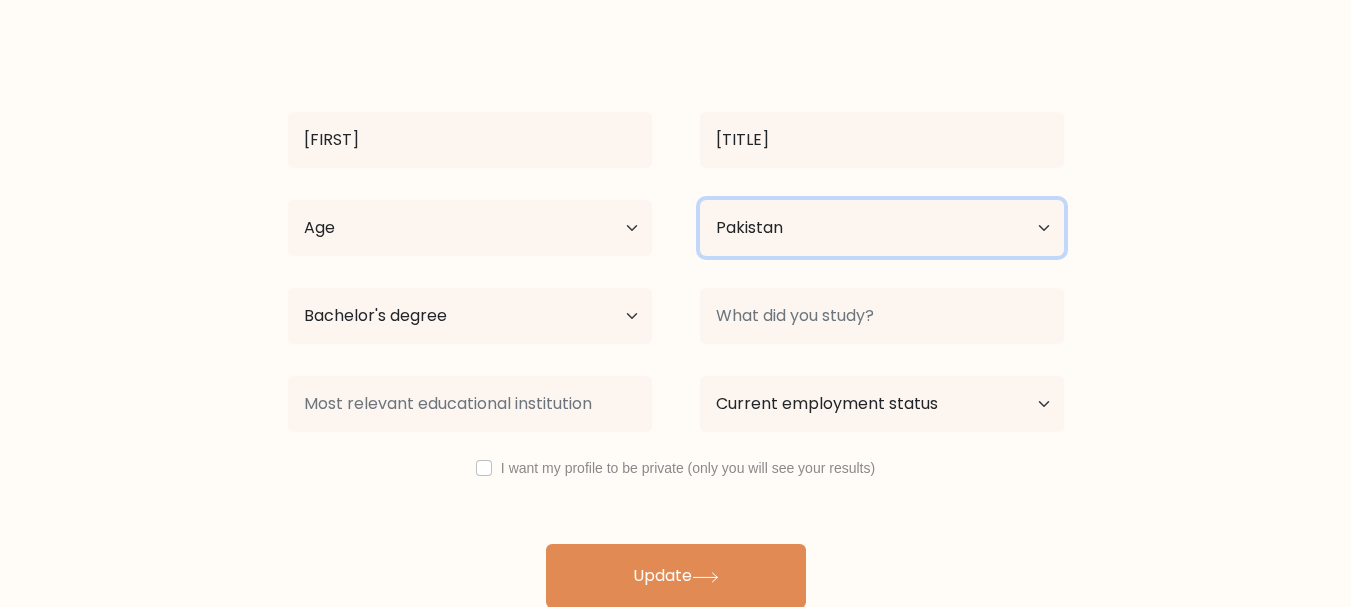 click on "Country
Afghanistan
Albania
Algeria
American Samoa
Andorra
Angola
Anguilla
Antarctica
Antigua and Barbuda
Argentina
Armenia
Aruba
Australia
Austria
Azerbaijan
Bahamas
Bahrain
Bangladesh
Barbados
Belarus
Belgium
Belize
Benin
Bermuda
Bhutan
Bolivia
Bonaire, Sint Eustatius and Saba
Bosnia and Herzegovina
Botswana
Bouvet Island
Brazil
British Indian Ocean Territory
Brunei
Bulgaria
Burkina Faso
Burundi
Cabo Verde
Cambodia
Cameroon
Canada
Cayman Islands
Central African Republic
Chad
Chile
China
Christmas Island
Cocos (Keeling) Islands
Colombia
Comoros
Congo
Congo (the Democratic Republic of the)
Cook Islands
Costa Rica
Côte d'Ivoire
Croatia
Cuba" at bounding box center (882, 228) 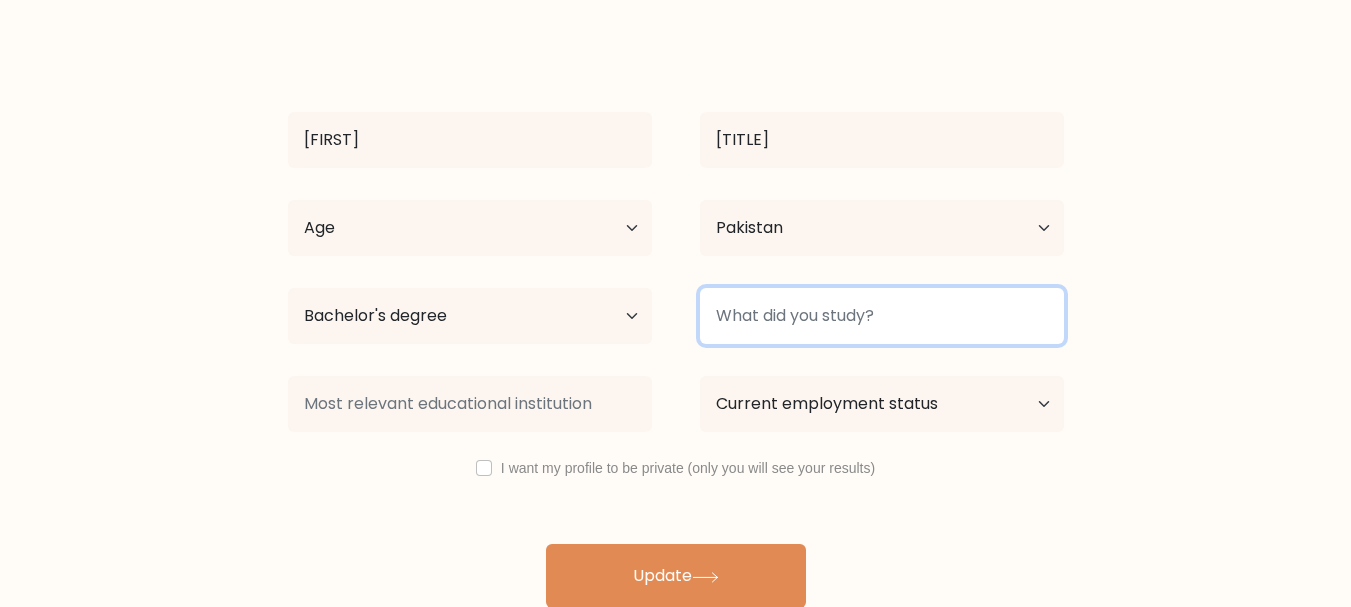click at bounding box center [882, 316] 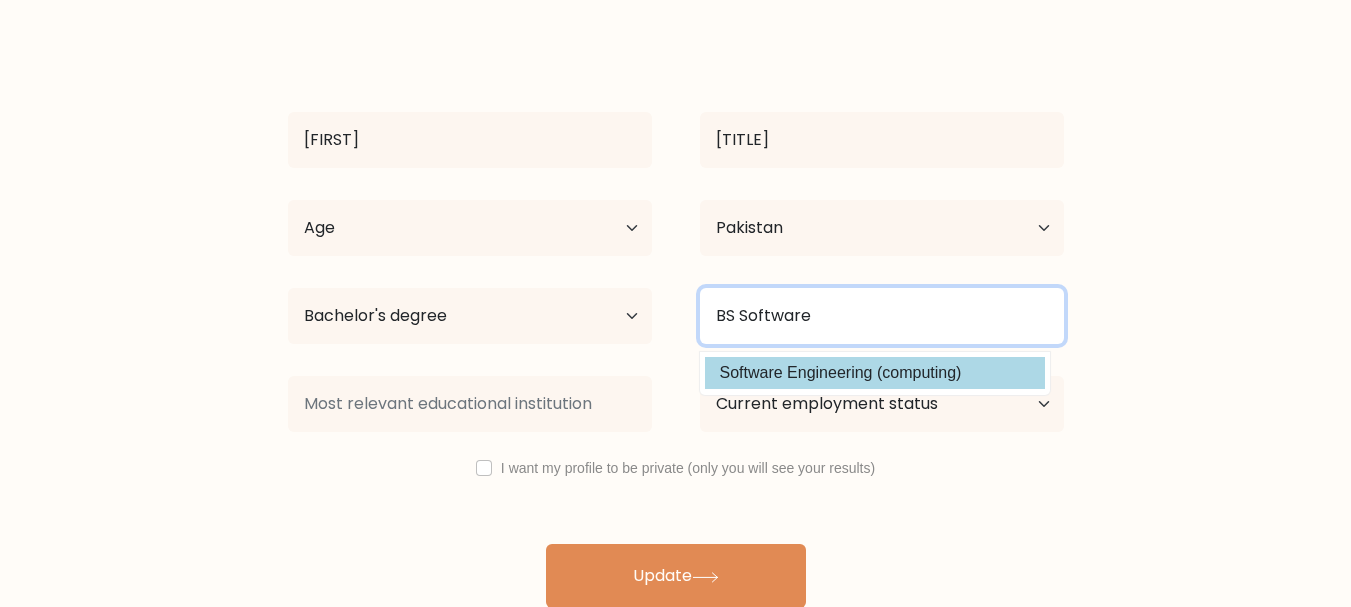 type on "BS Software" 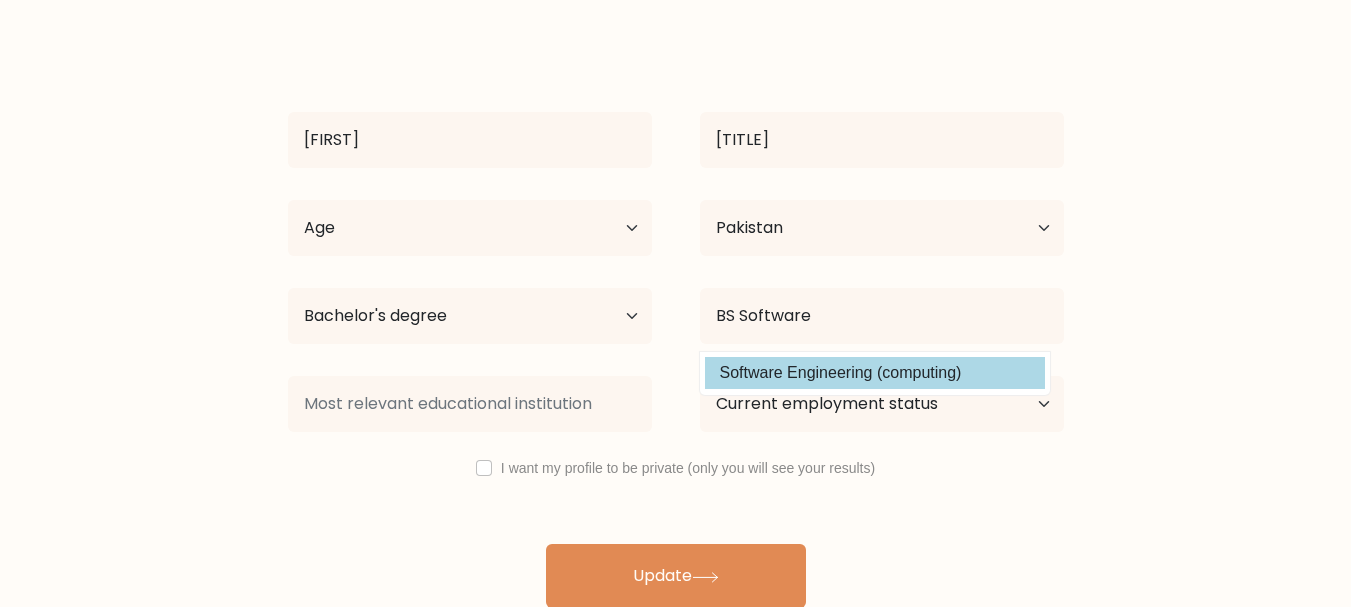 click on "[FIRST]
[LAST]
Age
Under 18 years old
18-24 years old
25-34 years old
35-44 years old
45-54 years old
55-64 years old
65 years old and above
Country
Afghanistan
Albania
Algeria
American Samoa
Andorra
Angola
Anguilla
Antarctica
Antigua and Barbuda
Argentina
Armenia
Aruba
Australia
Austria
Azerbaijan
Bahamas
Bahrain
Bangladesh
Barbados
Belarus
Belgium
Belize
Benin
Bermuda
Bhutan" at bounding box center (676, 324) 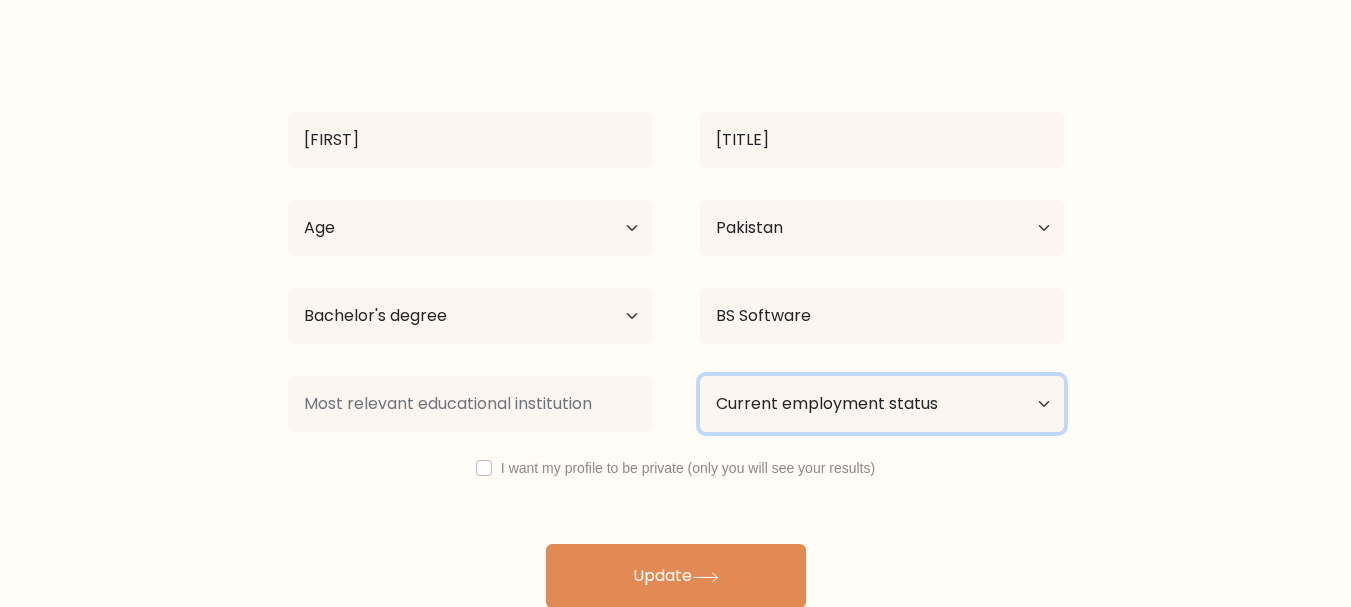 click on "Current employment status
Employed
Student
Retired
Other / prefer not to answer" at bounding box center (882, 404) 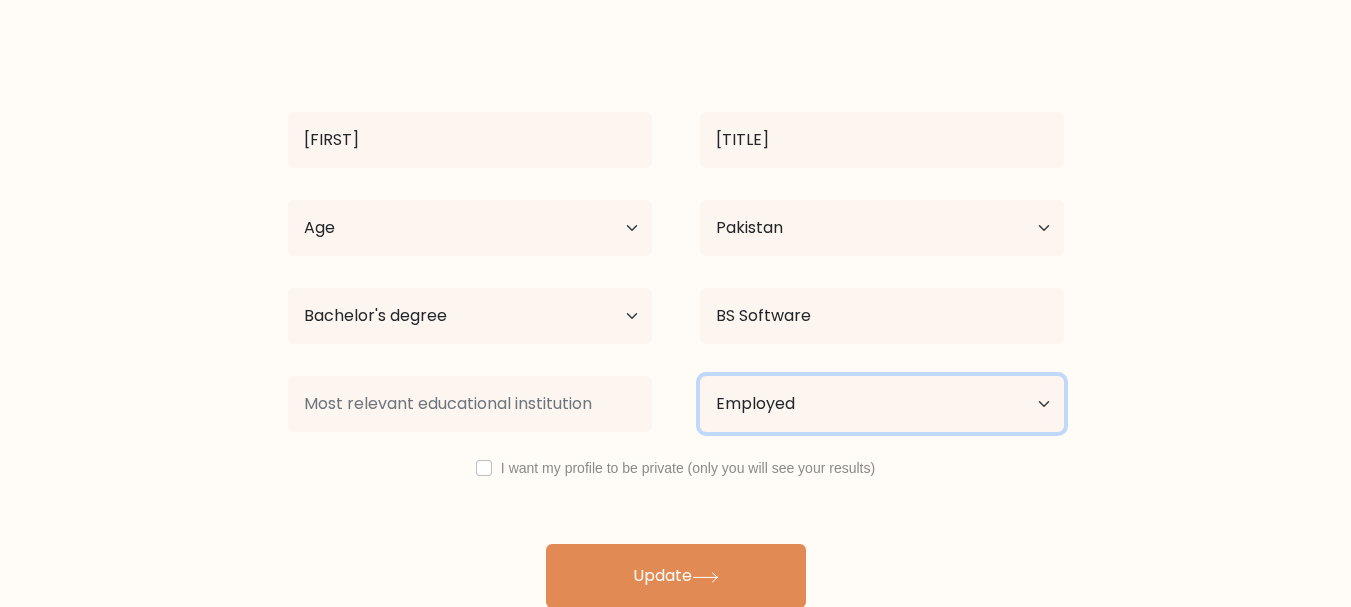 click on "Current employment status
Employed
Student
Retired
Other / prefer not to answer" at bounding box center (882, 404) 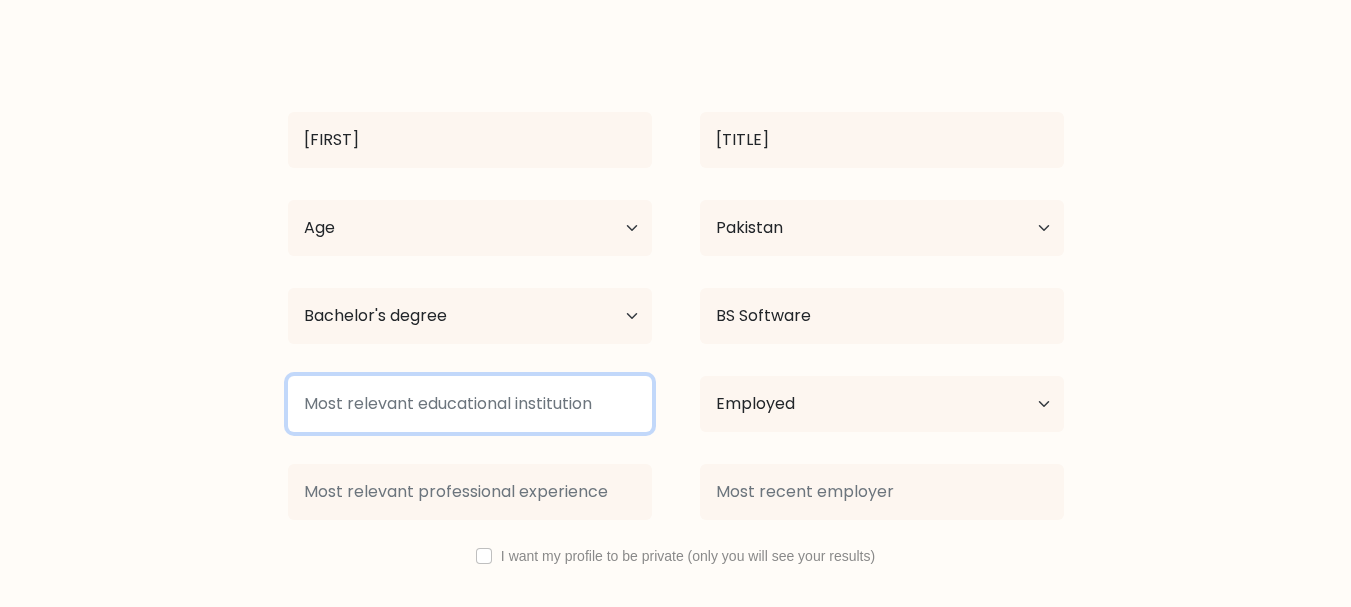 click at bounding box center [470, 404] 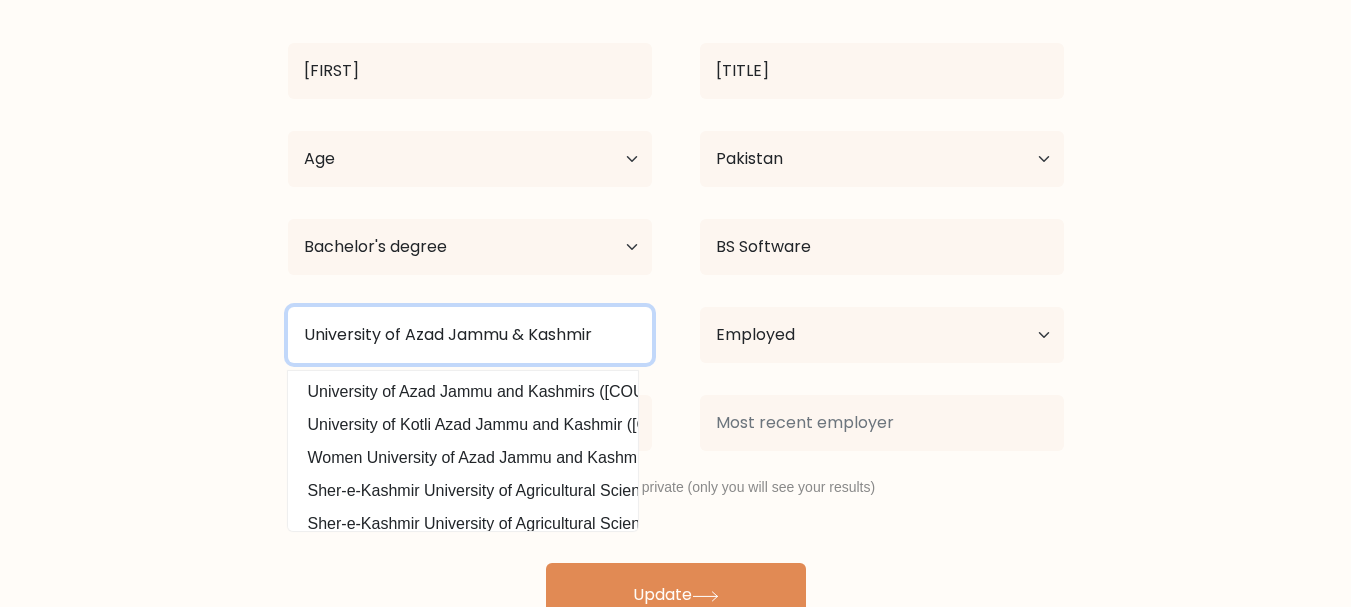 scroll, scrollTop: 225, scrollLeft: 0, axis: vertical 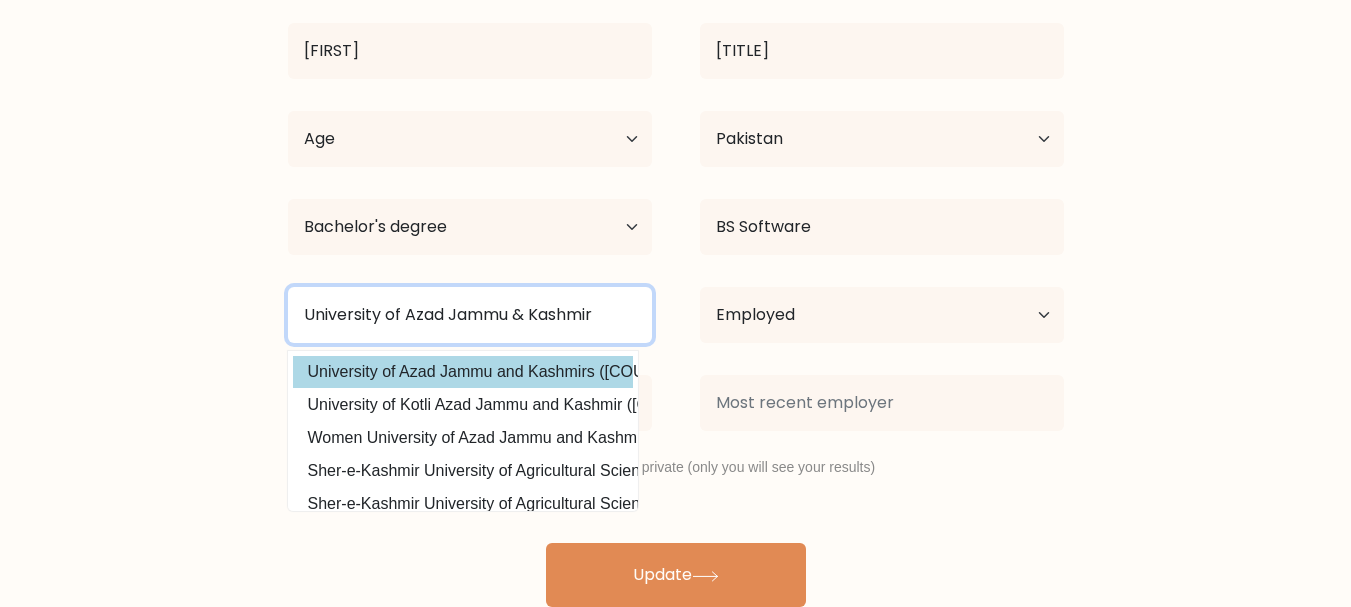 type on "University of Azad Jammu & Kashmir" 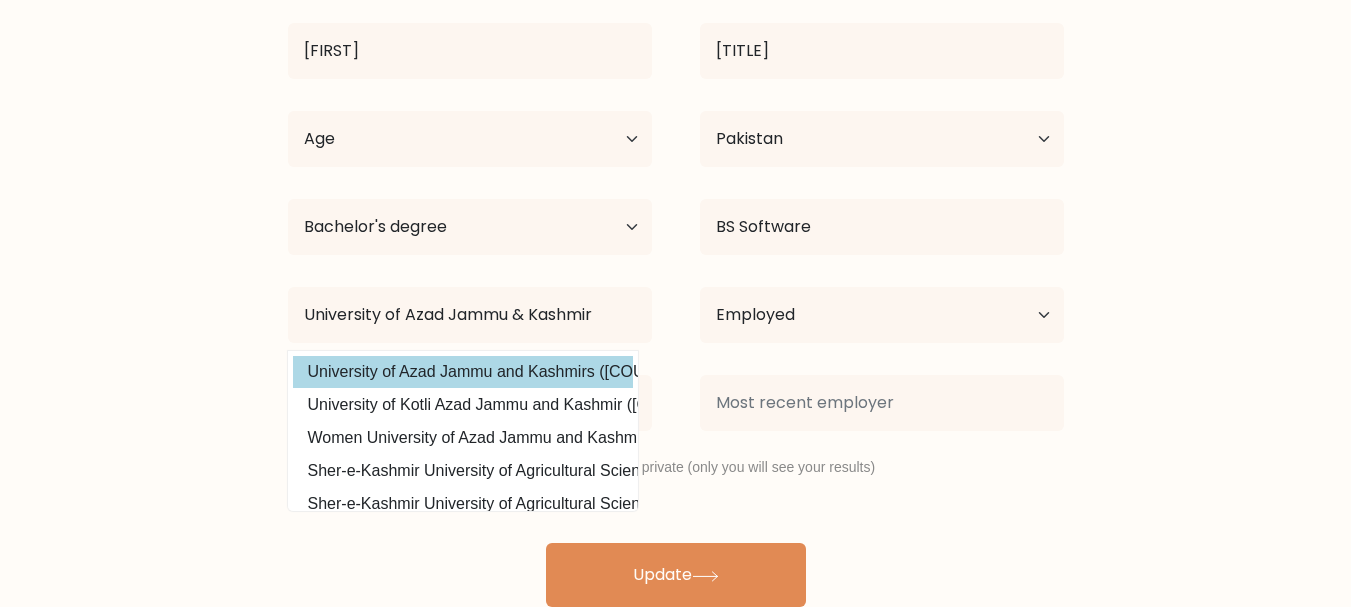 click on "Sajida
Sheikh
Age
Under 18 years old
18-24 years old
25-34 years old
35-44 years old
45-54 years old
55-64 years old
65 years old and above
Country
Afghanistan
Albania
Algeria
American Samoa
Andorra
Angola
Anguilla
Antarctica
Antigua and Barbuda
Argentina
Armenia
Aruba
Australia
Austria
Azerbaijan
Bahamas
Bahrain
Bangladesh
Barbados
Belarus
Belgium
Belize
Benin
Bermuda
Bhutan" at bounding box center (676, 279) 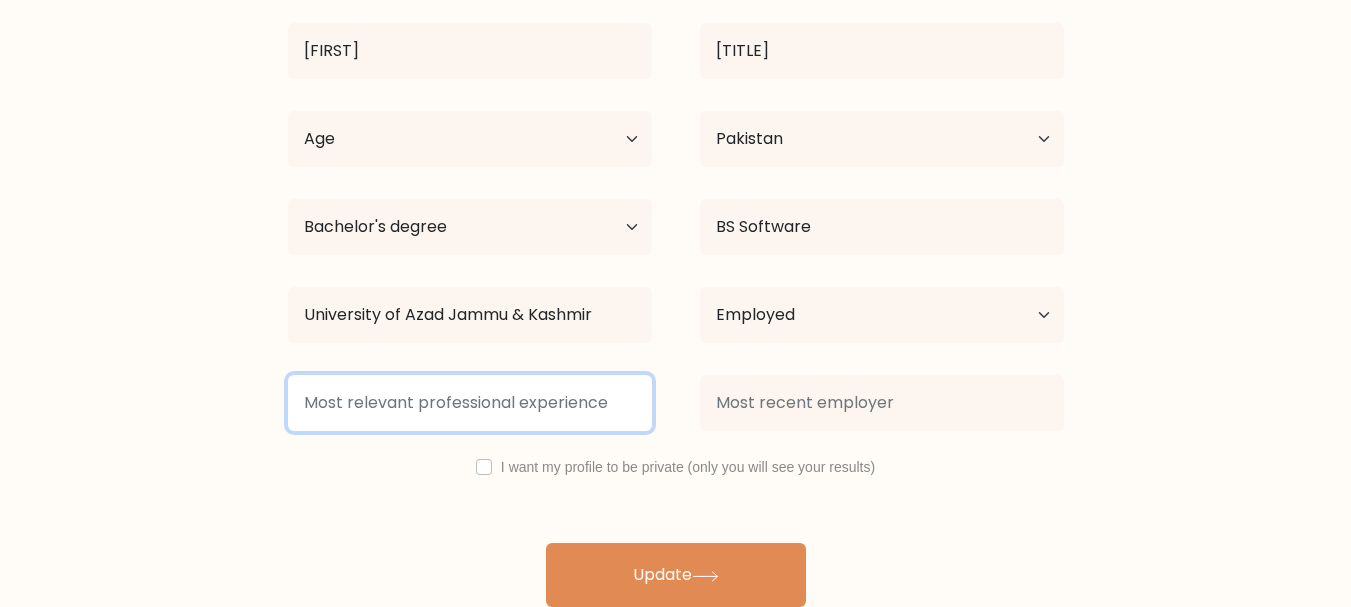 click at bounding box center [470, 403] 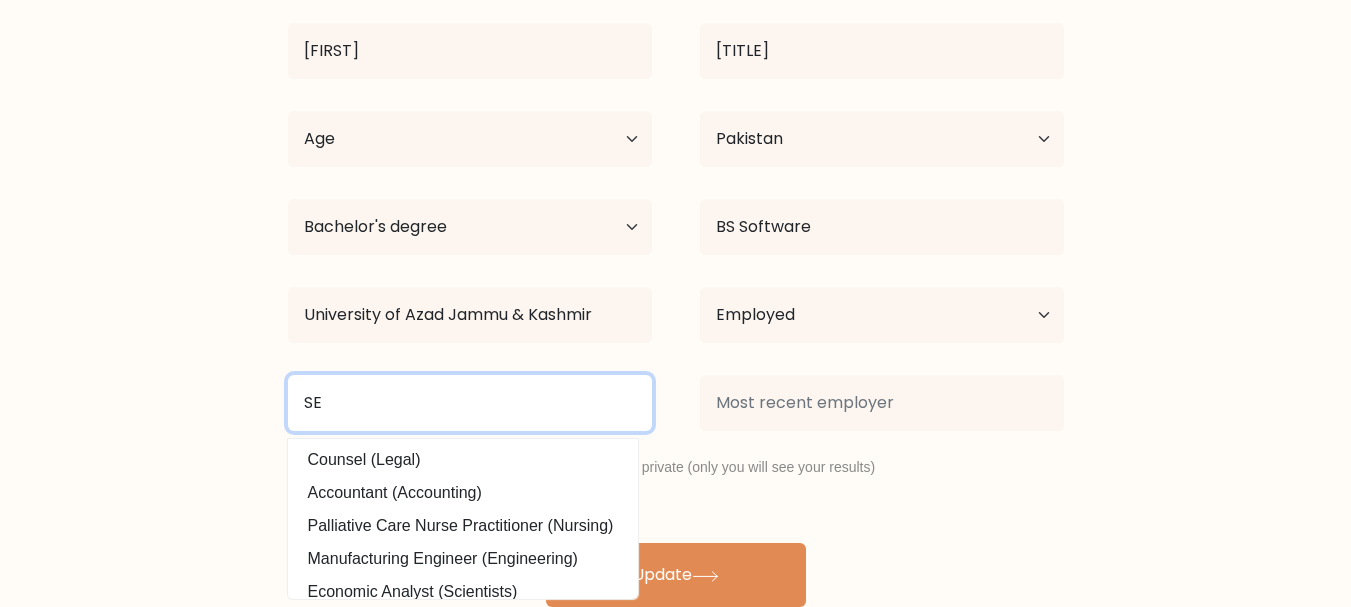type on "S" 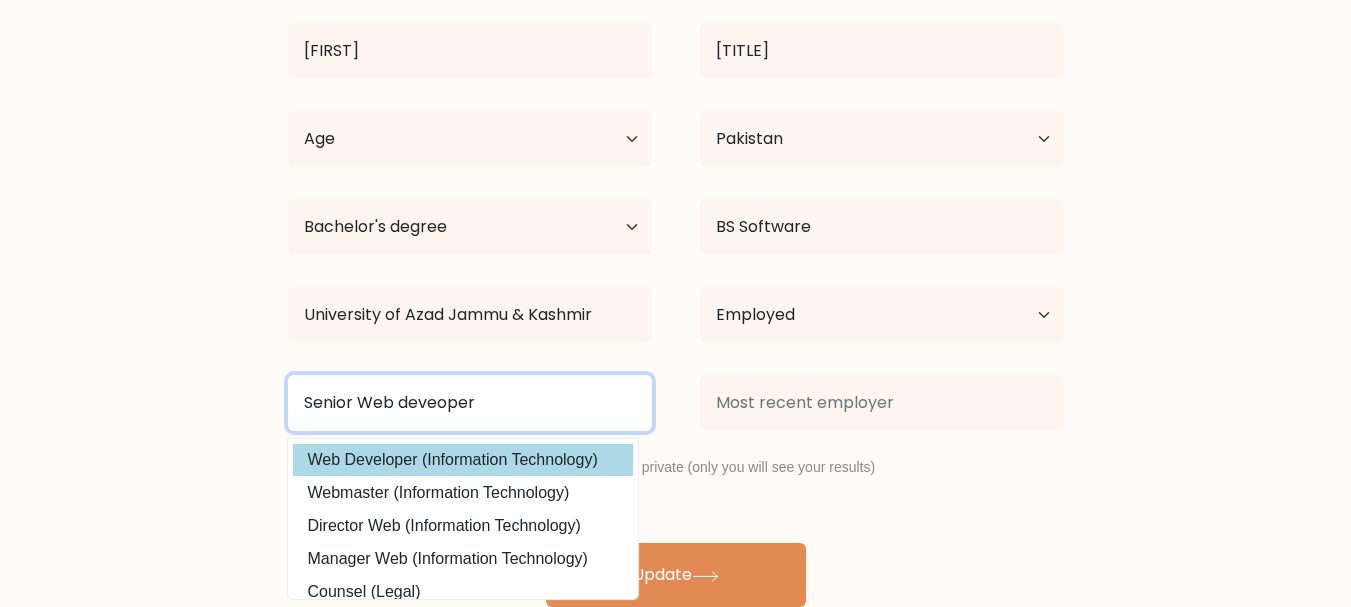 type on "Senior Web deveoper" 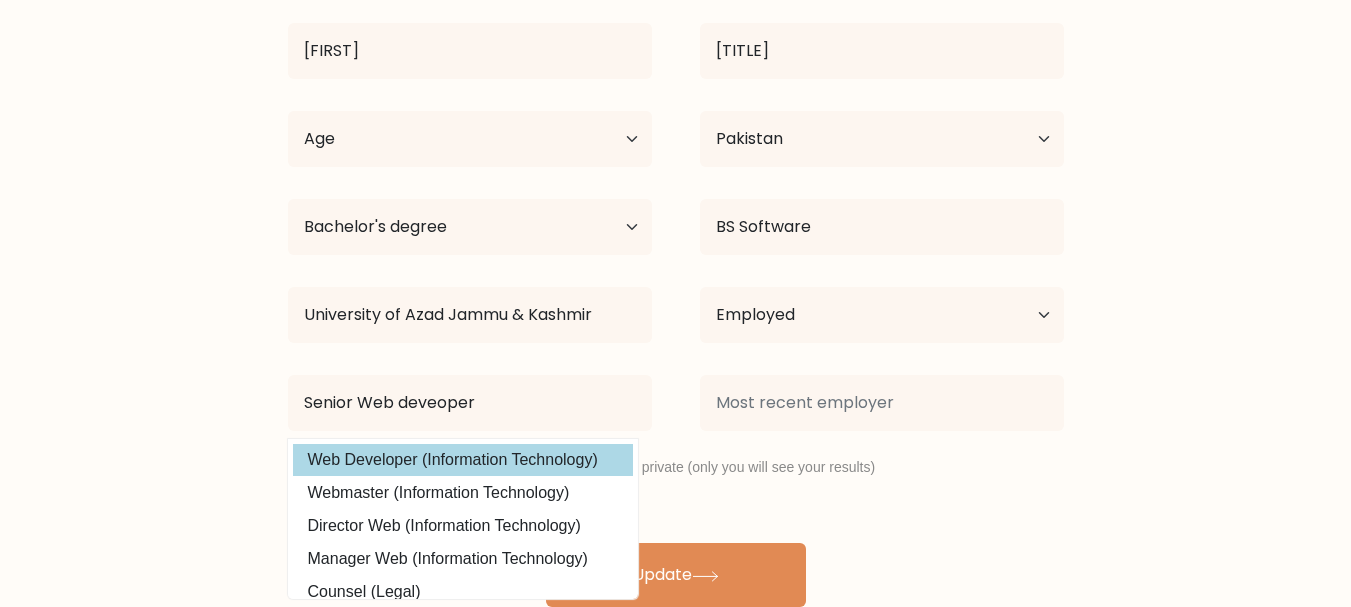 click on "Sajida
Sheikh
Age
Under 18 years old
18-24 years old
25-34 years old
35-44 years old
45-54 years old
55-64 years old
65 years old and above
Country
Afghanistan
Albania
Algeria
American Samoa
Andorra
Angola
Anguilla
Antarctica
Antigua and Barbuda
Argentina
Armenia
Aruba
Australia
Austria
Azerbaijan
Bahamas
Bahrain
Bangladesh
Barbados
Belarus
Belgium
Belize
Benin
Bermuda
Bhutan" at bounding box center [676, 279] 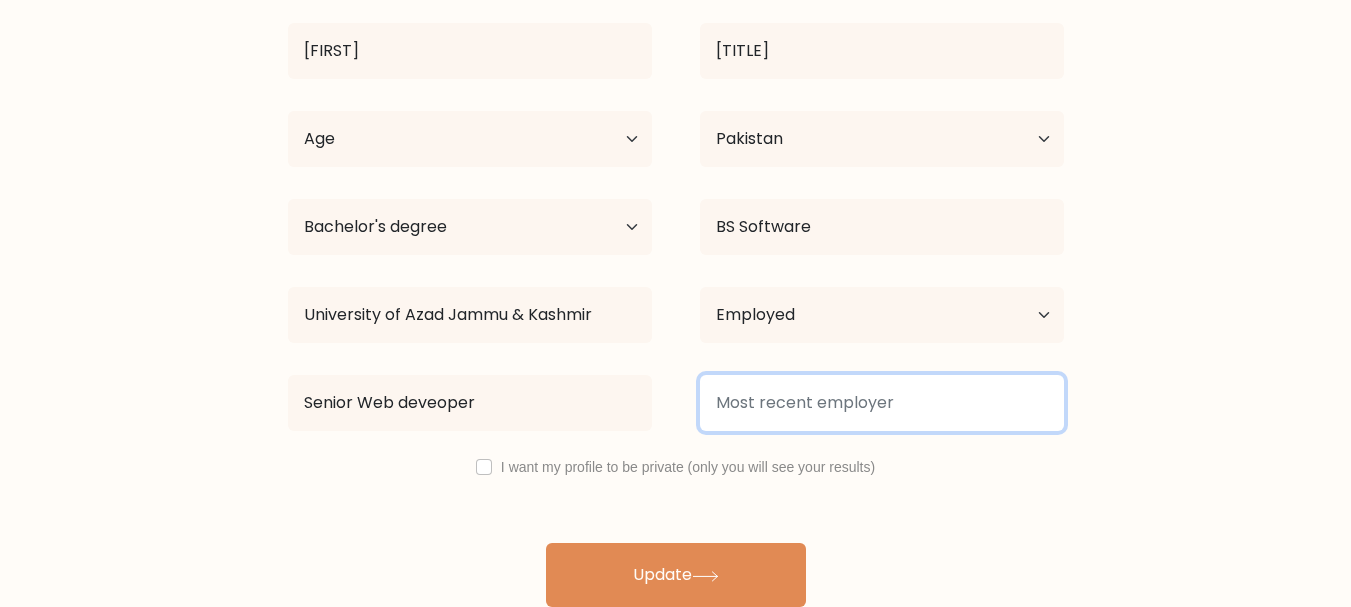 click at bounding box center [882, 403] 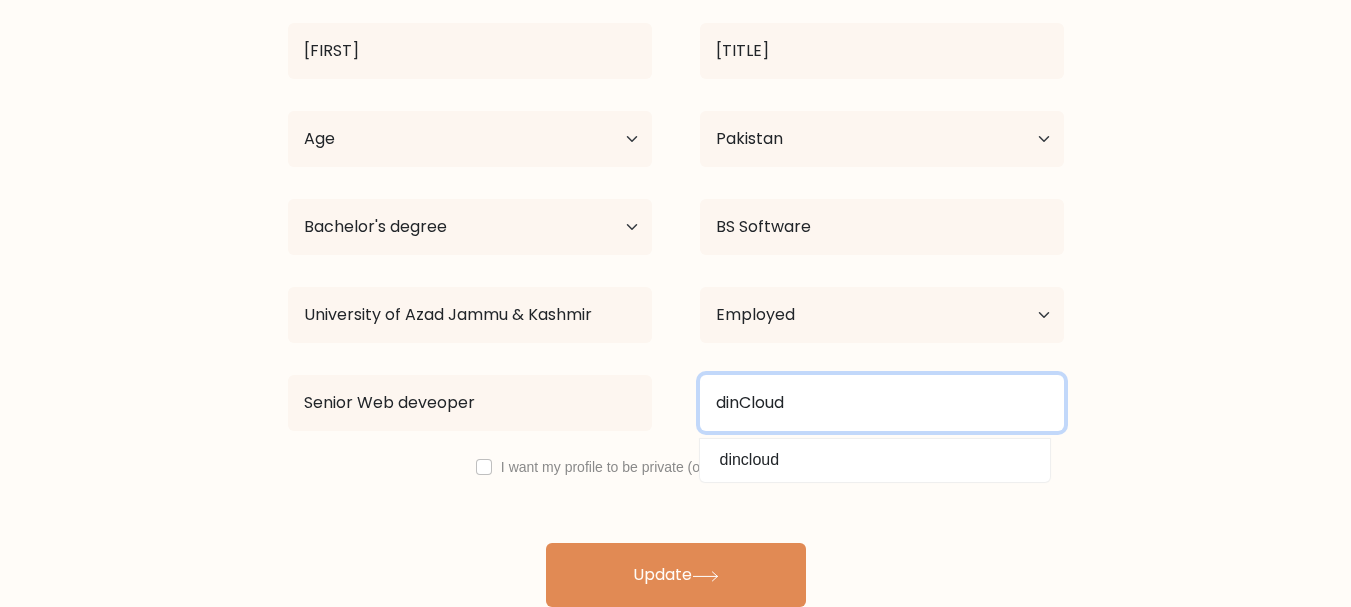 type on "dinCloud" 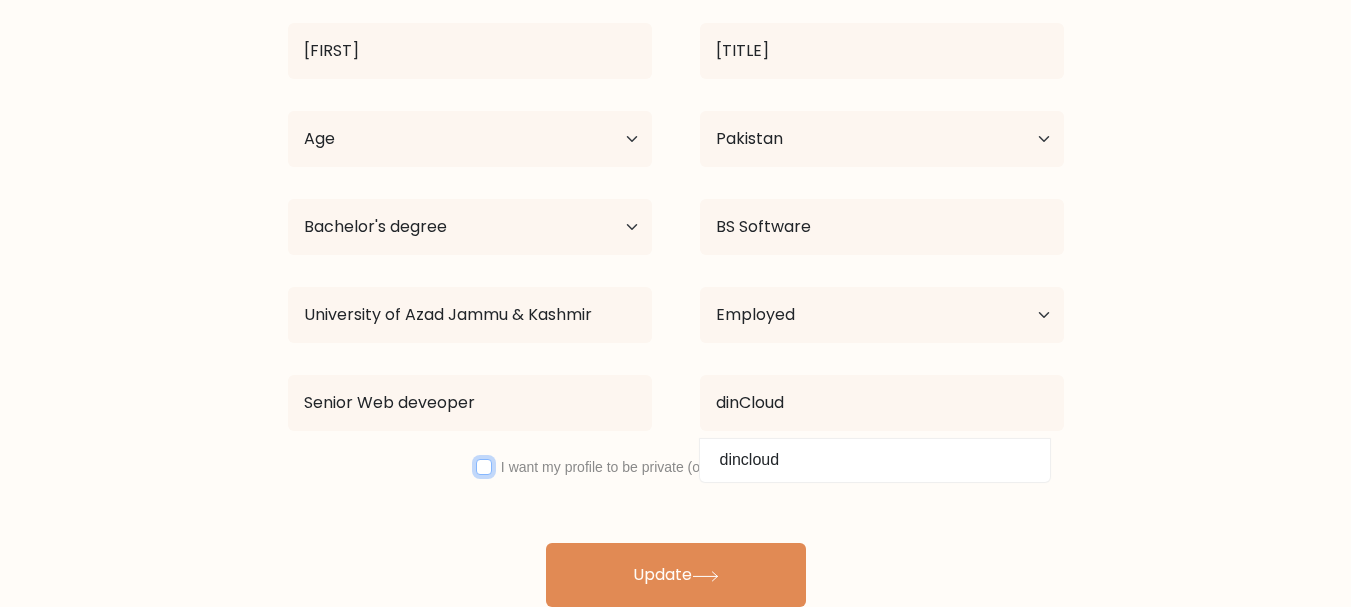 click at bounding box center [484, 467] 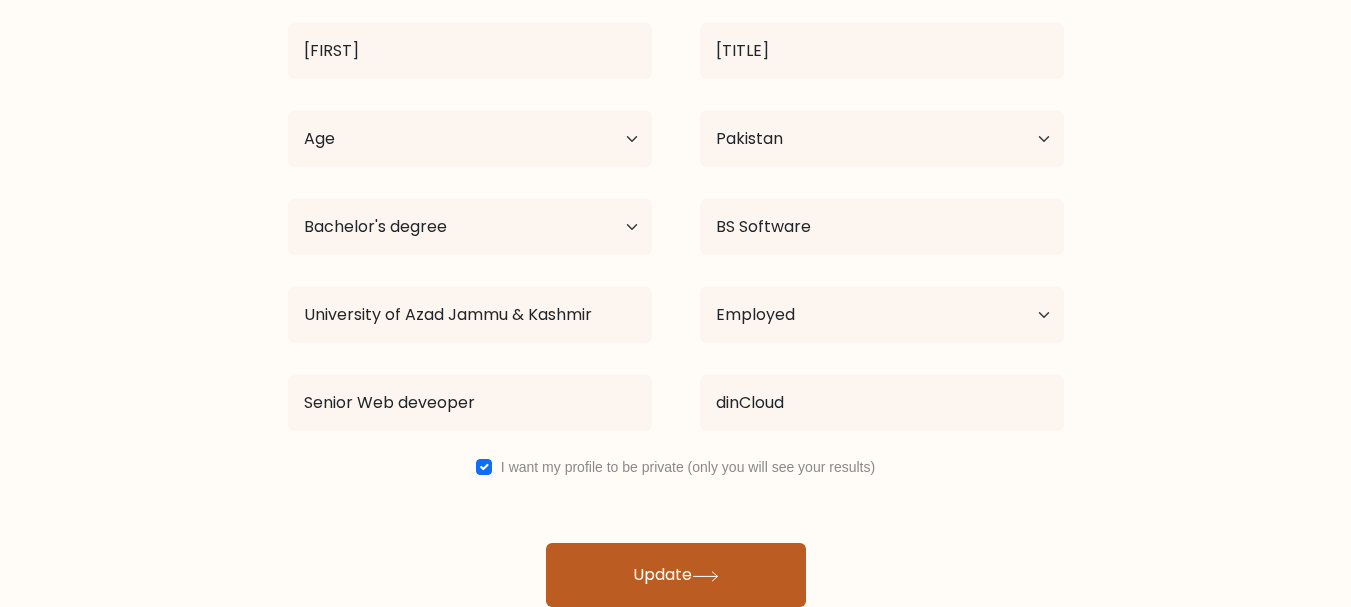 click on "Update" at bounding box center [676, 575] 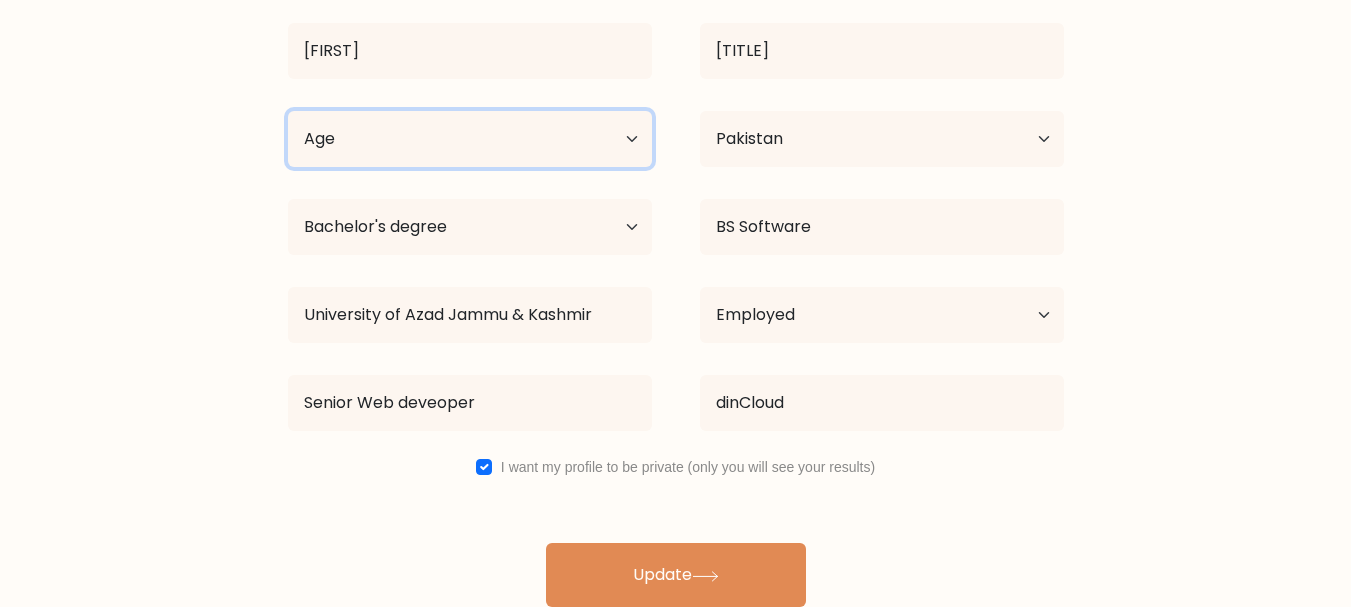 click on "Age
Under 18 years old
18-24 years old
25-34 years old
35-44 years old
45-54 years old
55-64 years old
65 years old and above" at bounding box center [470, 139] 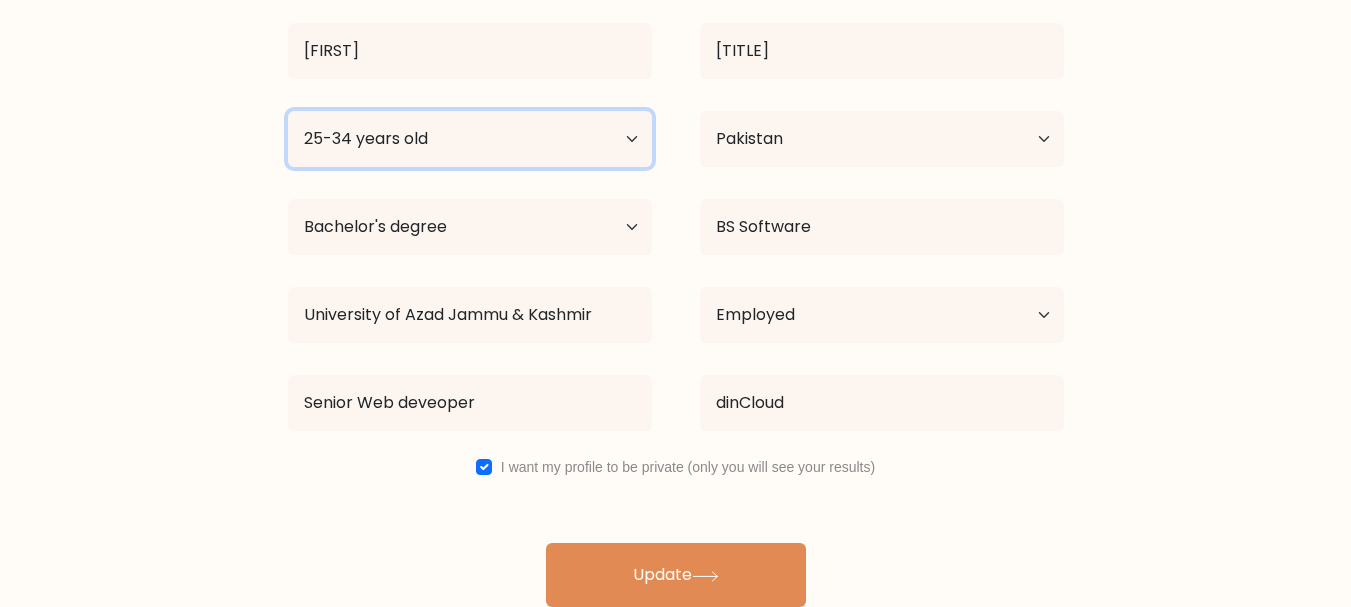 click on "Age
Under 18 years old
18-24 years old
25-34 years old
35-44 years old
45-54 years old
55-64 years old
65 years old and above" at bounding box center [470, 139] 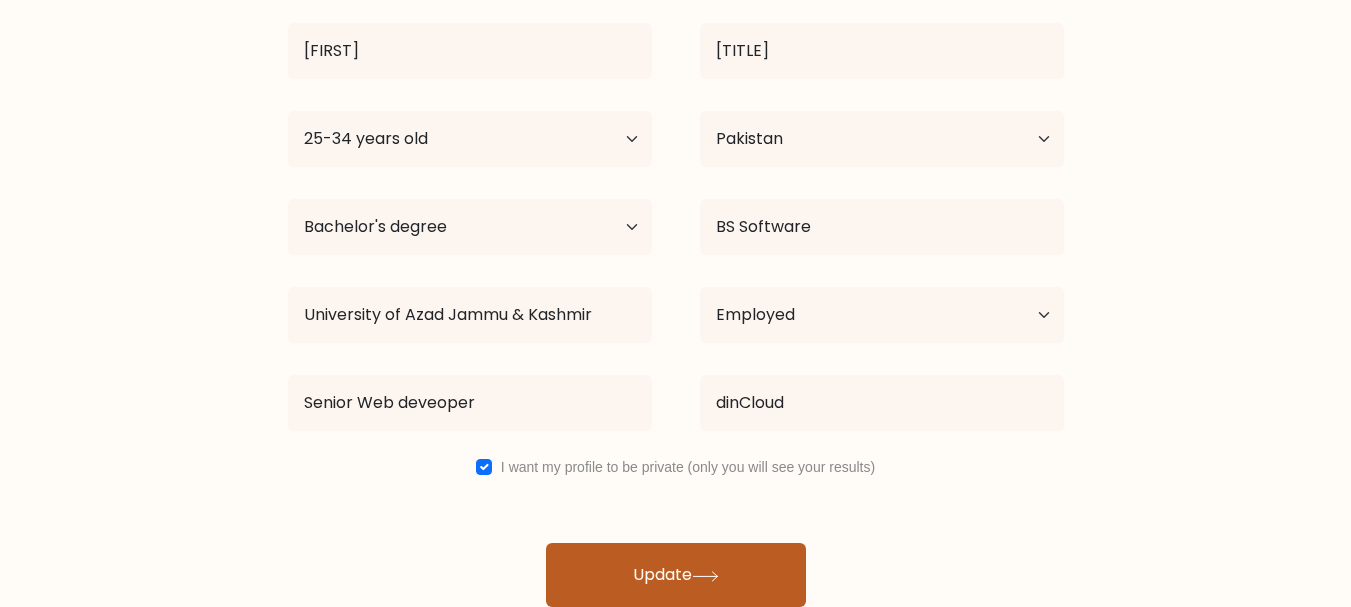 click on "Update" at bounding box center (676, 575) 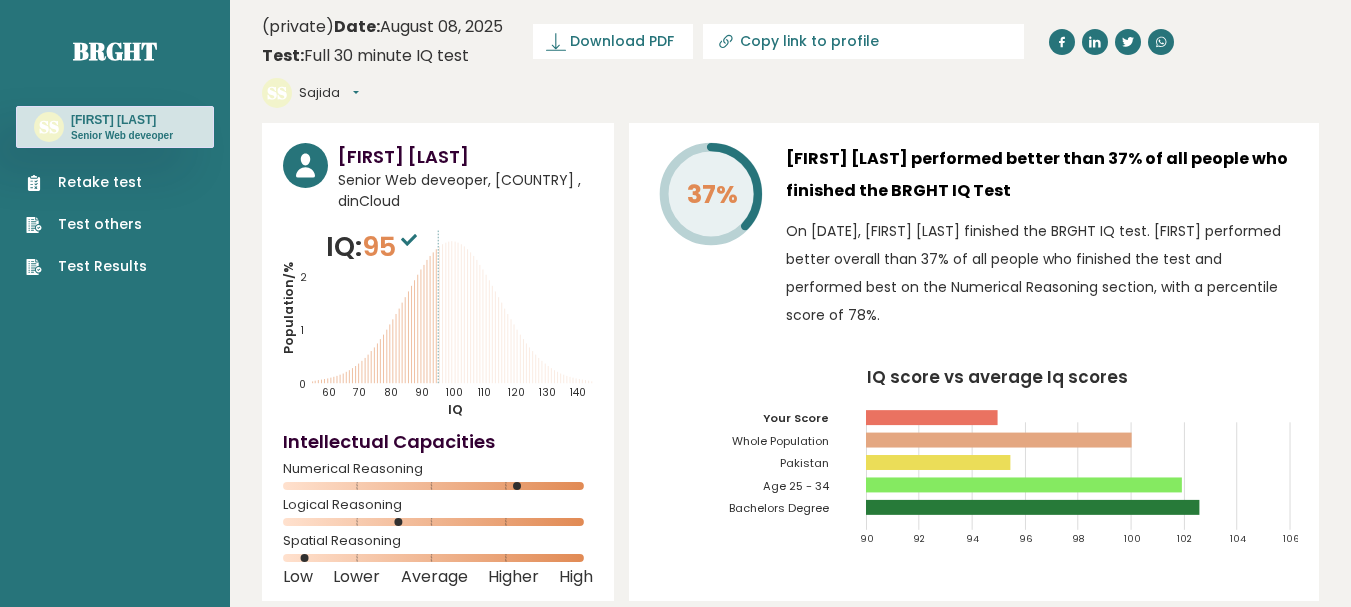 scroll, scrollTop: 0, scrollLeft: 0, axis: both 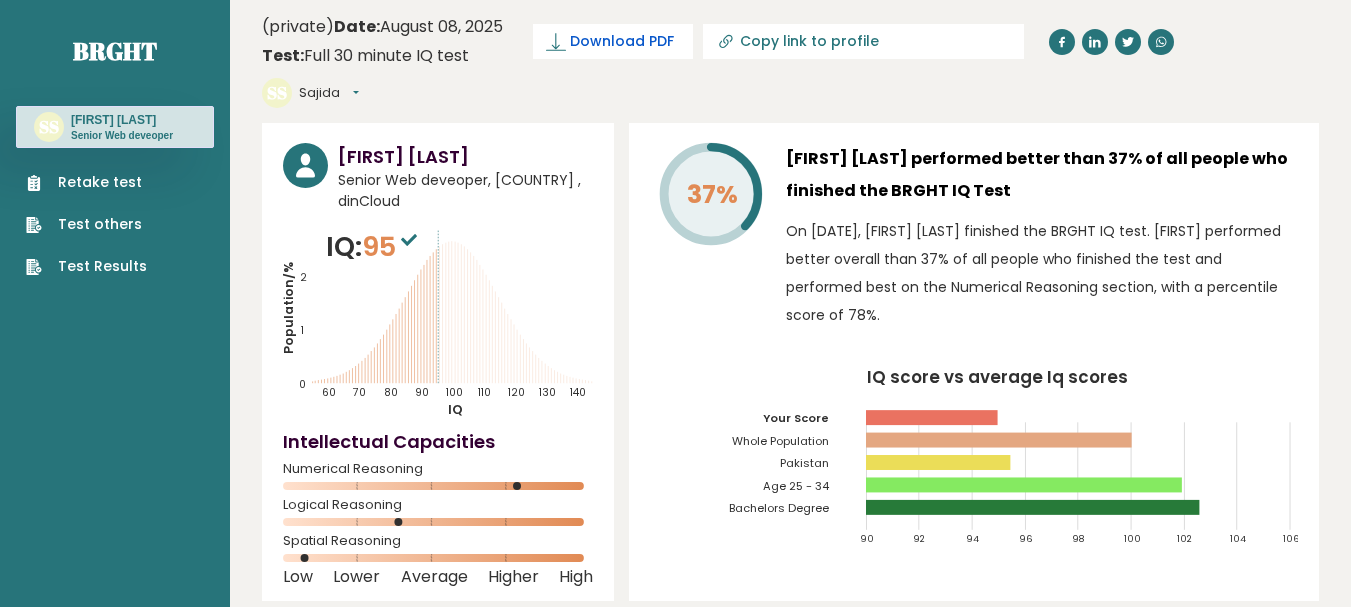 click on "Download PDF" at bounding box center [622, 41] 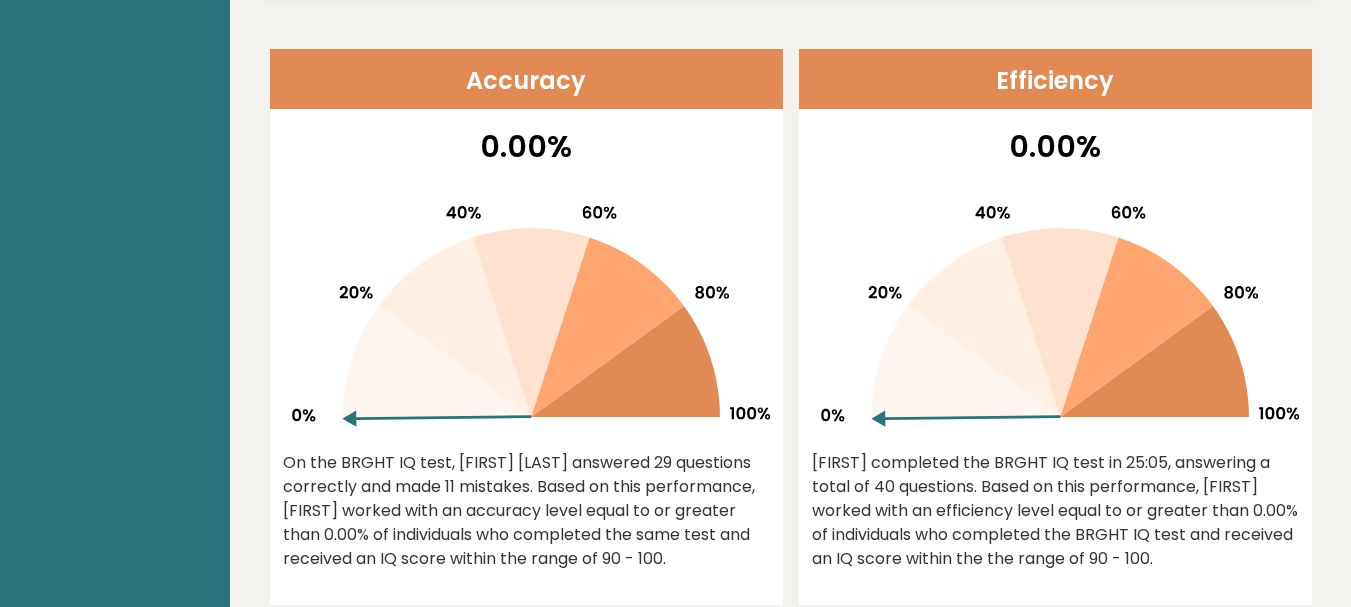 scroll, scrollTop: 860, scrollLeft: 0, axis: vertical 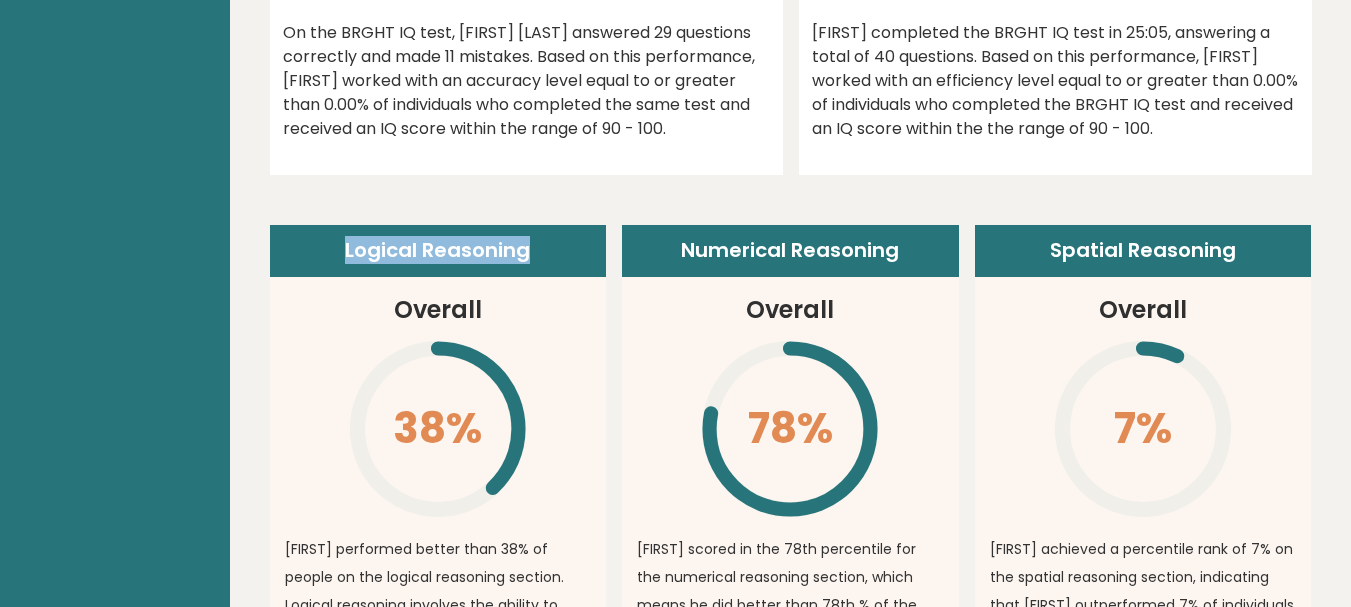drag, startPoint x: 547, startPoint y: 213, endPoint x: 333, endPoint y: 214, distance: 214.00233 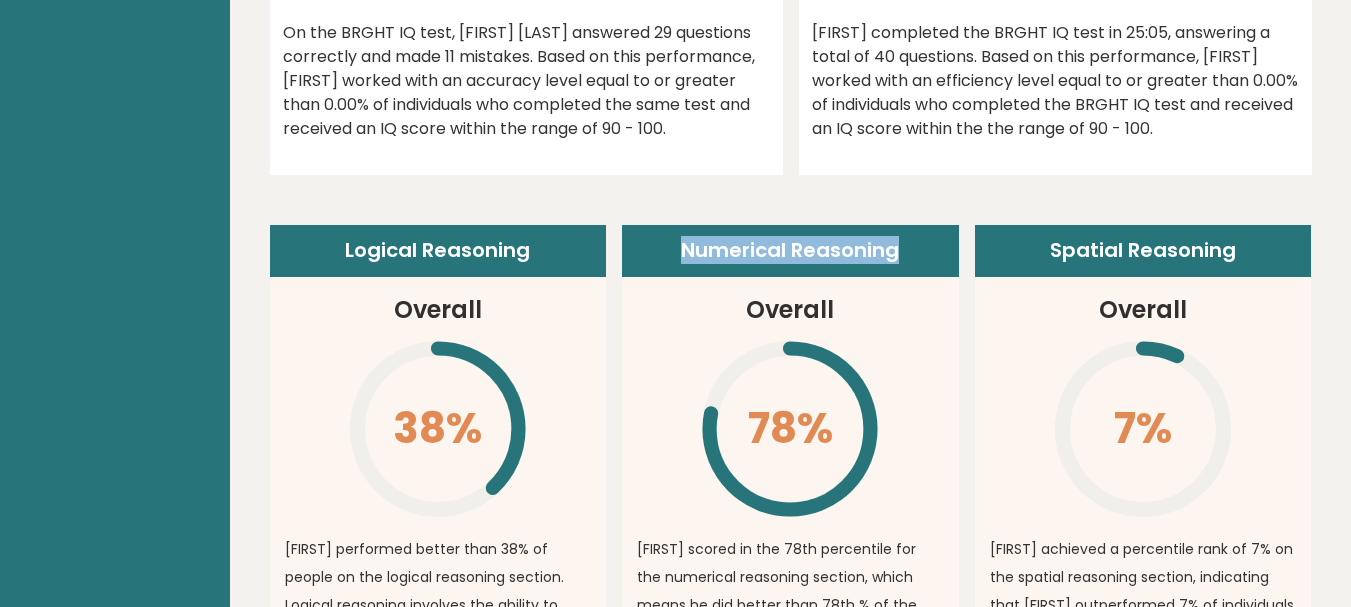 drag, startPoint x: 914, startPoint y: 206, endPoint x: 683, endPoint y: 214, distance: 231.13849 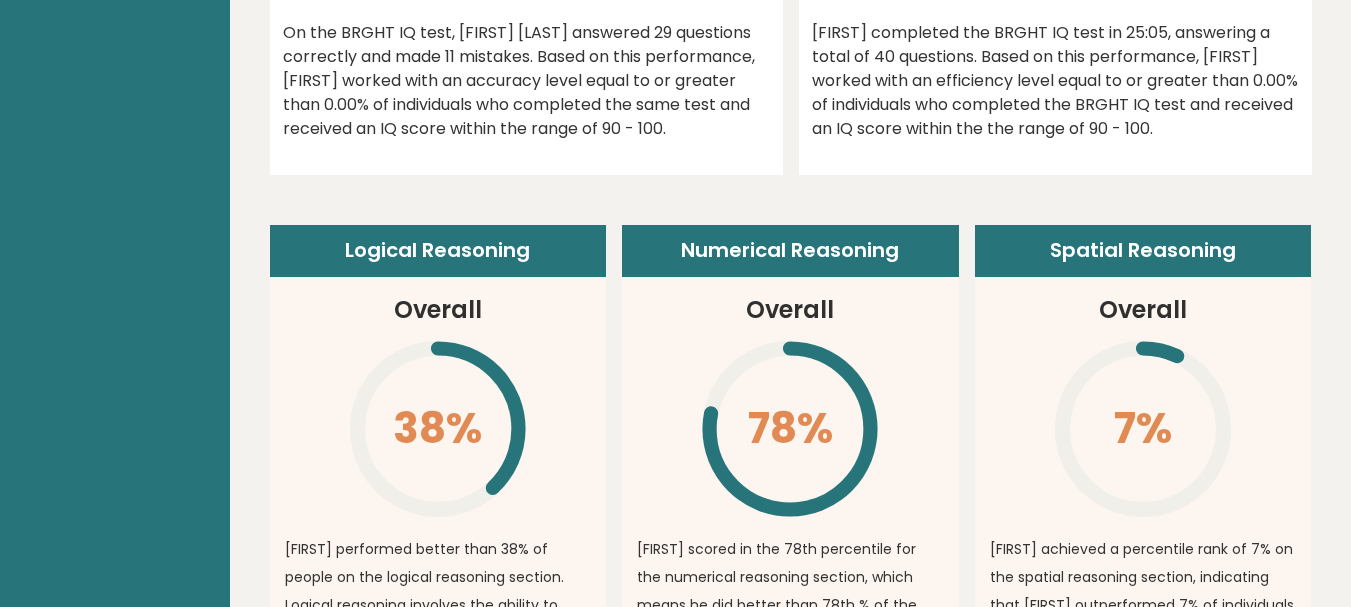 click on "Spatial Reasoning" at bounding box center [1143, 251] 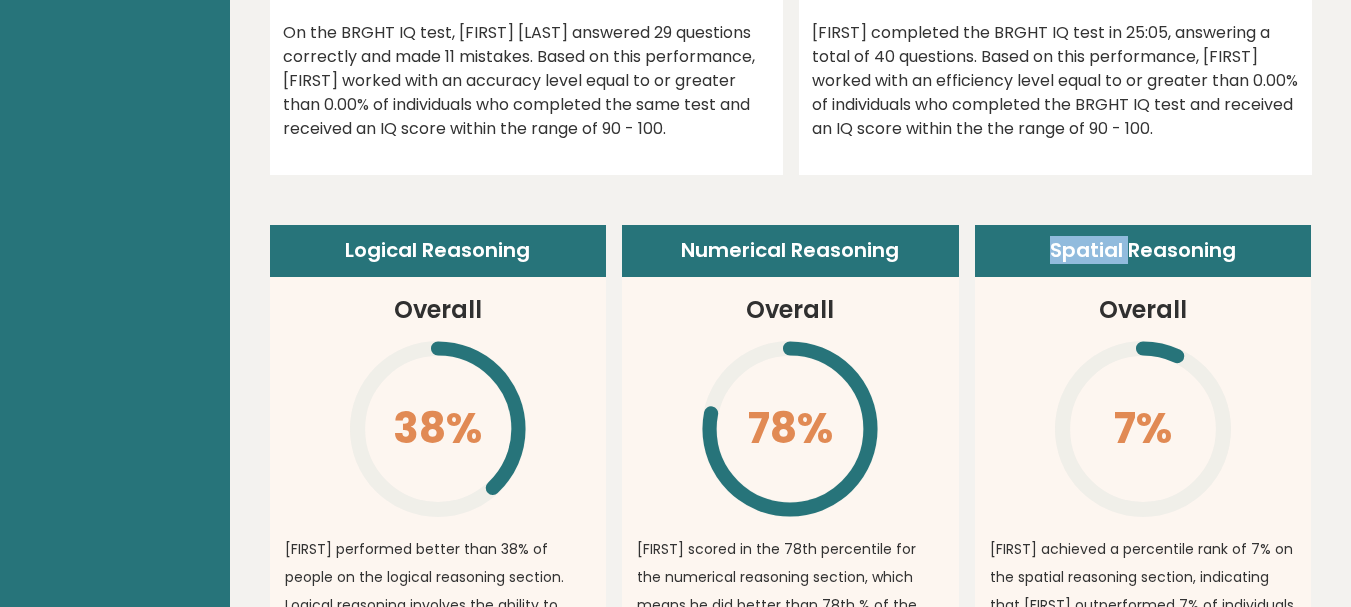 click on "Spatial Reasoning" at bounding box center [1143, 251] 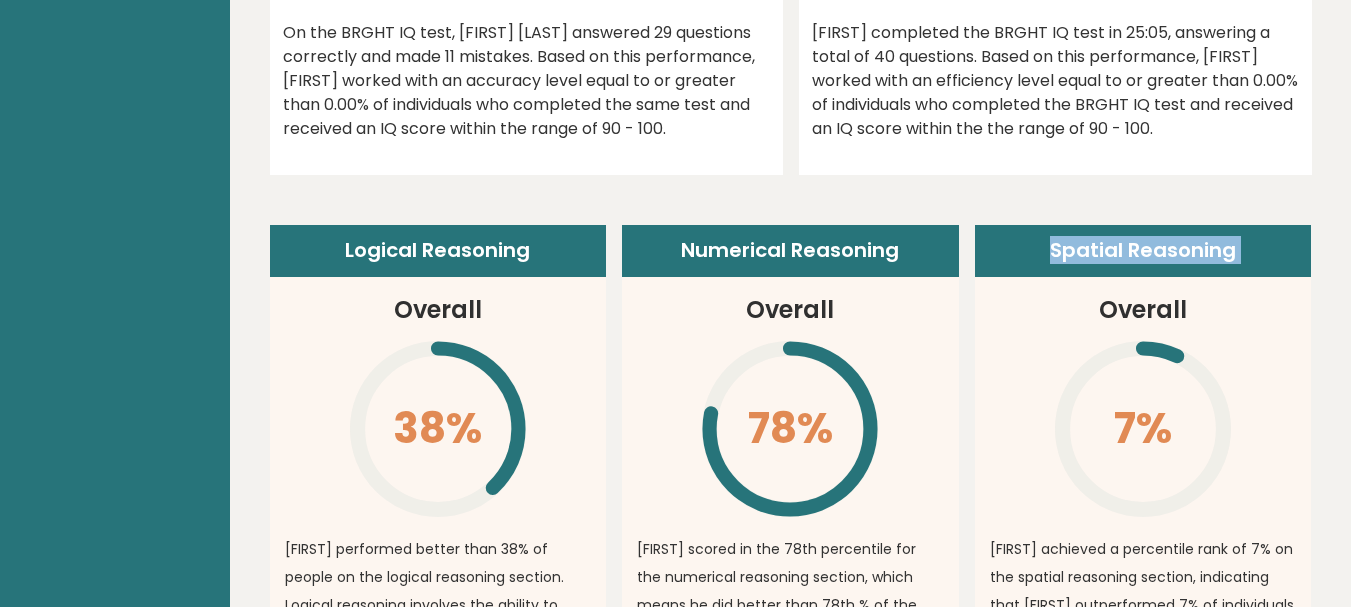click on "Spatial Reasoning" at bounding box center (1143, 251) 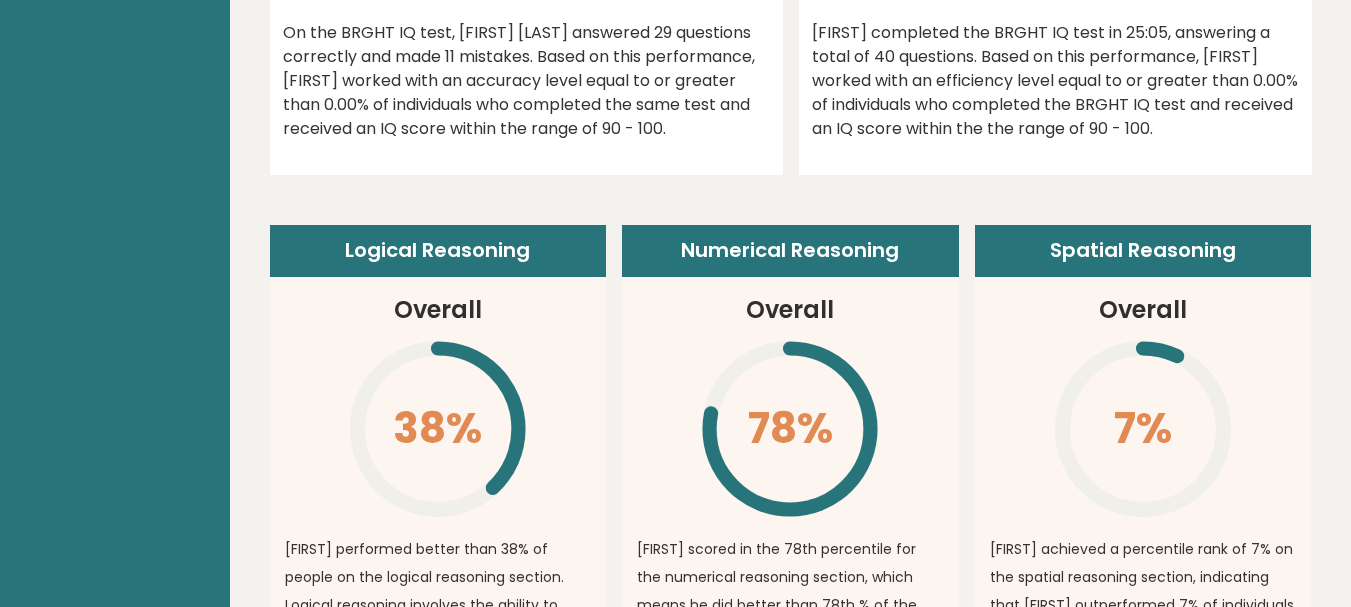 click on "Overall" at bounding box center (438, 310) 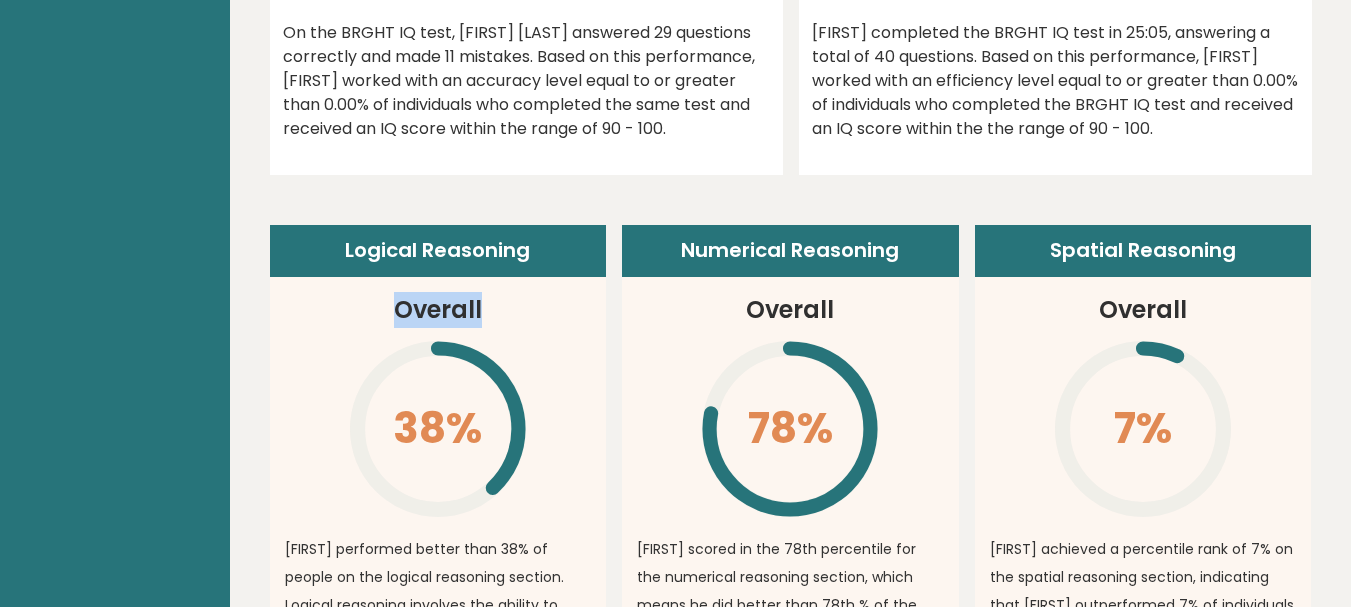 click on "Overall" at bounding box center (438, 310) 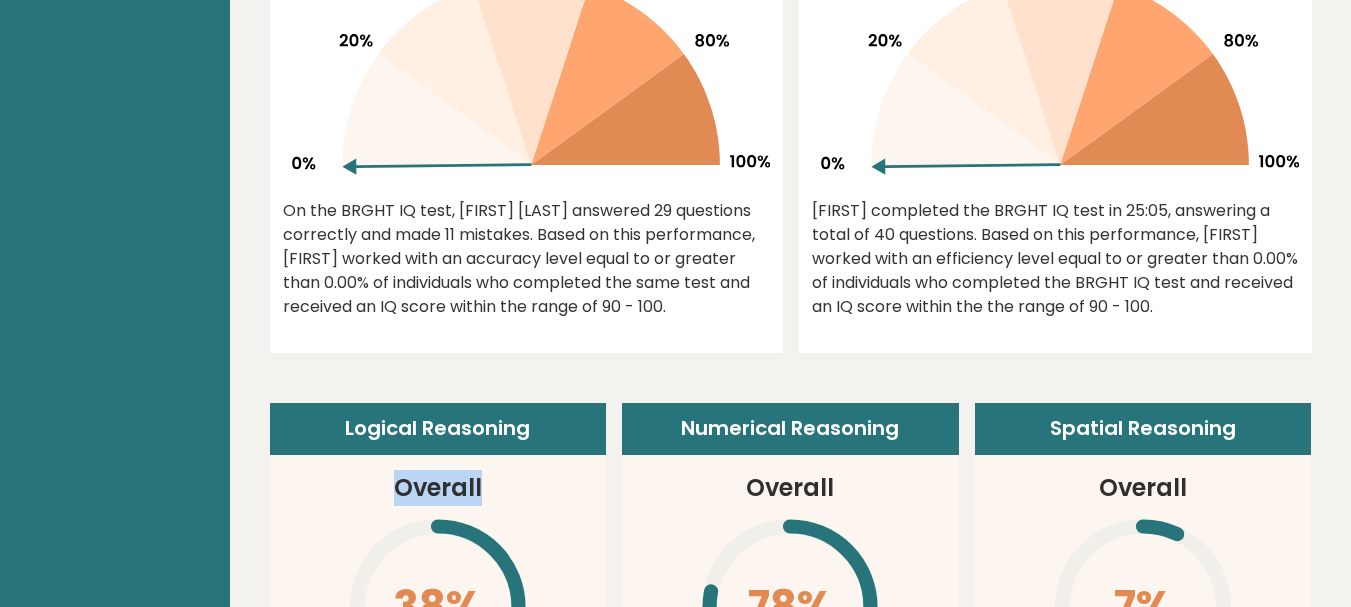 scroll, scrollTop: 1049, scrollLeft: 0, axis: vertical 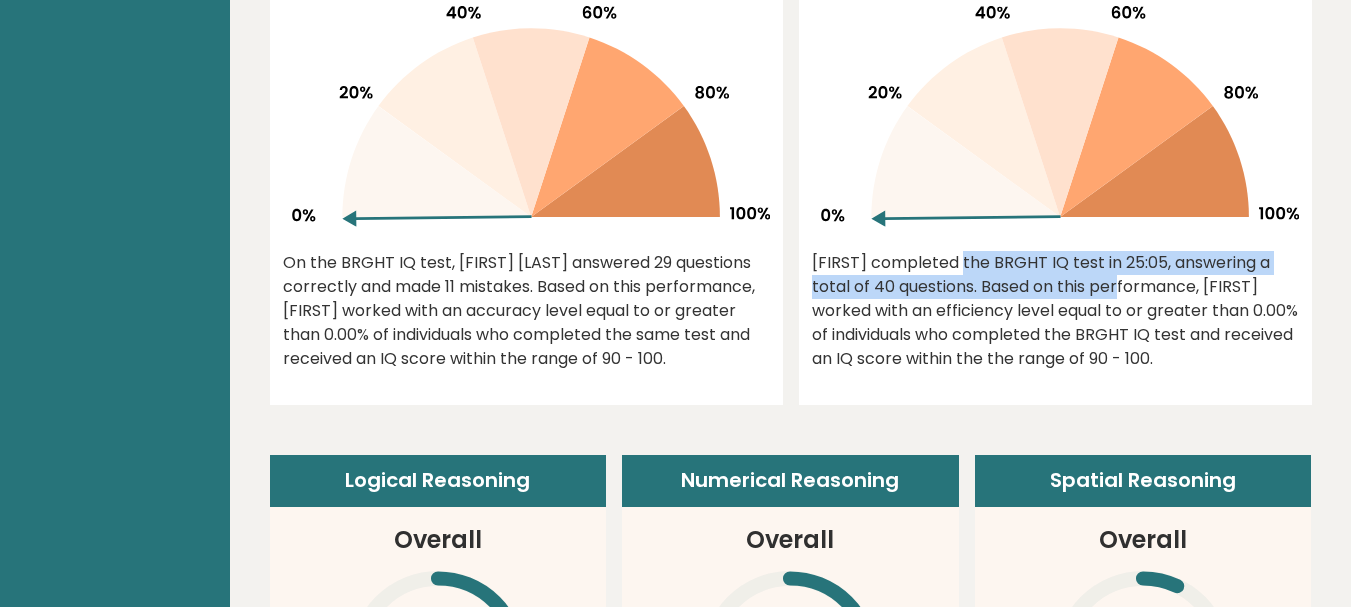 drag, startPoint x: 812, startPoint y: 216, endPoint x: 980, endPoint y: 245, distance: 170.4846 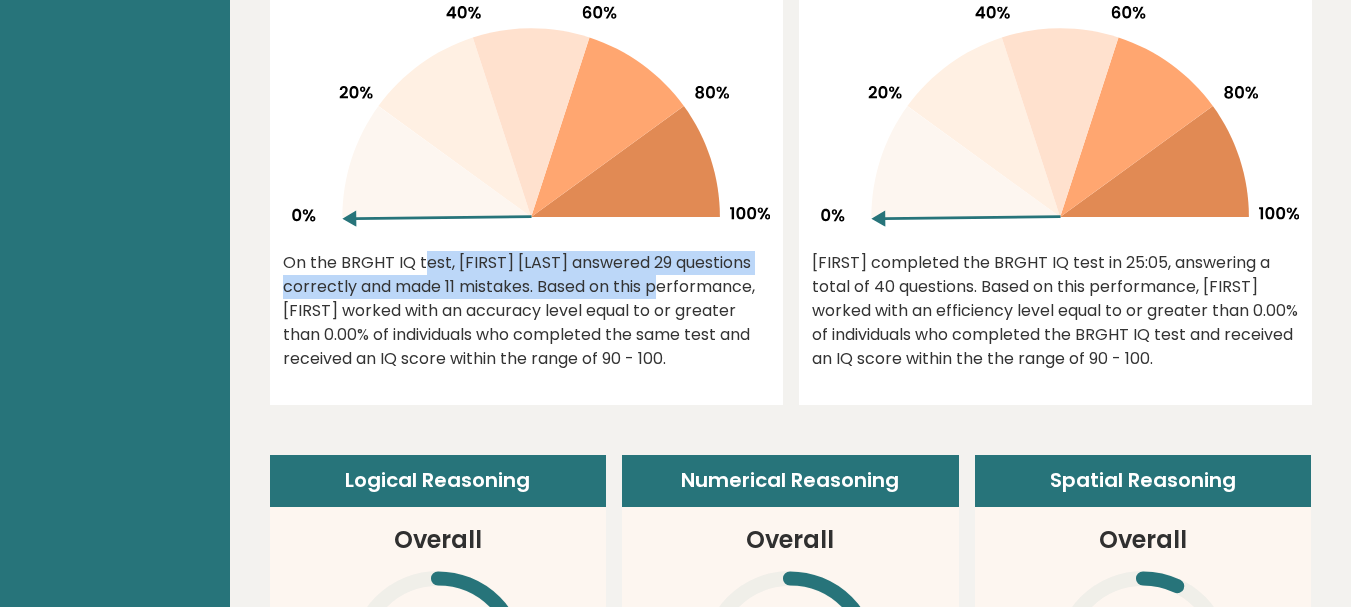 drag, startPoint x: 536, startPoint y: 246, endPoint x: 282, endPoint y: 214, distance: 256.0078 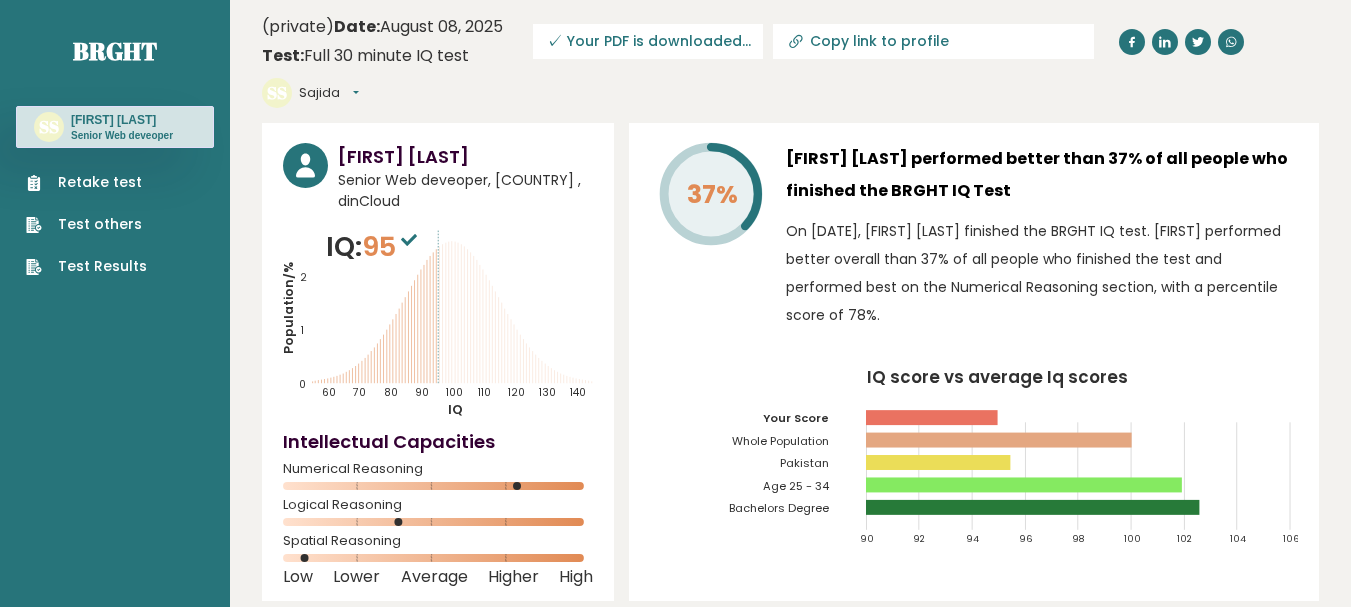 click 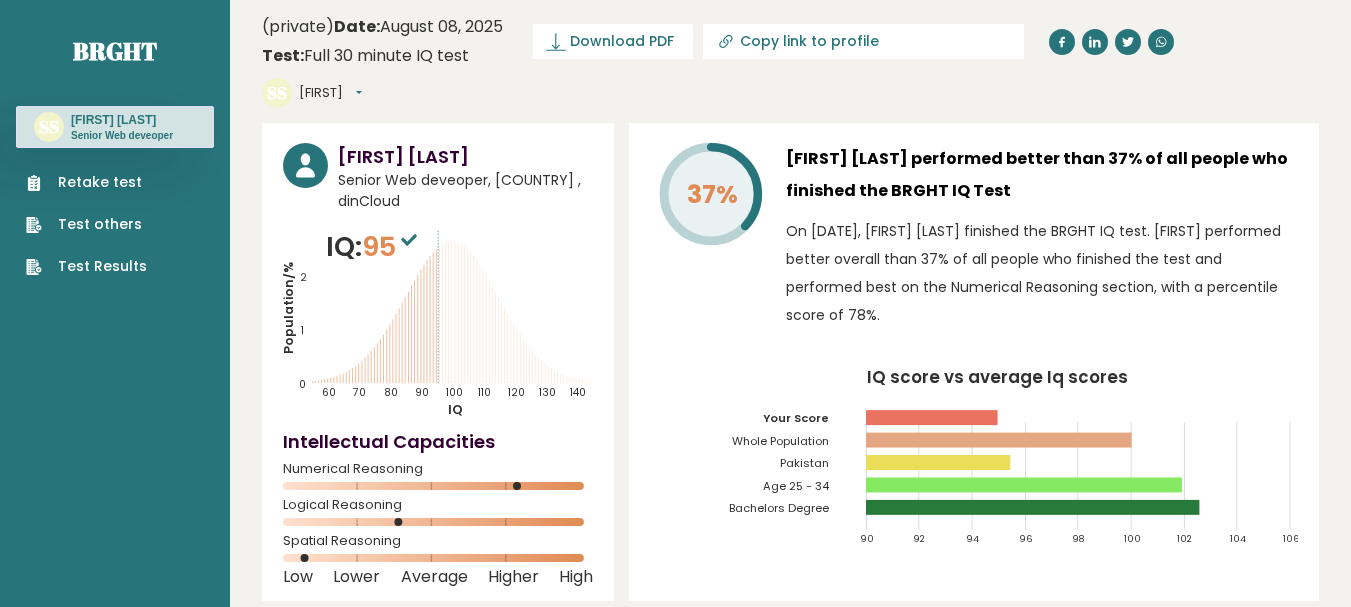 scroll, scrollTop: 0, scrollLeft: 0, axis: both 